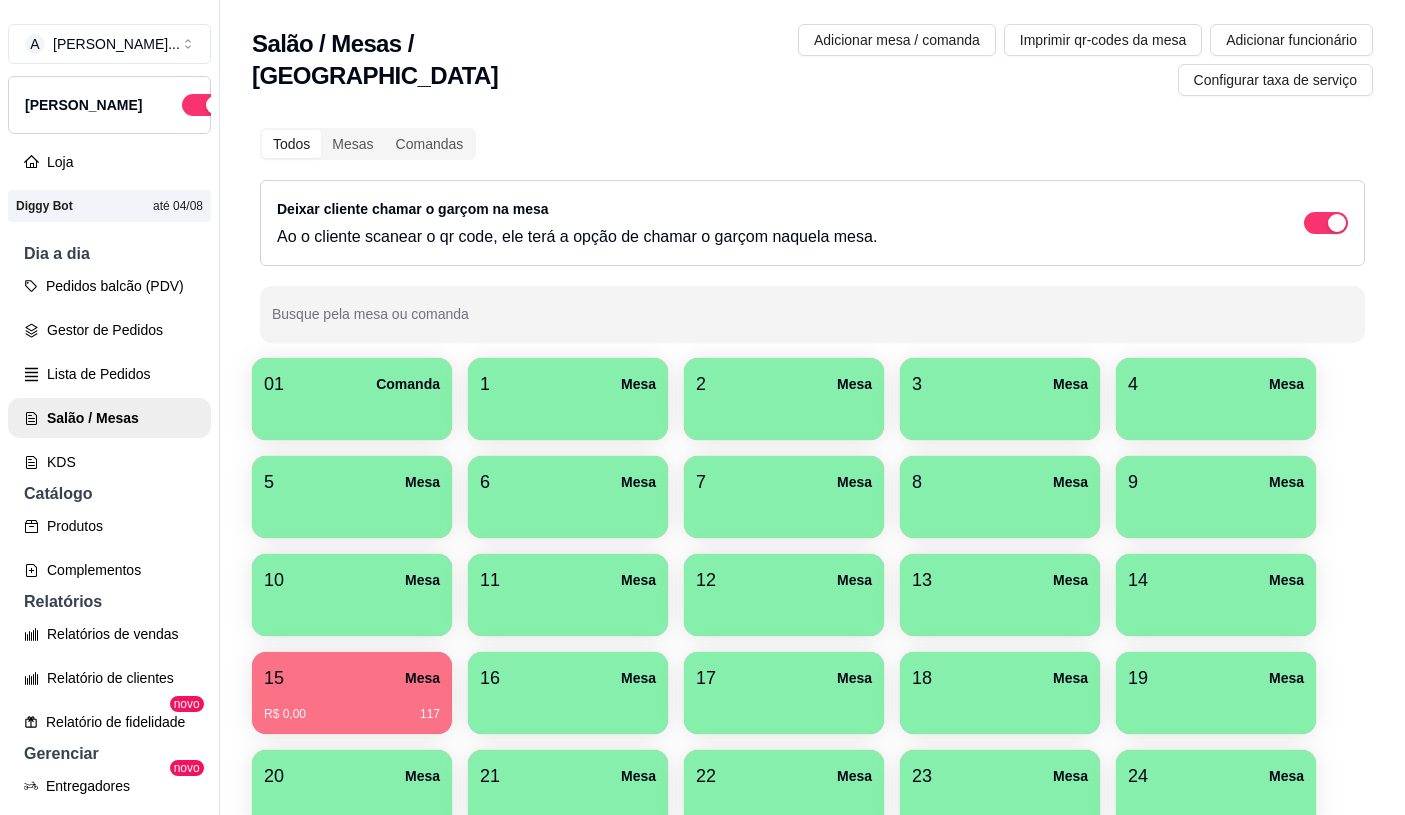 scroll, scrollTop: 0, scrollLeft: 0, axis: both 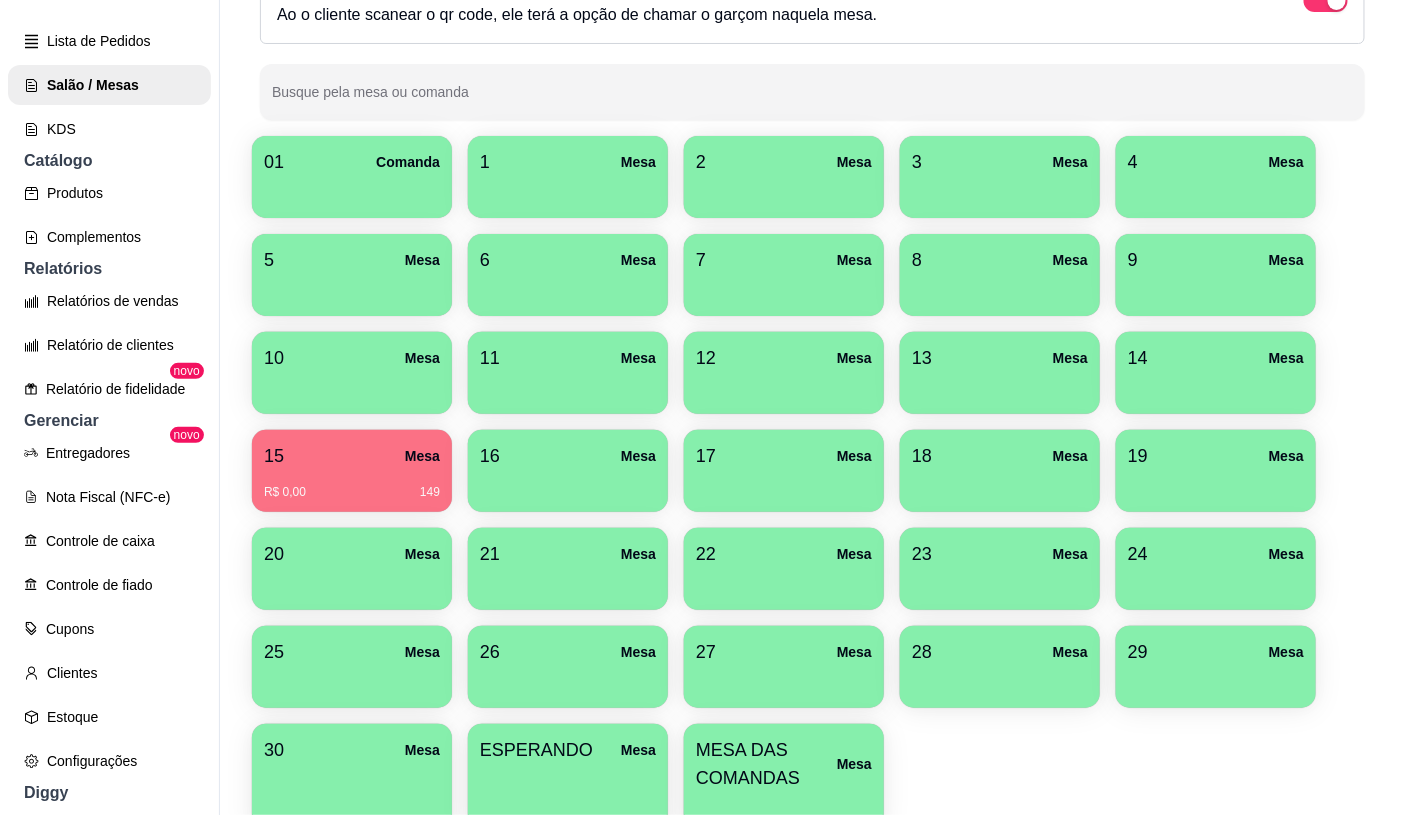 click on "MESA DAS COMANDAS" at bounding box center (766, 764) 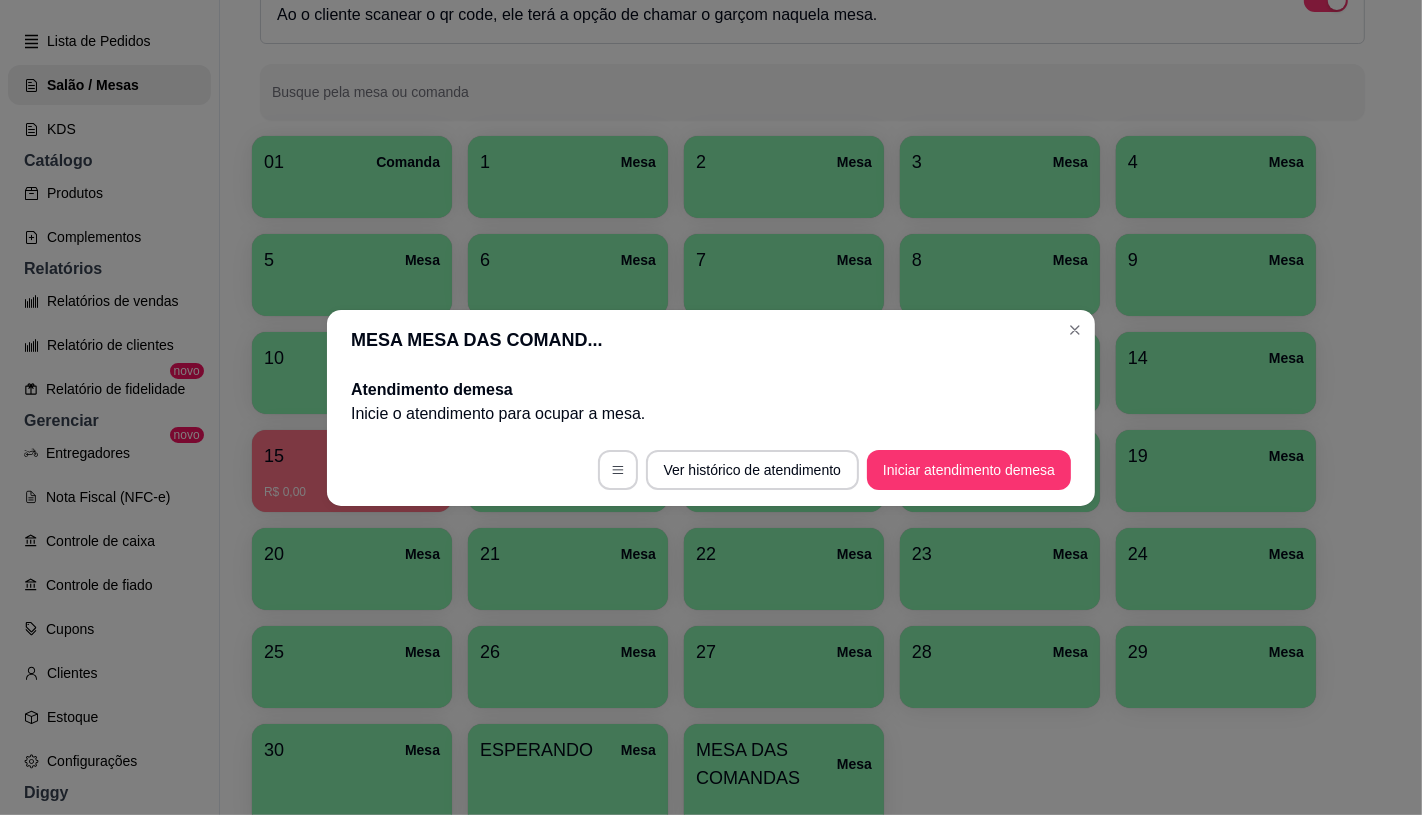 click on "Ver histórico de atendimento Iniciar atendimento de  mesa" at bounding box center [711, 470] 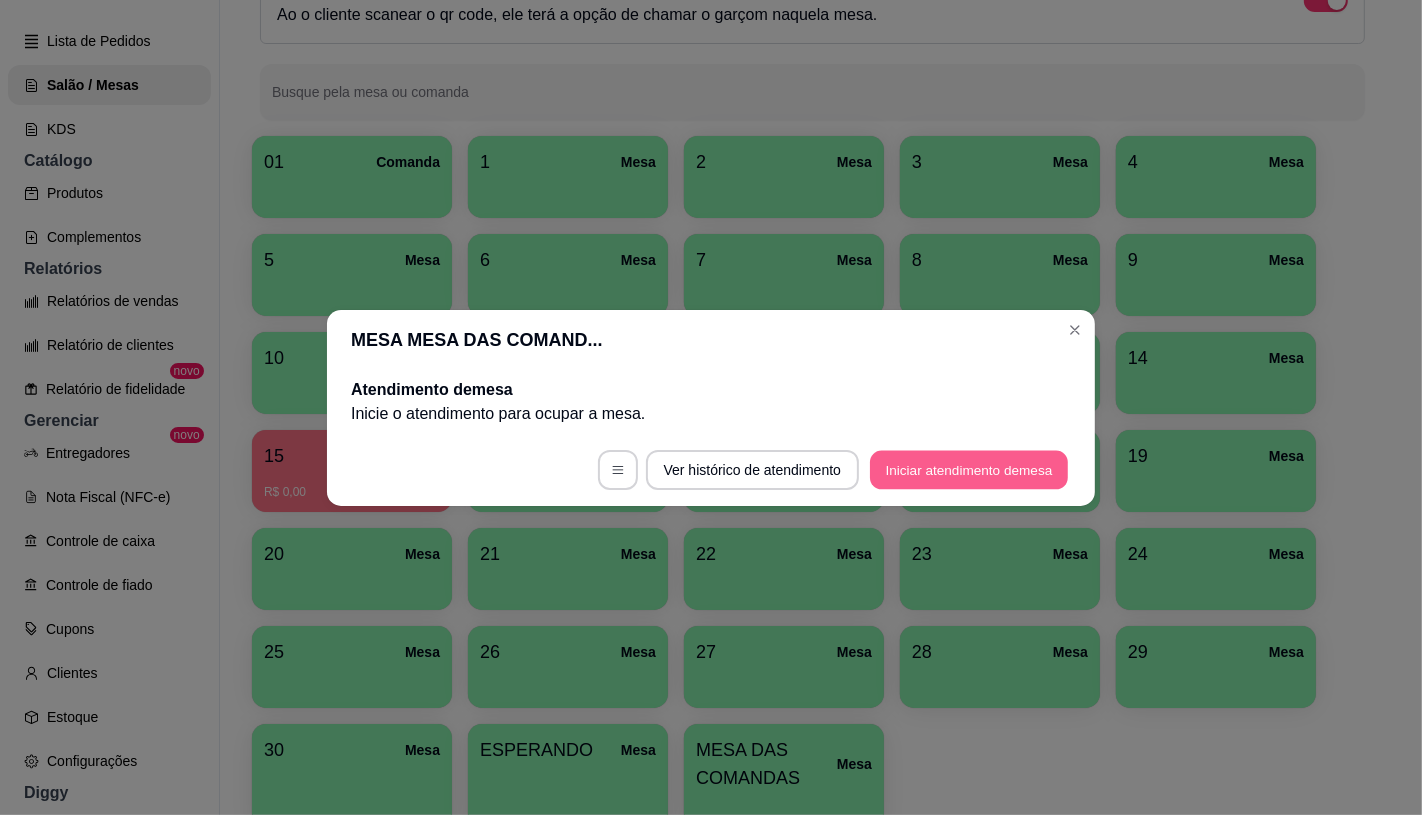 click on "Iniciar atendimento de  mesa" at bounding box center [969, 469] 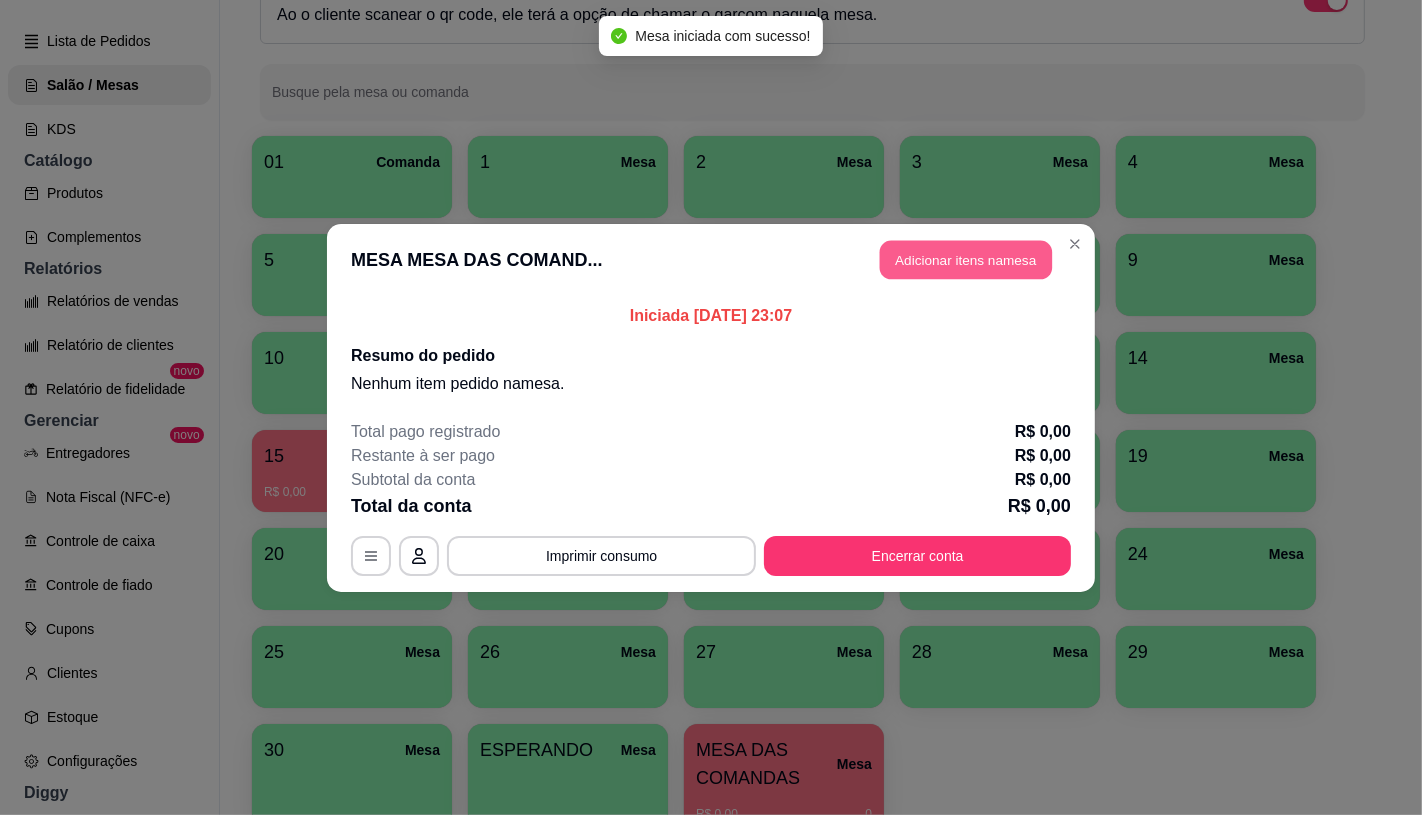 click on "Adicionar itens na  mesa" at bounding box center [966, 259] 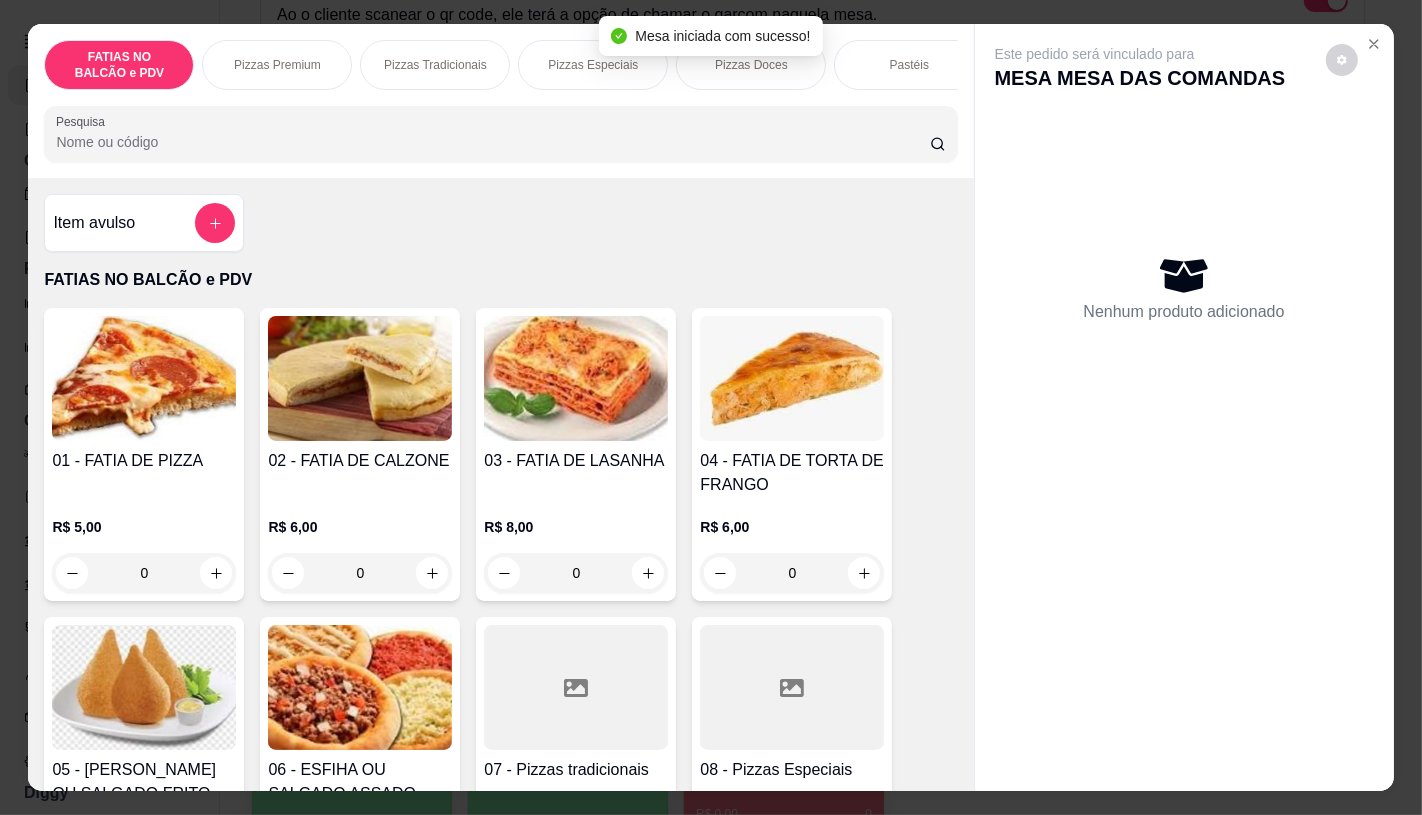 scroll, scrollTop: 111, scrollLeft: 0, axis: vertical 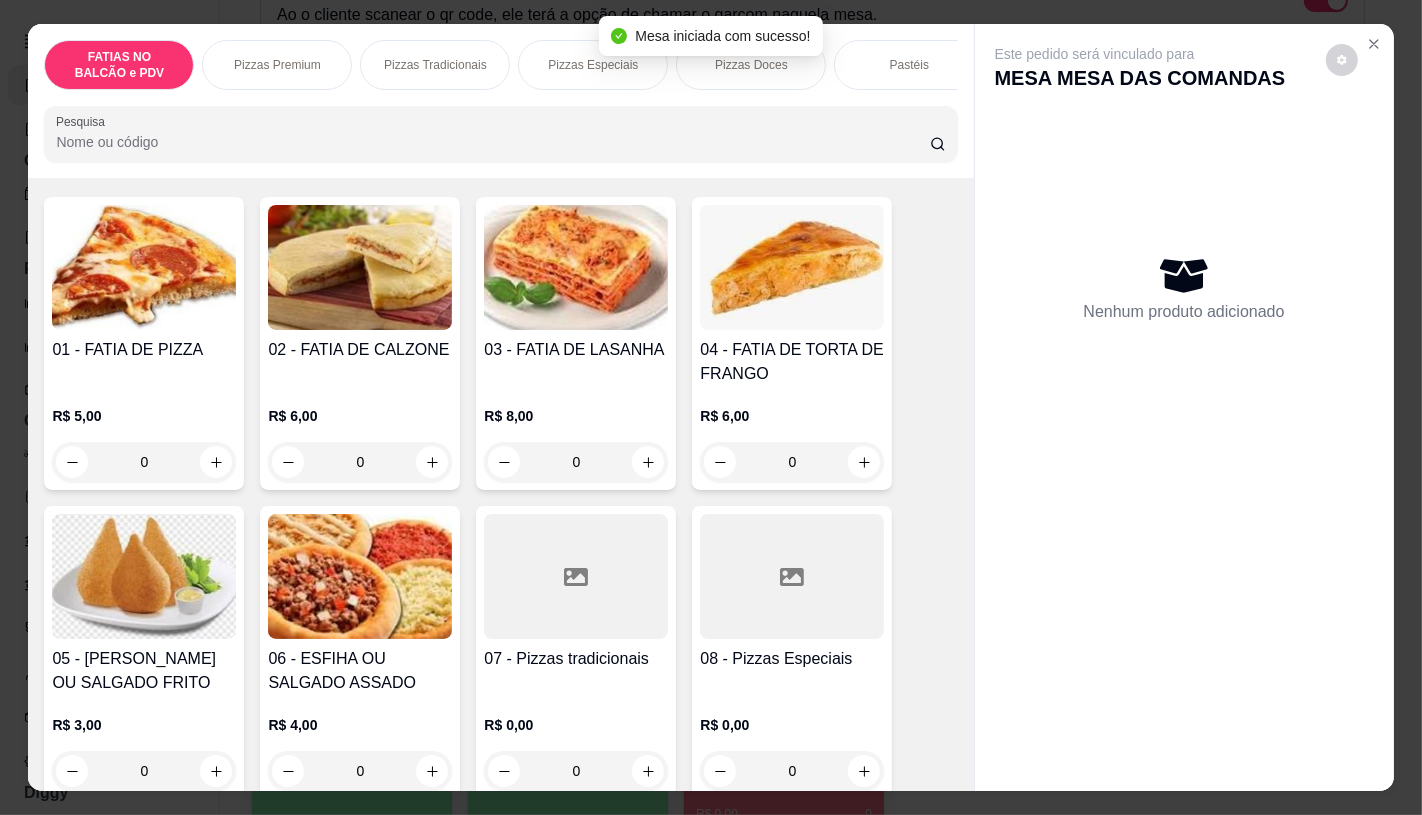 click at bounding box center [792, 576] 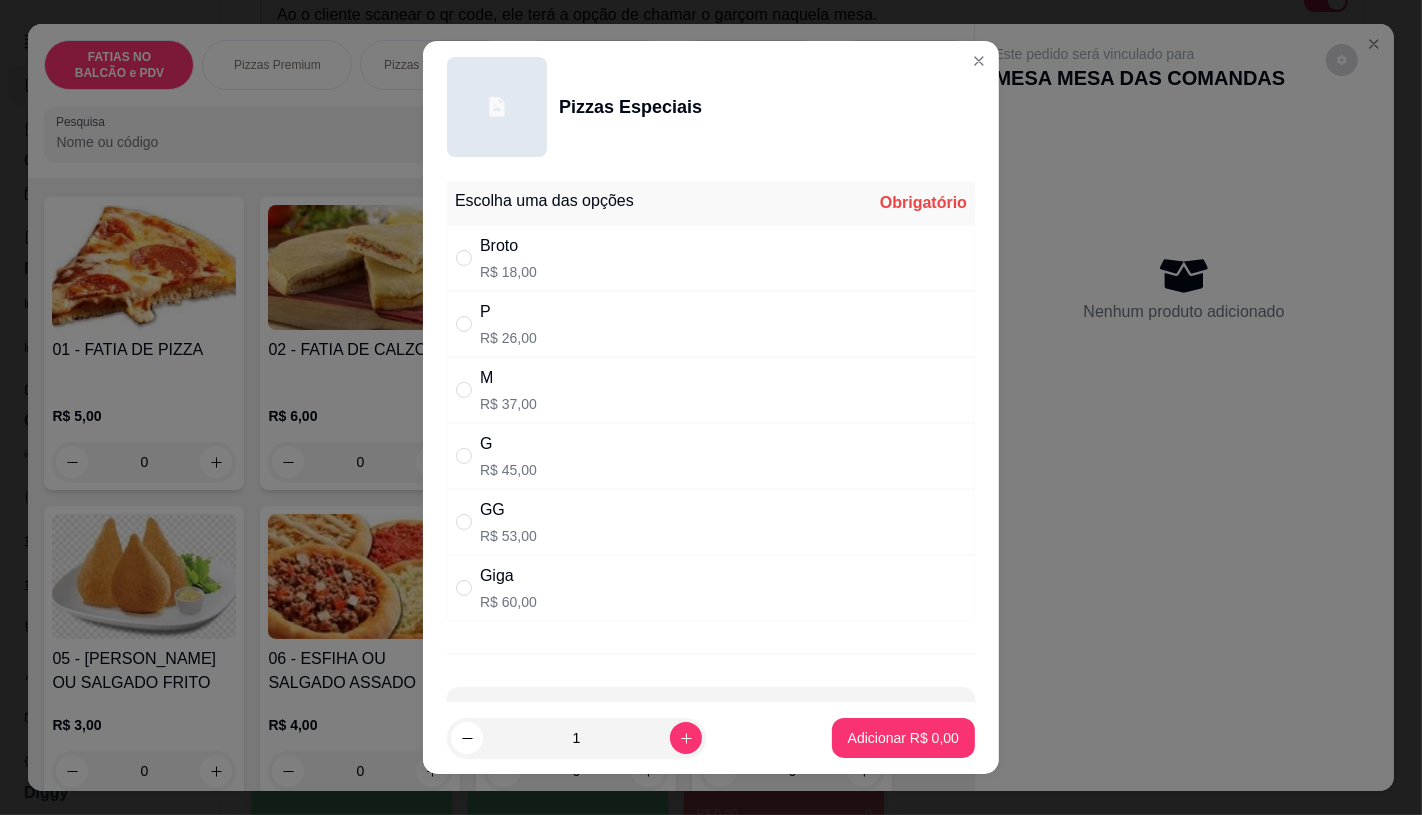click on "GG R$ 53,00" at bounding box center [711, 522] 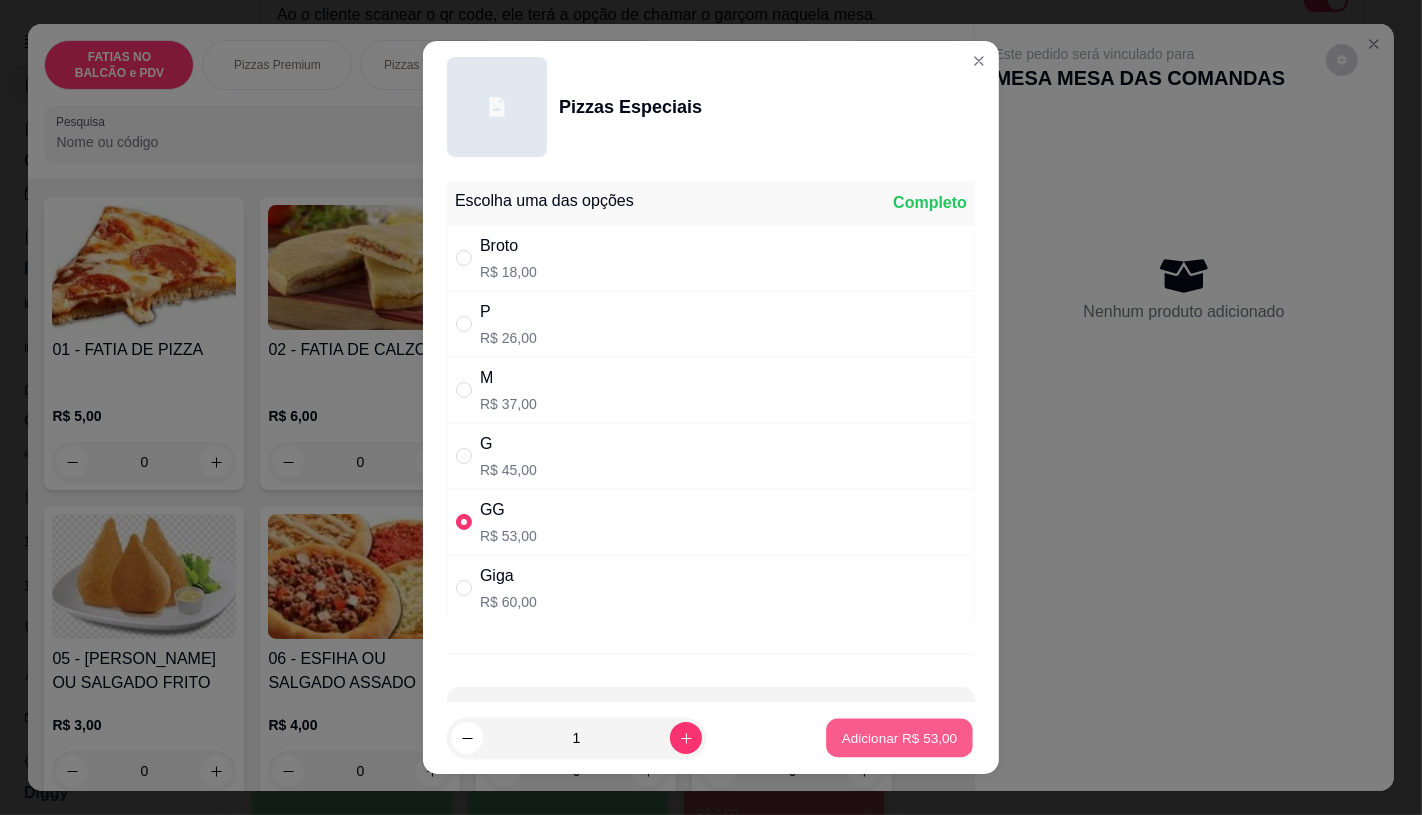 click on "Adicionar   R$ 53,00" at bounding box center [900, 738] 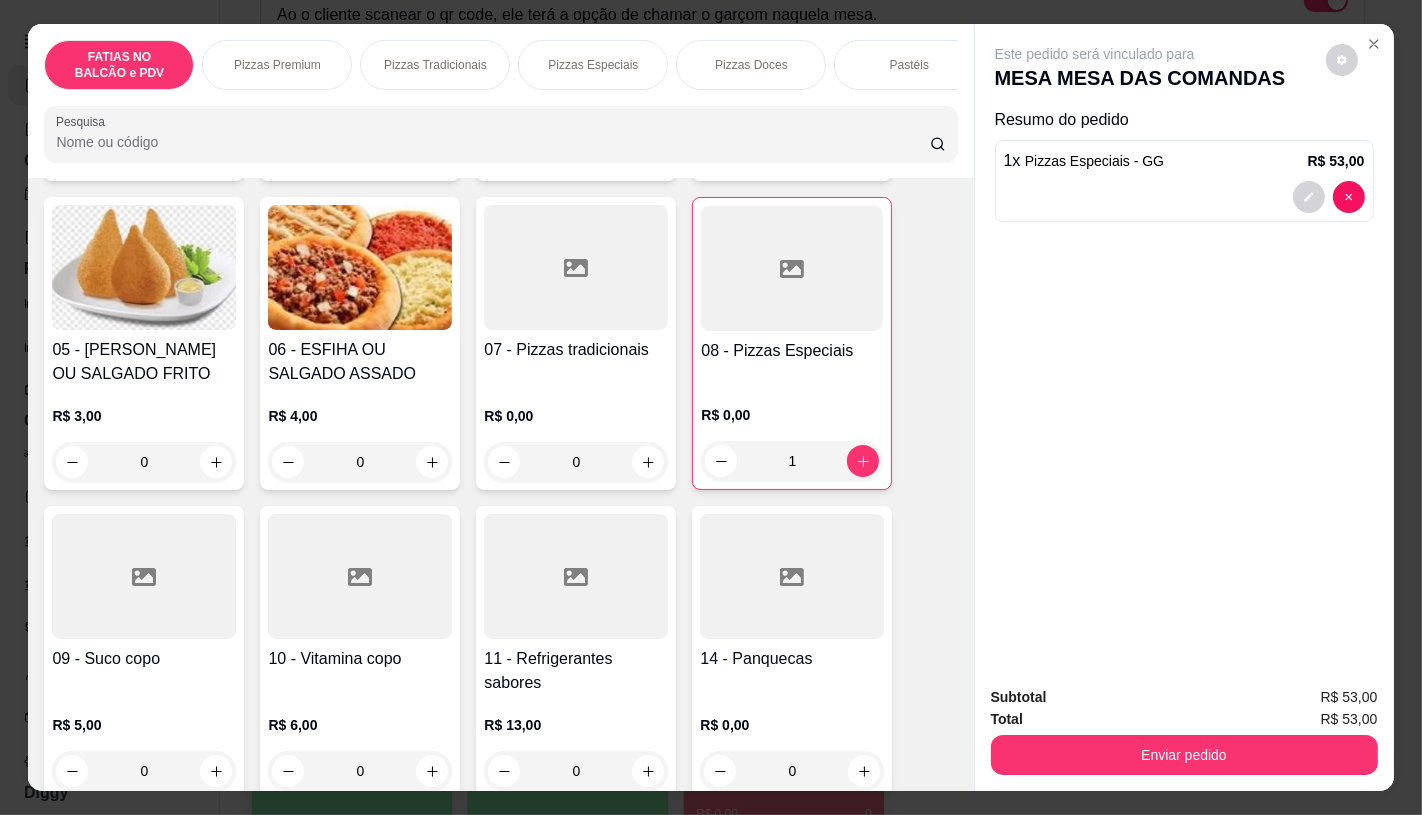 scroll, scrollTop: 444, scrollLeft: 0, axis: vertical 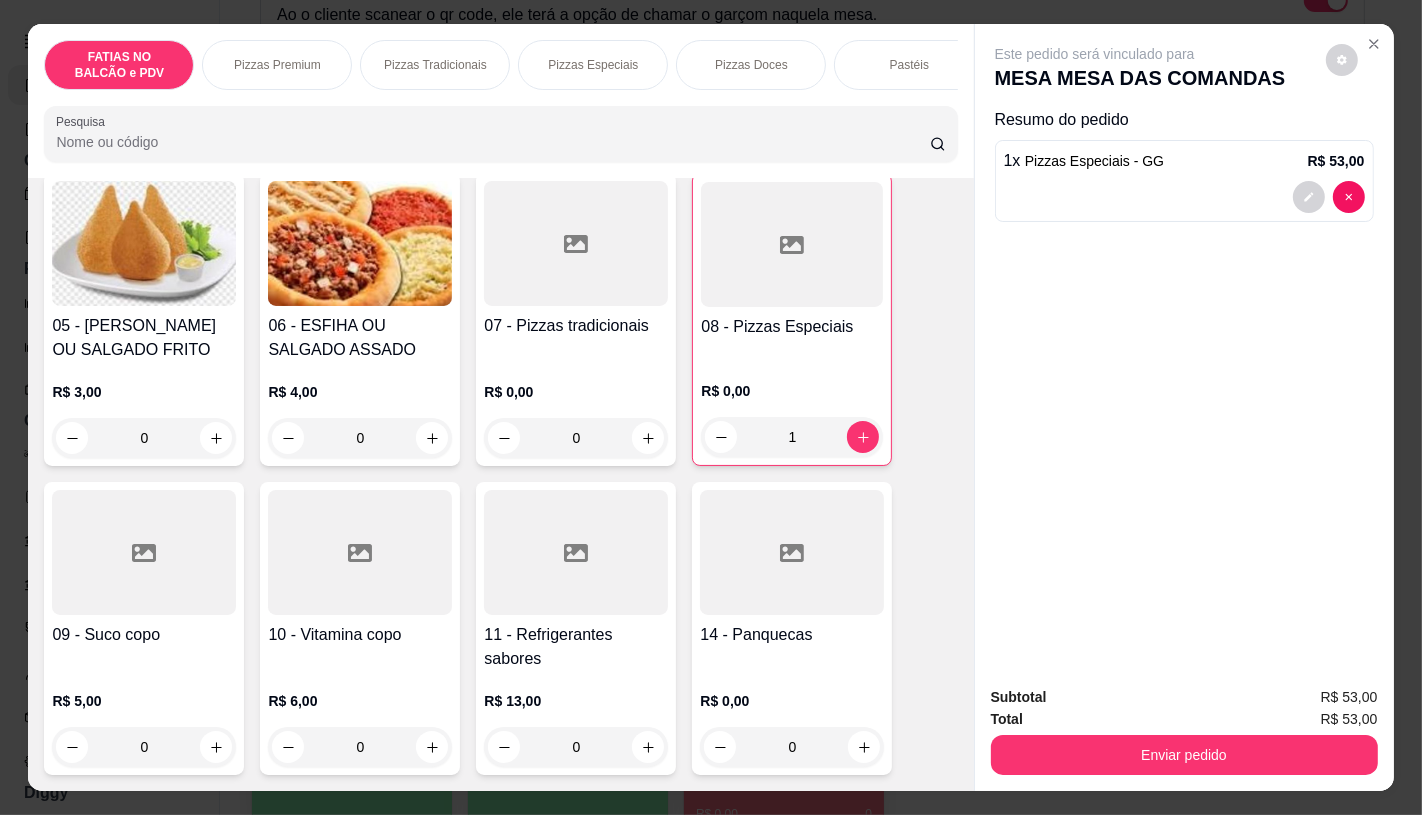 click on "11 - Refrigerantes sabores    R$ 13,00 0" at bounding box center (576, 628) 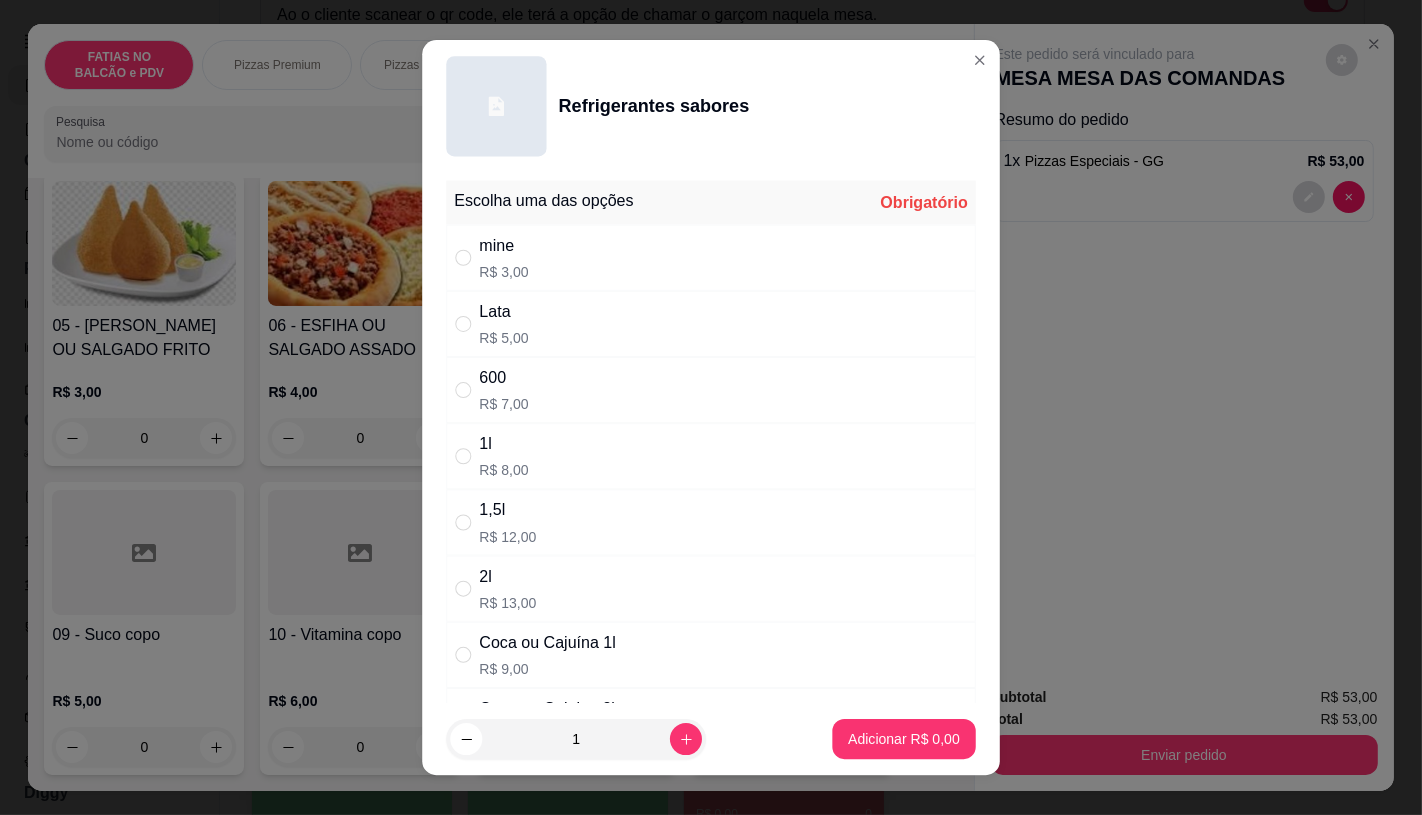 scroll, scrollTop: 111, scrollLeft: 0, axis: vertical 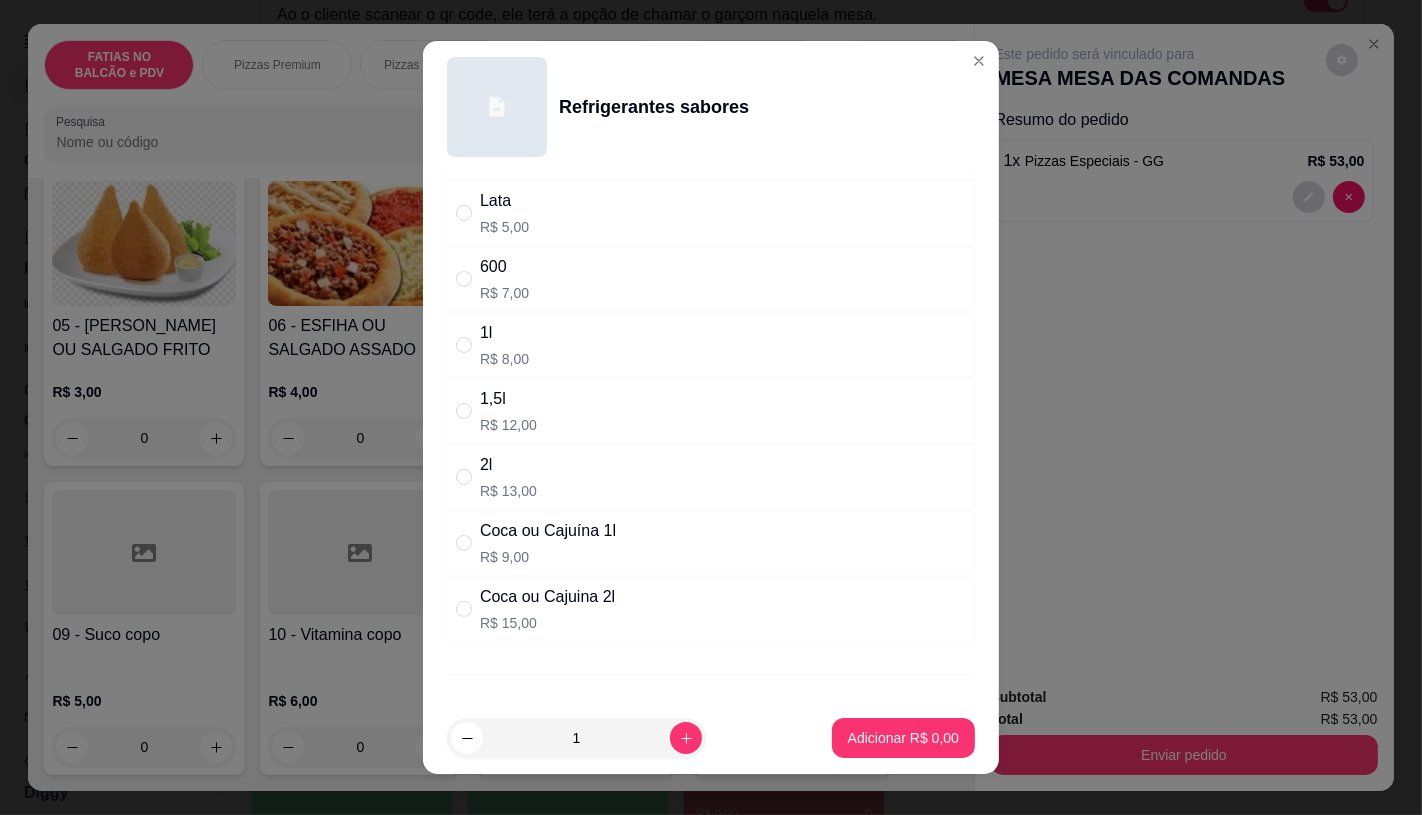 click on "Coca ou Cajuina 2l" at bounding box center (547, 597) 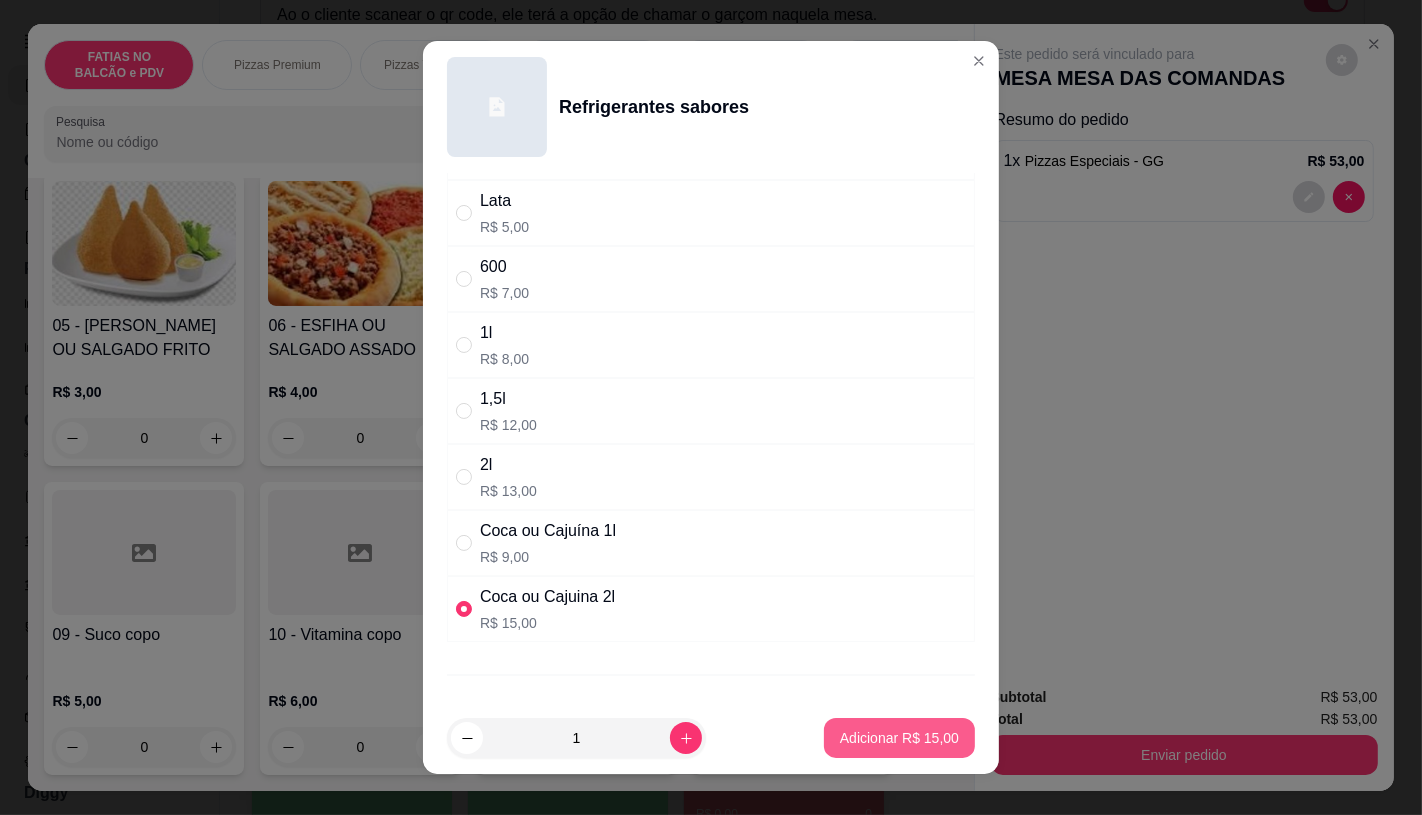 click on "Adicionar   R$ 15,00" at bounding box center (899, 738) 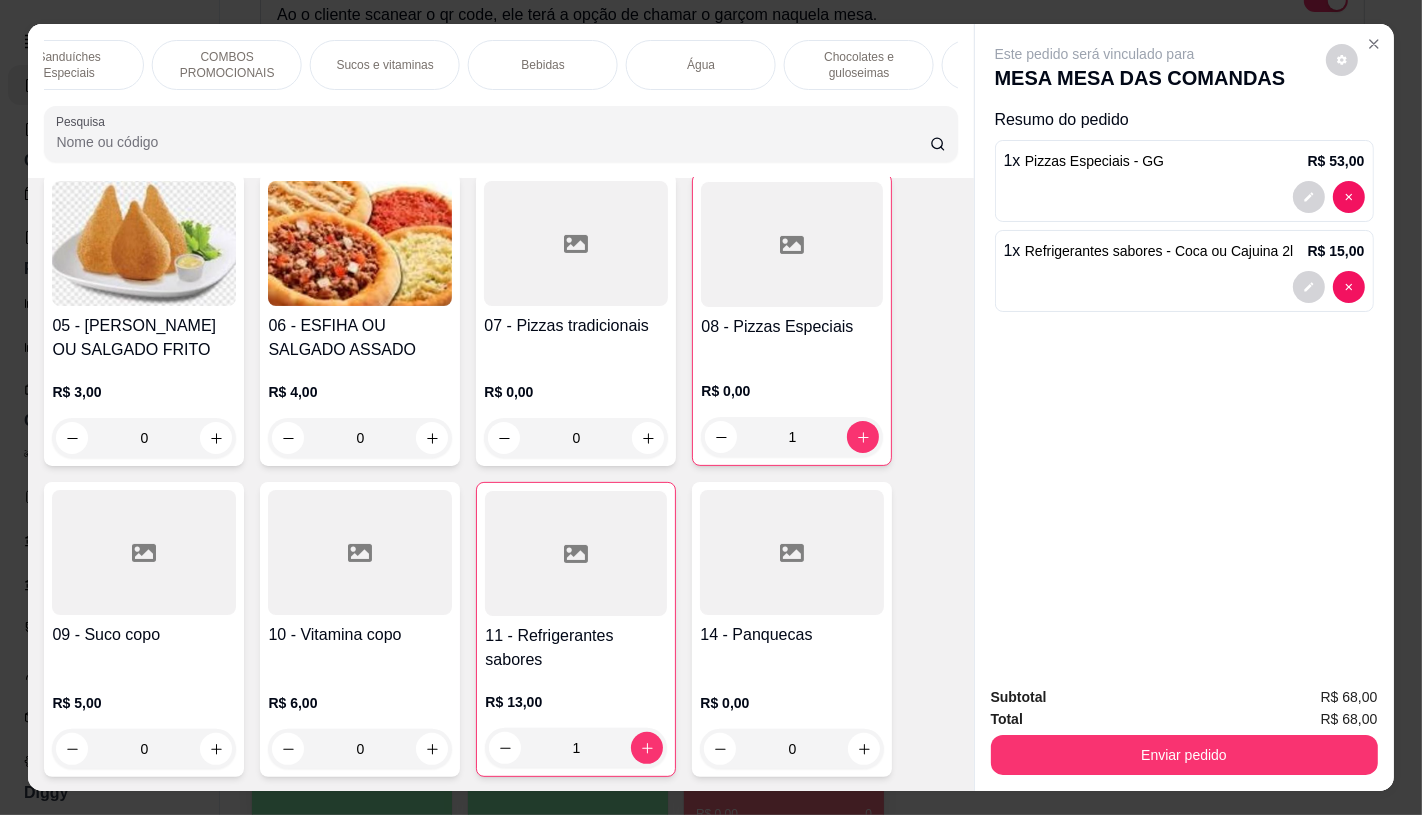 scroll, scrollTop: 0, scrollLeft: 2080, axis: horizontal 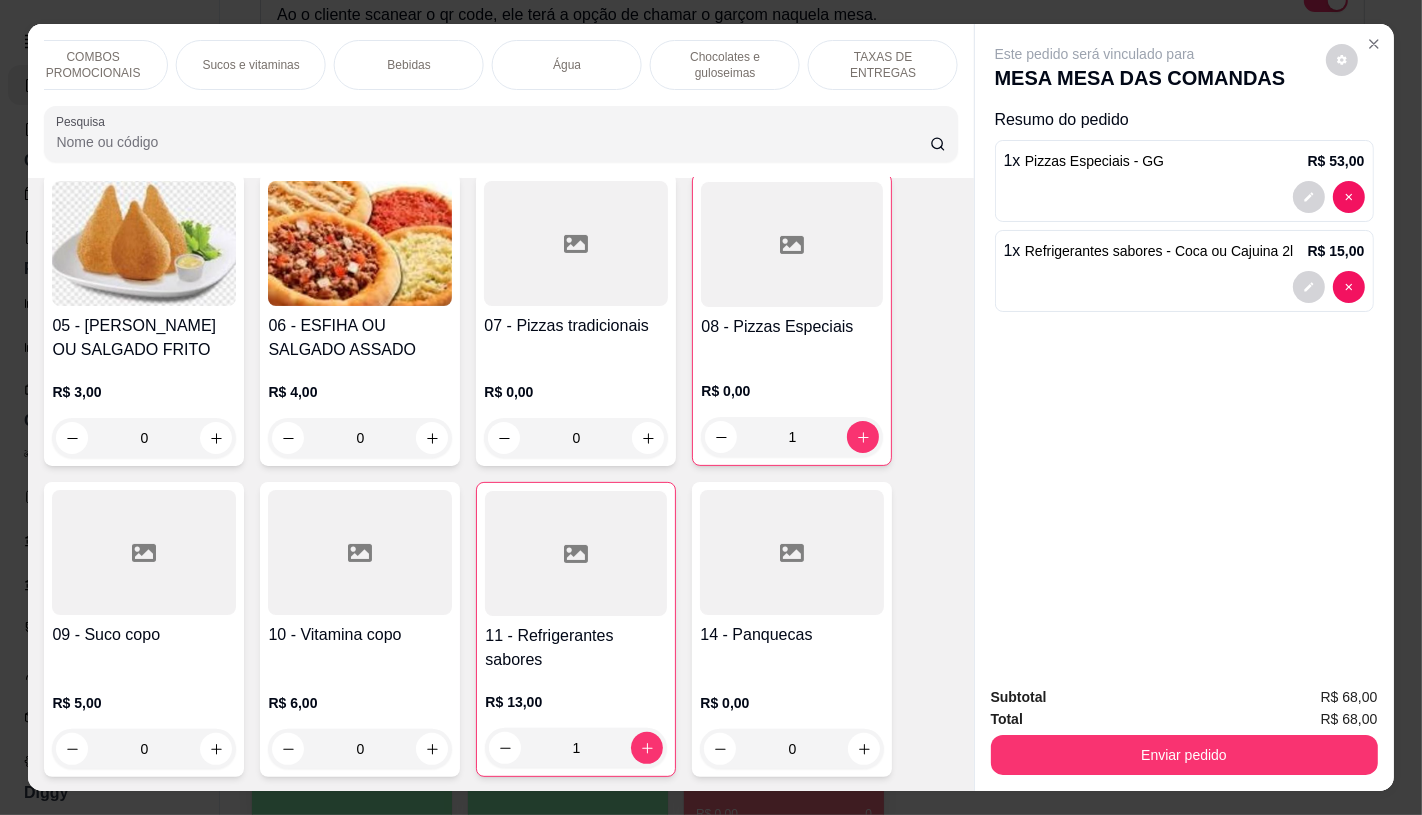 click on "TAXAS DE ENTREGAS" at bounding box center (883, 65) 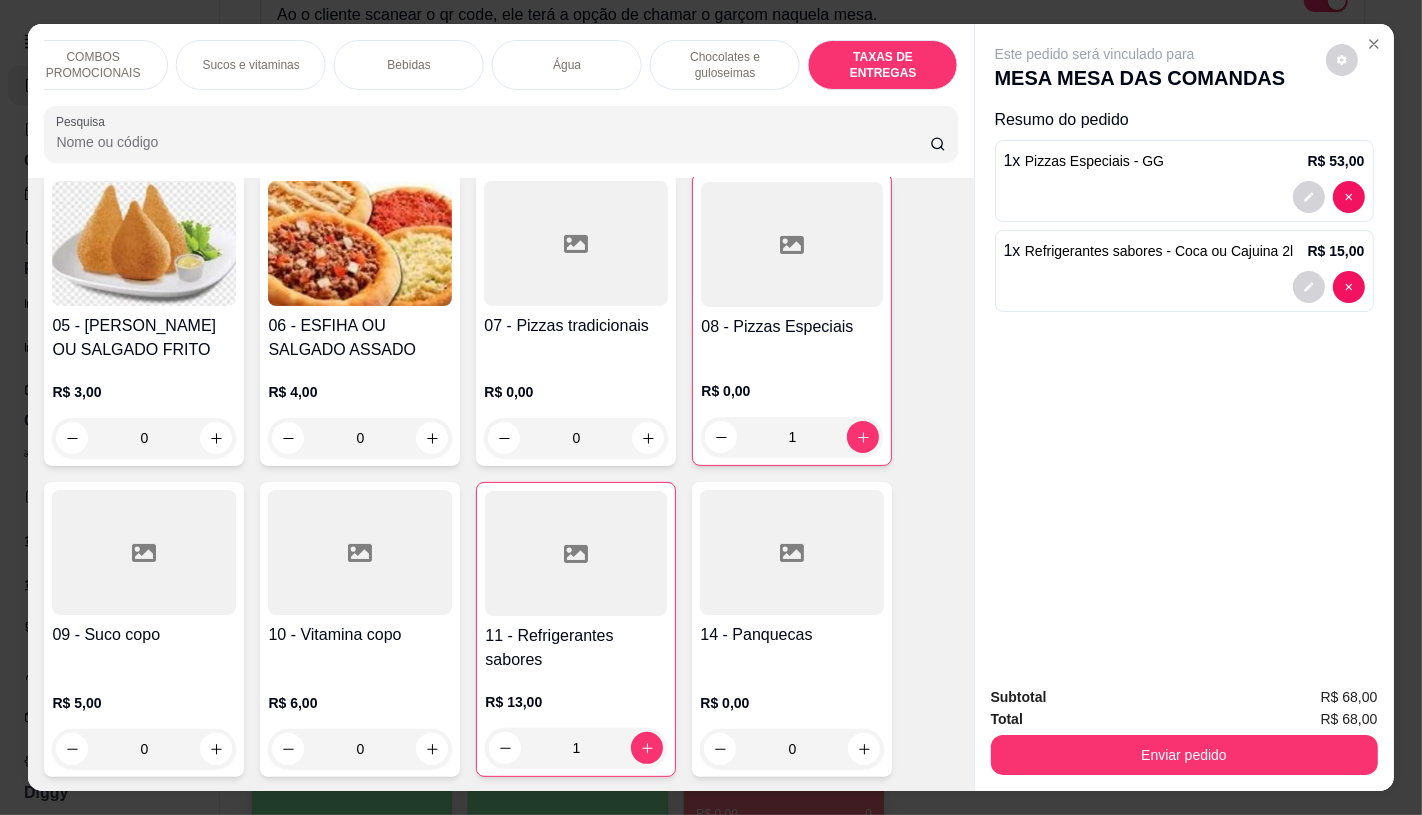 scroll, scrollTop: 13375, scrollLeft: 0, axis: vertical 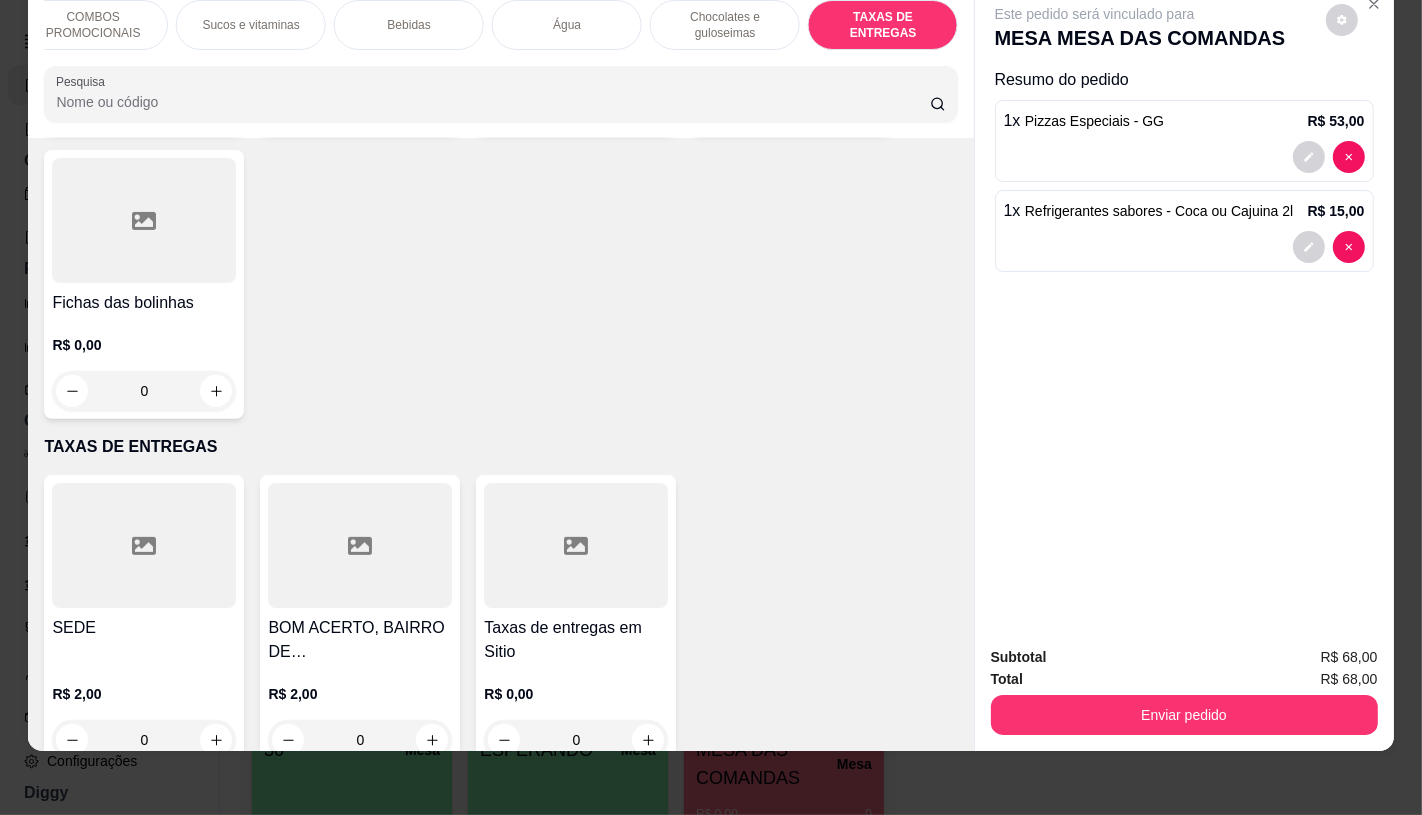 click at bounding box center [576, 545] 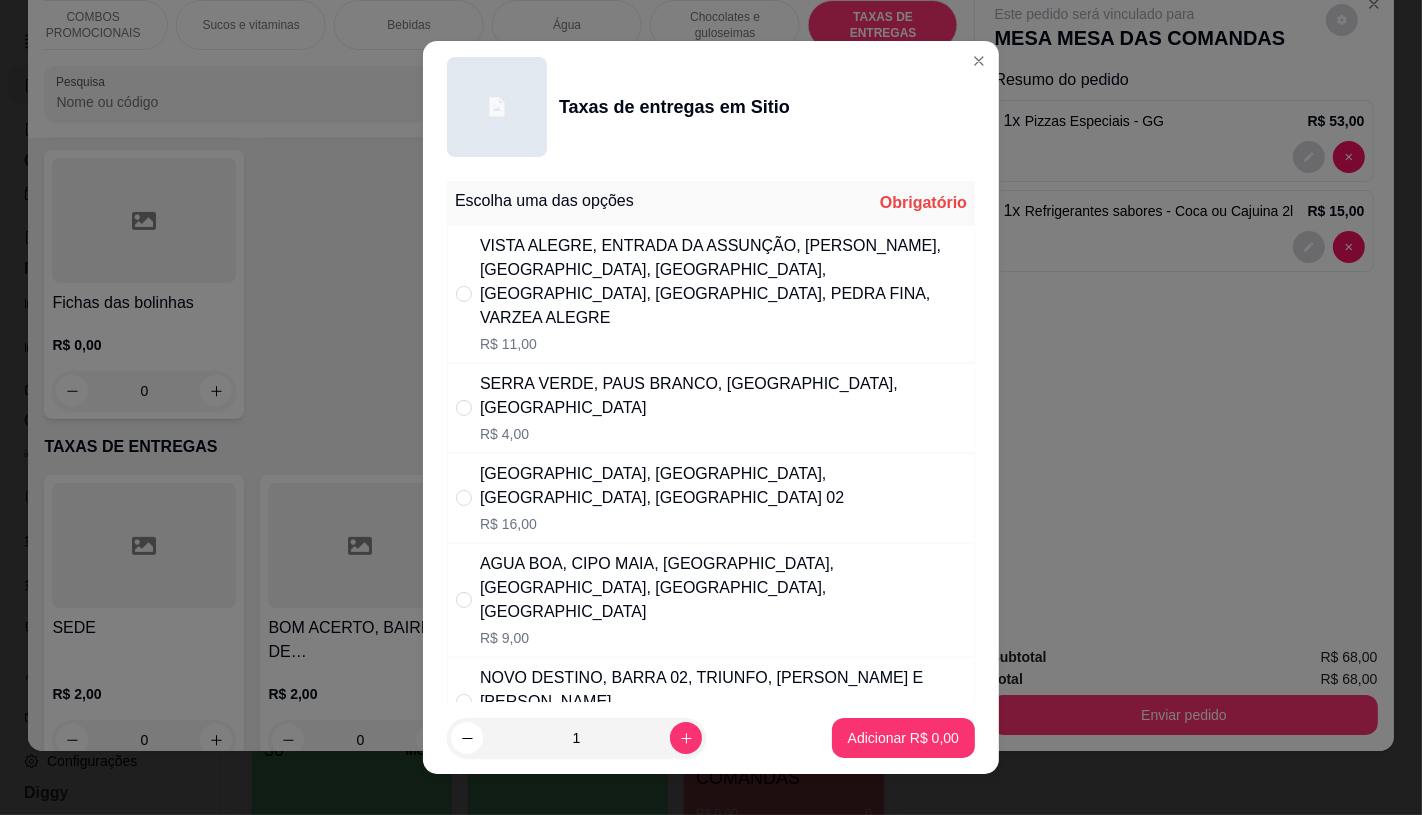 click on "SERRA VERDE, PAUS BRANCO, [GEOGRAPHIC_DATA], [GEOGRAPHIC_DATA]" at bounding box center (723, 396) 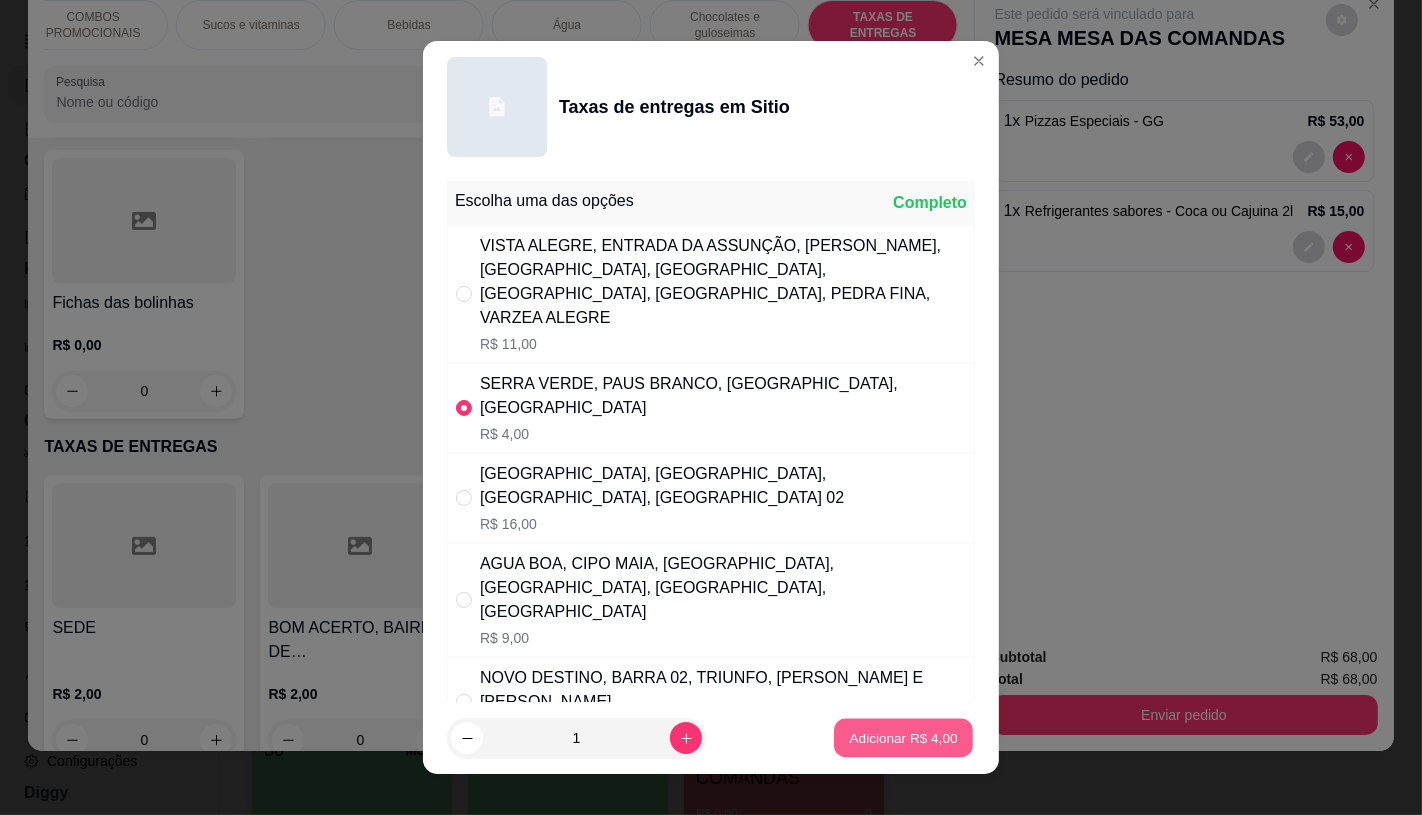 click on "Adicionar   R$ 4,00" at bounding box center (903, 738) 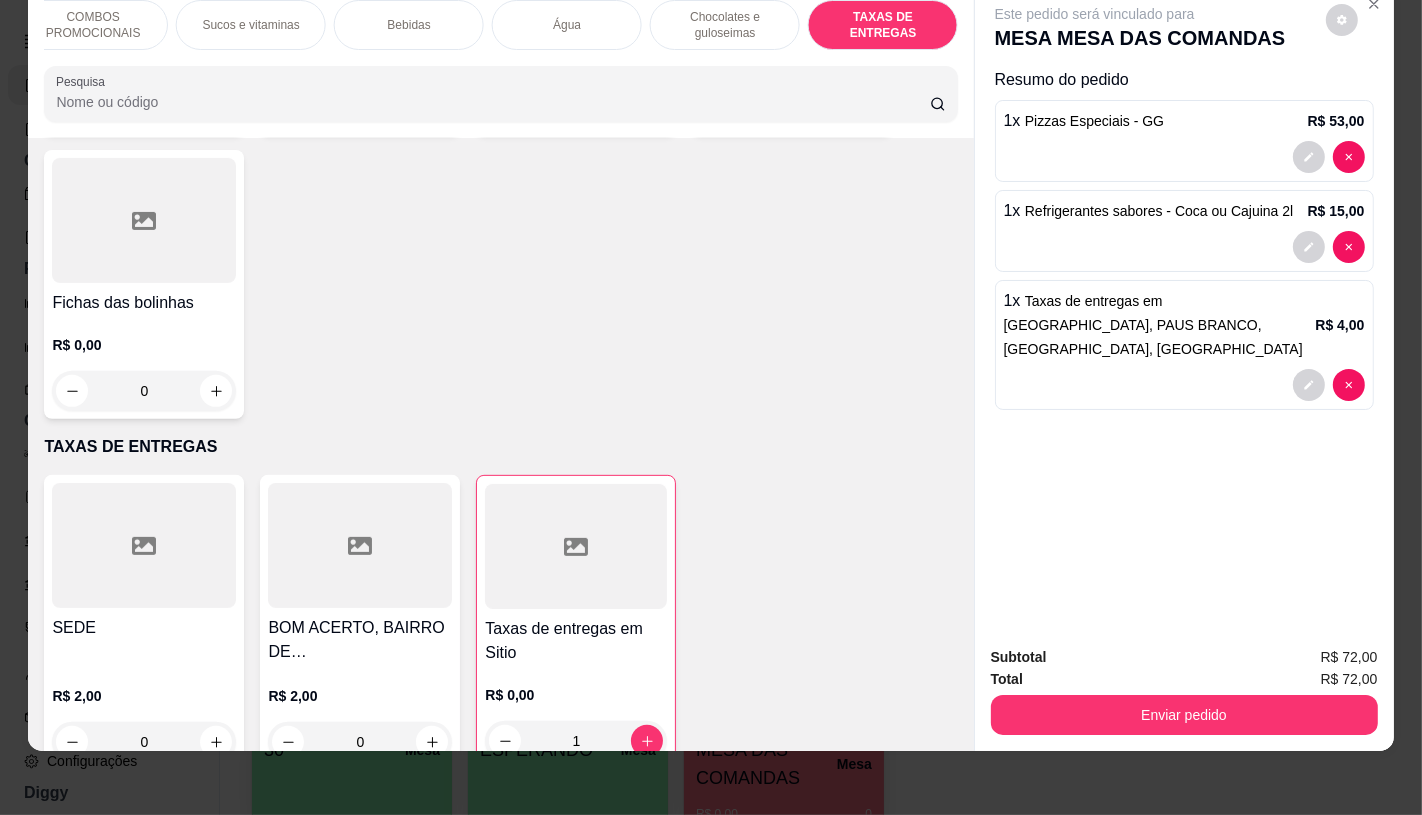 click on "Total R$ 72,00" at bounding box center (1184, 679) 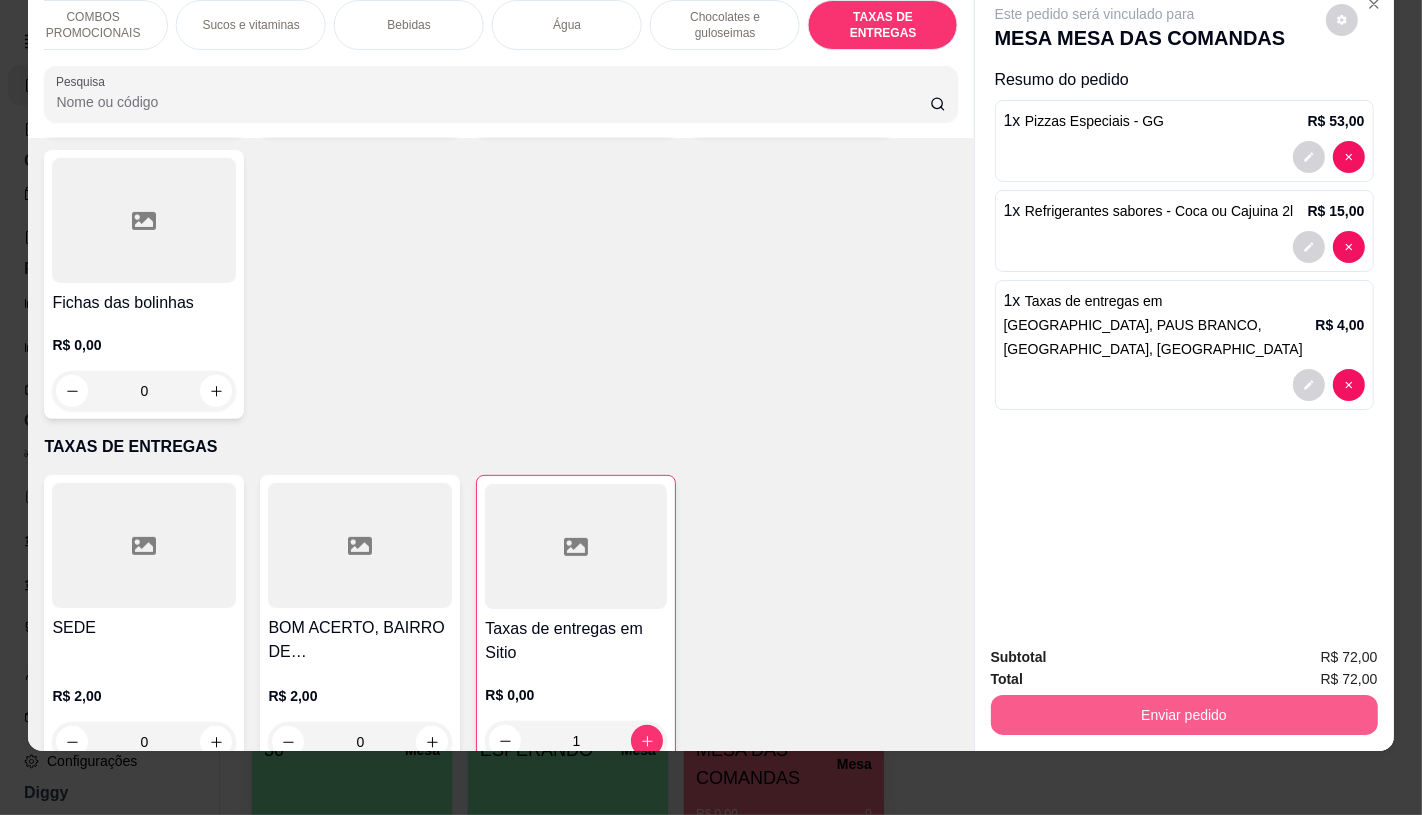 click on "Enviar pedido" at bounding box center [1184, 715] 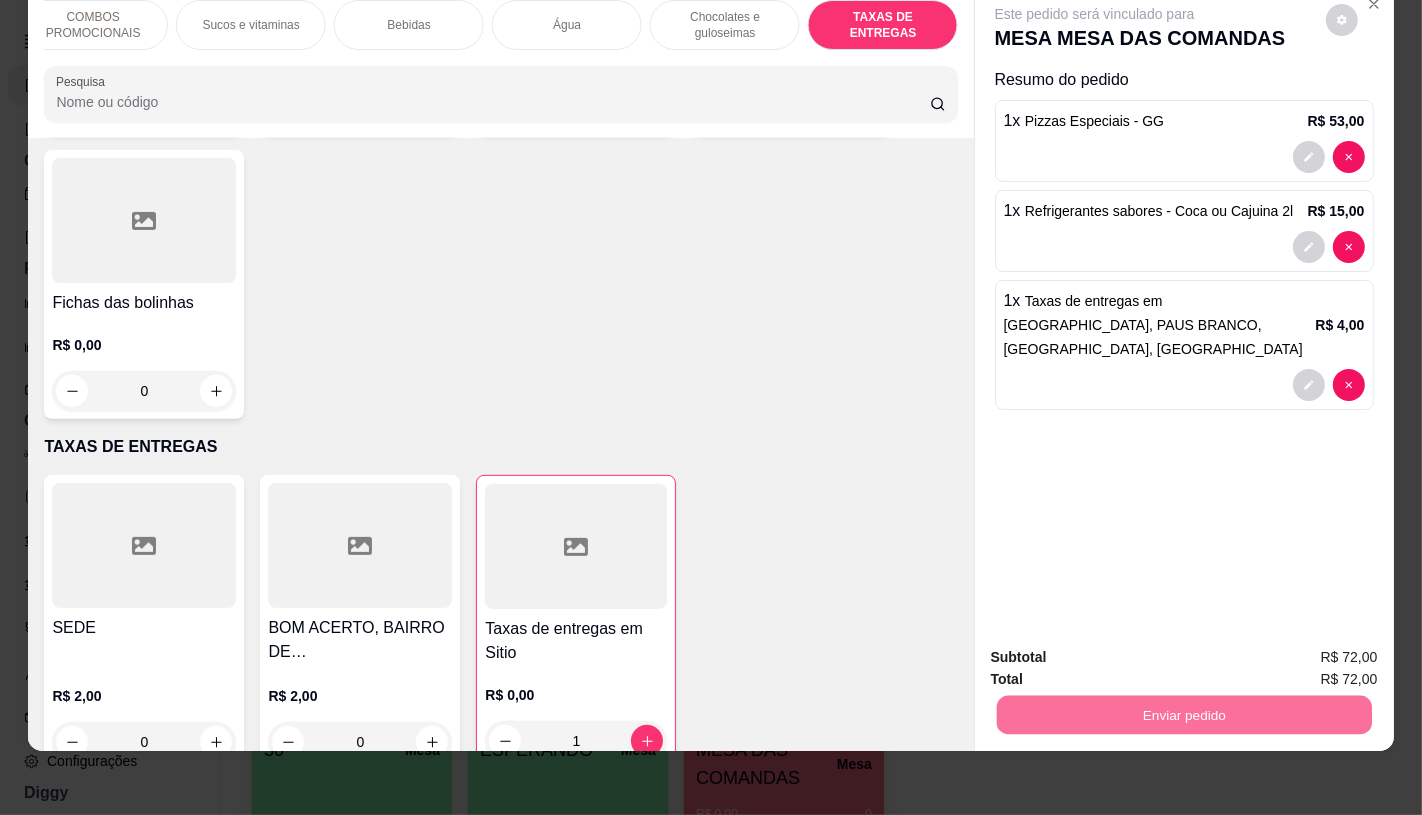 click on "Não registrar e enviar pedido" at bounding box center [1117, 649] 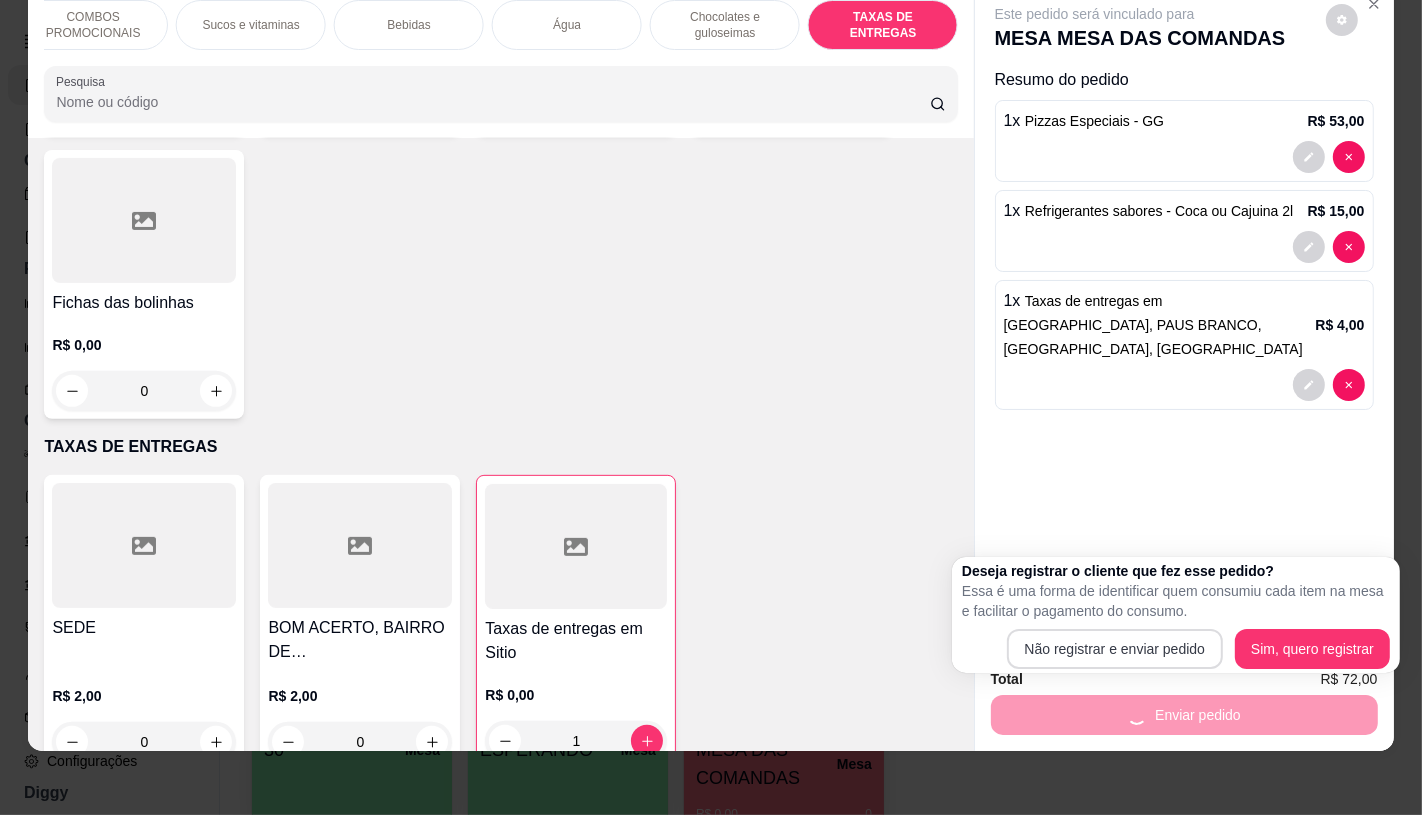 click on "Subtotal R$ 72,00" at bounding box center [1184, 657] 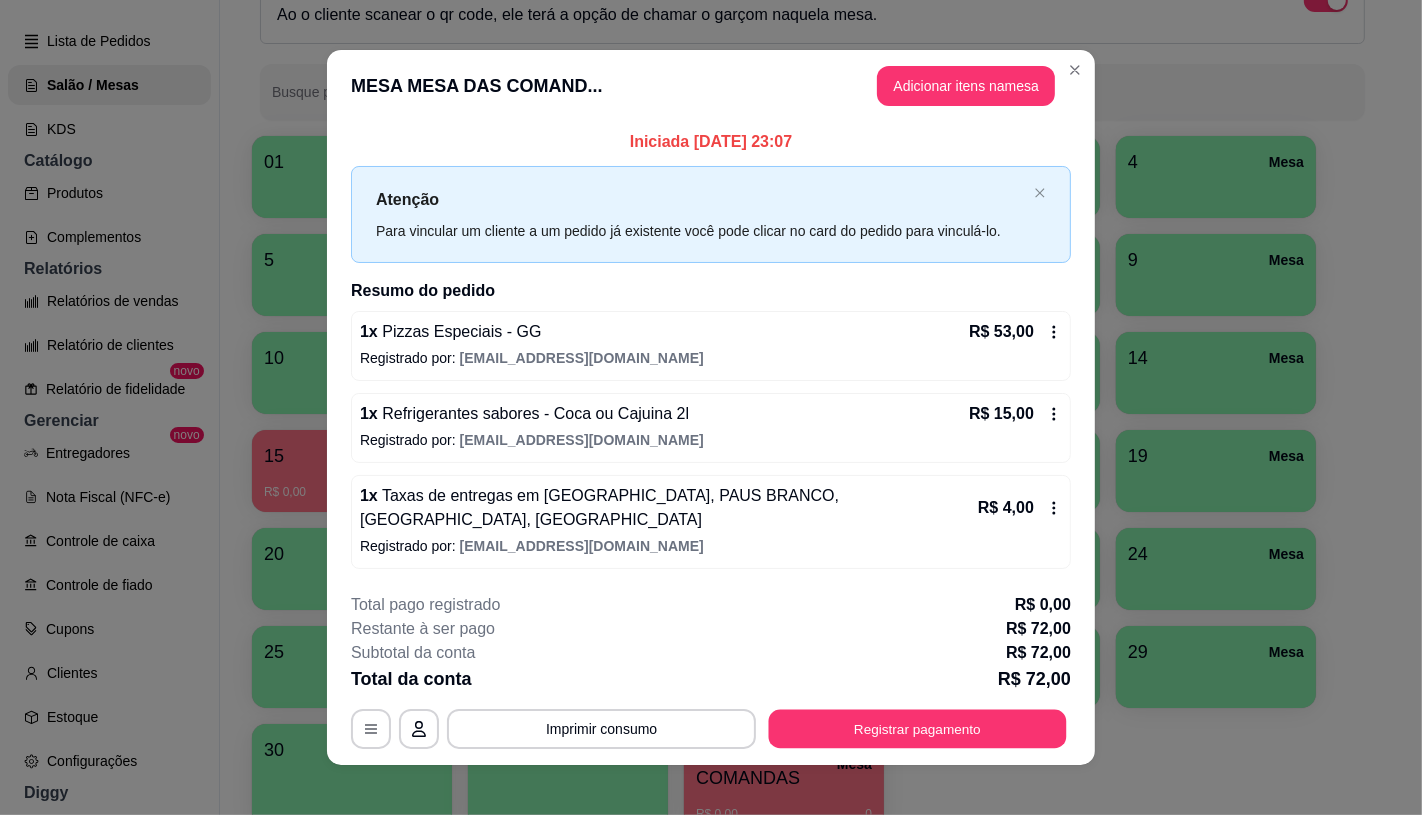 click on "Registrar pagamento" at bounding box center (918, 729) 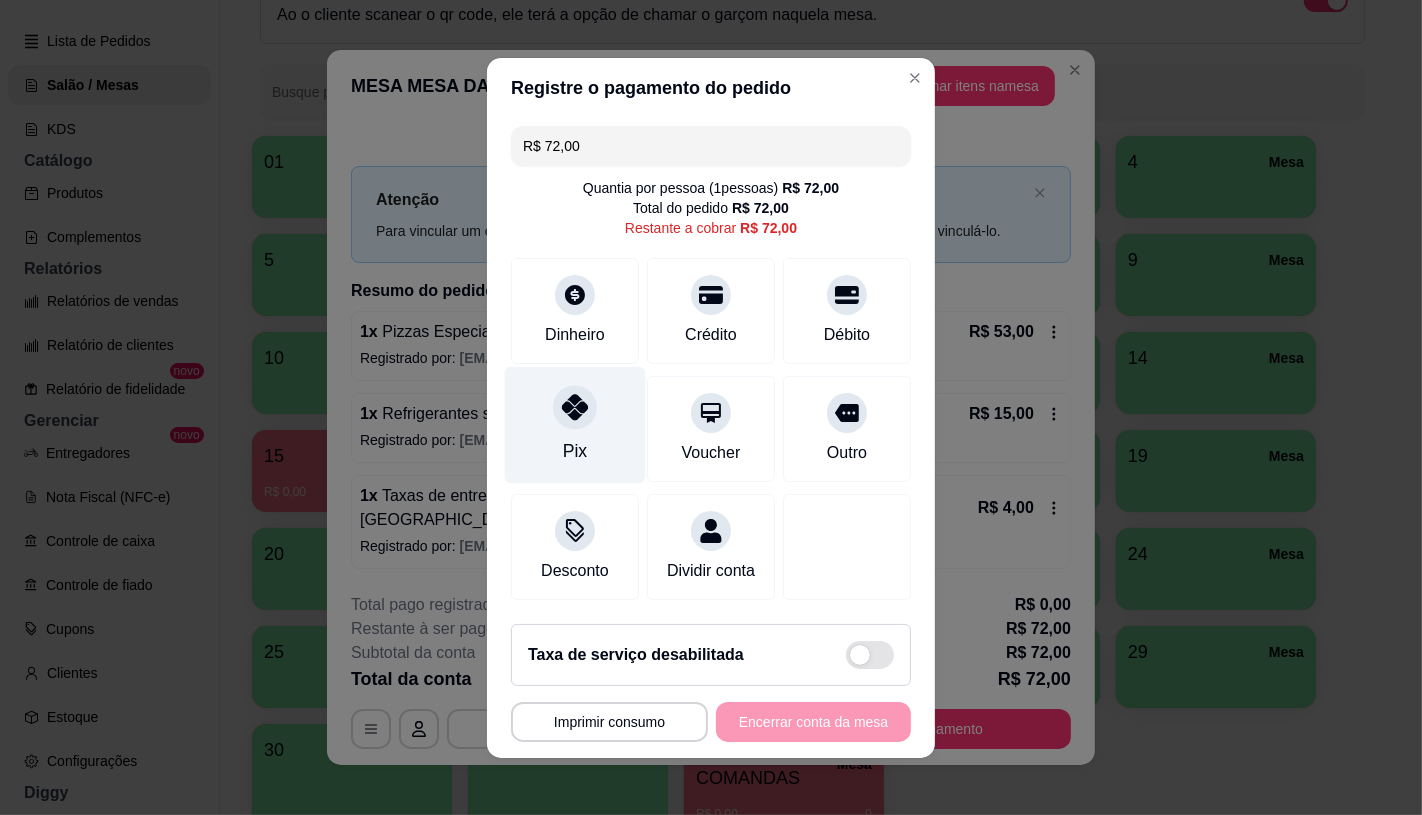 click 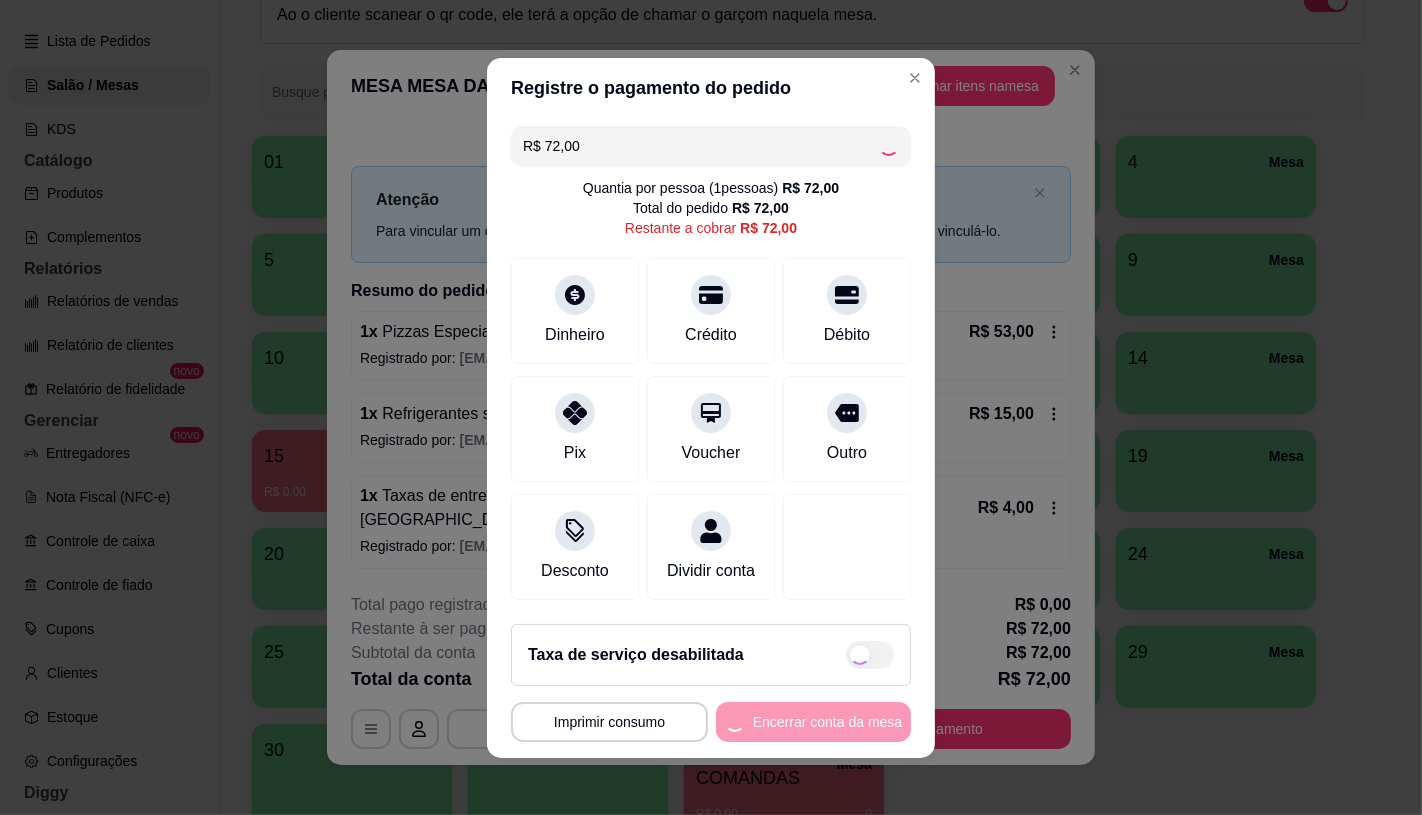 type on "R$ 0,00" 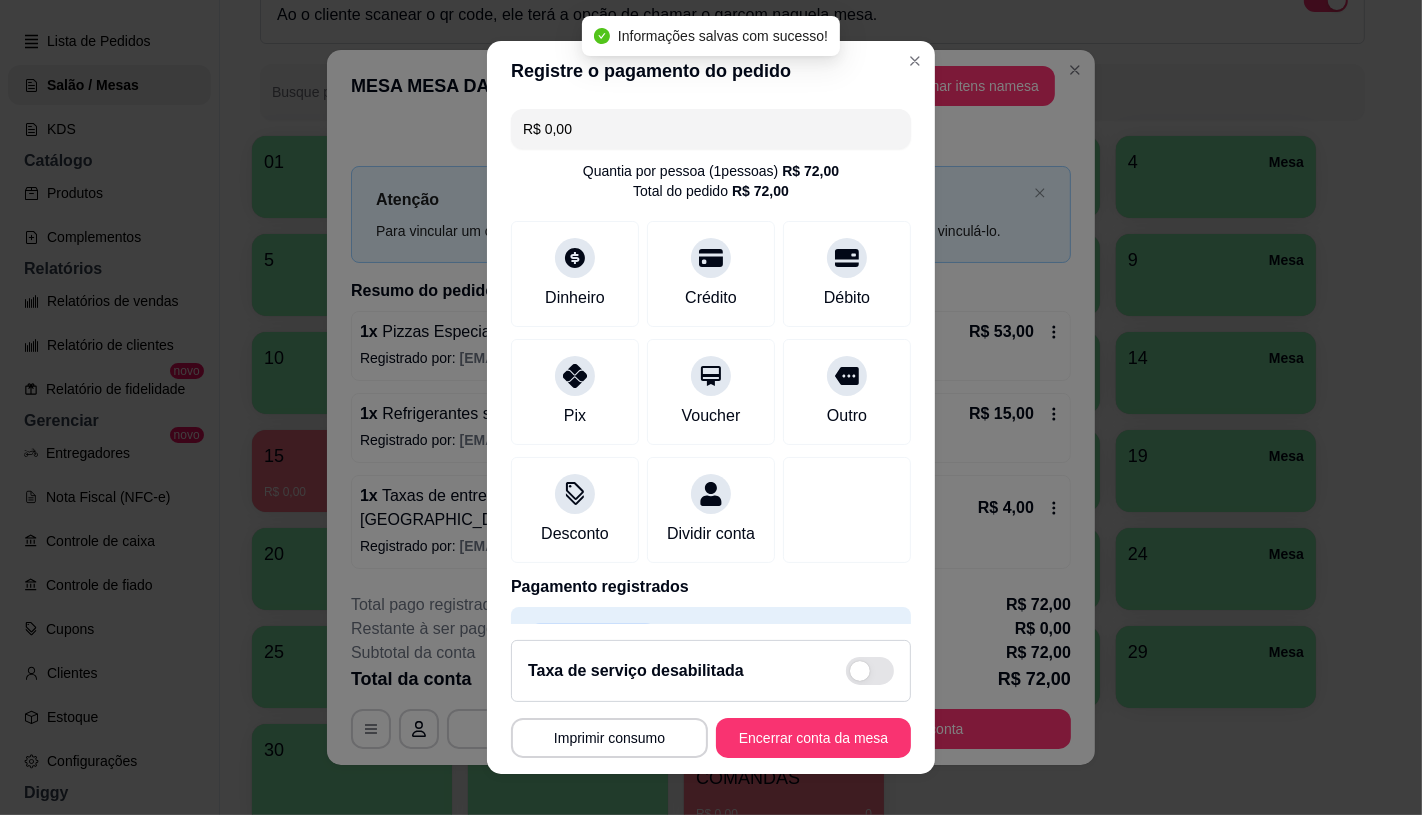 click on "Encerrar conta da mesa" at bounding box center (813, 738) 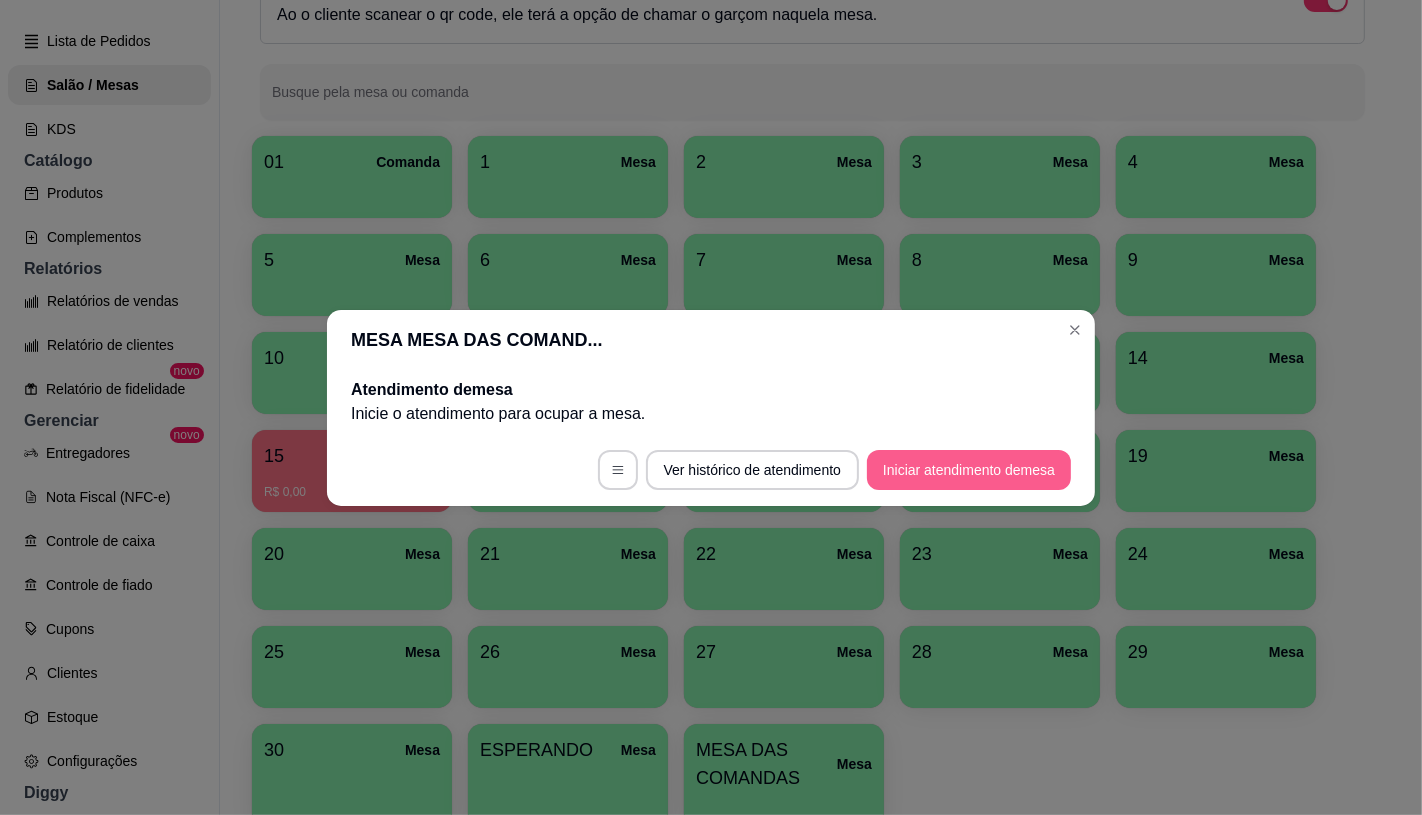 click on "Iniciar atendimento de  mesa" at bounding box center [969, 470] 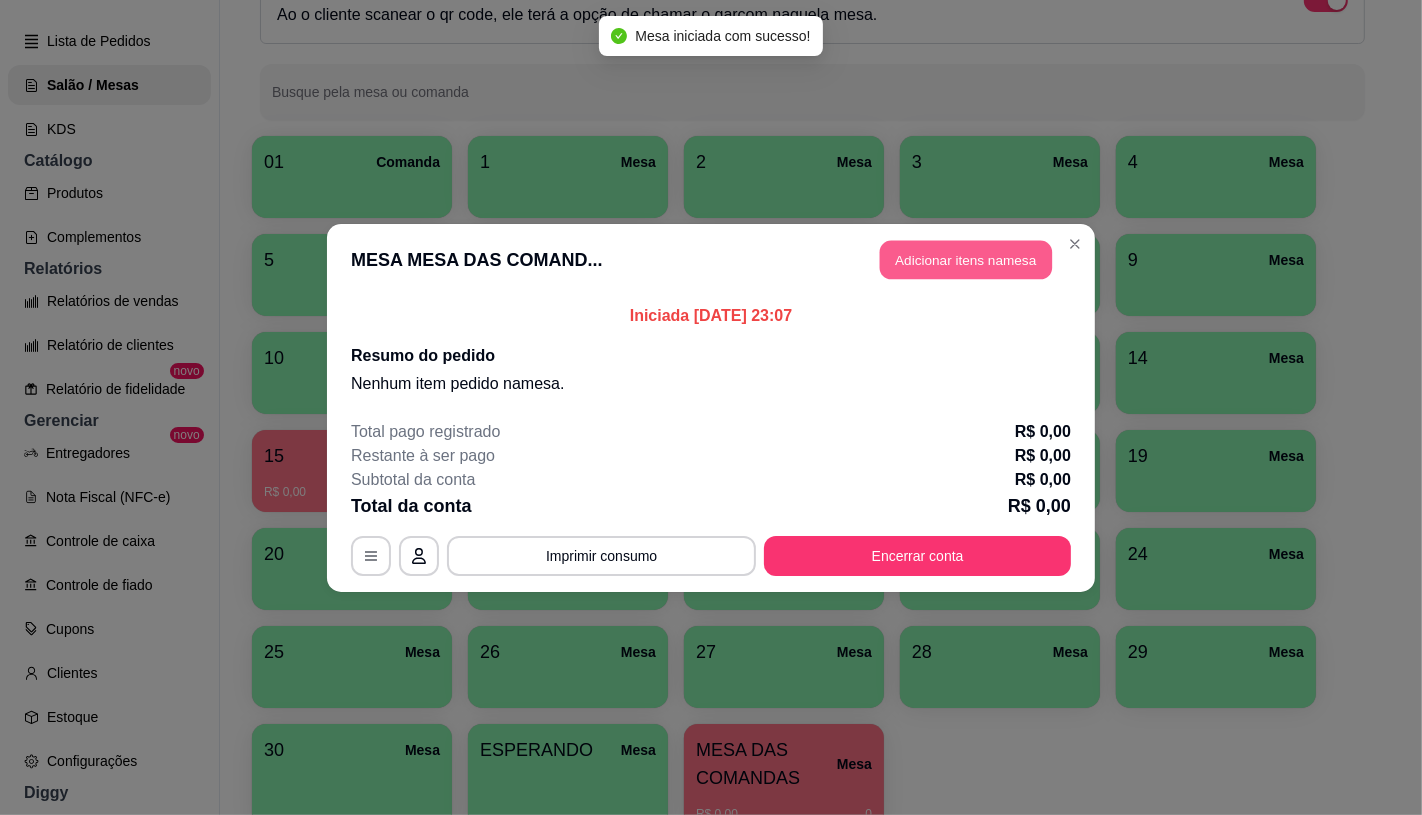 click on "Adicionar itens na  mesa" at bounding box center (966, 259) 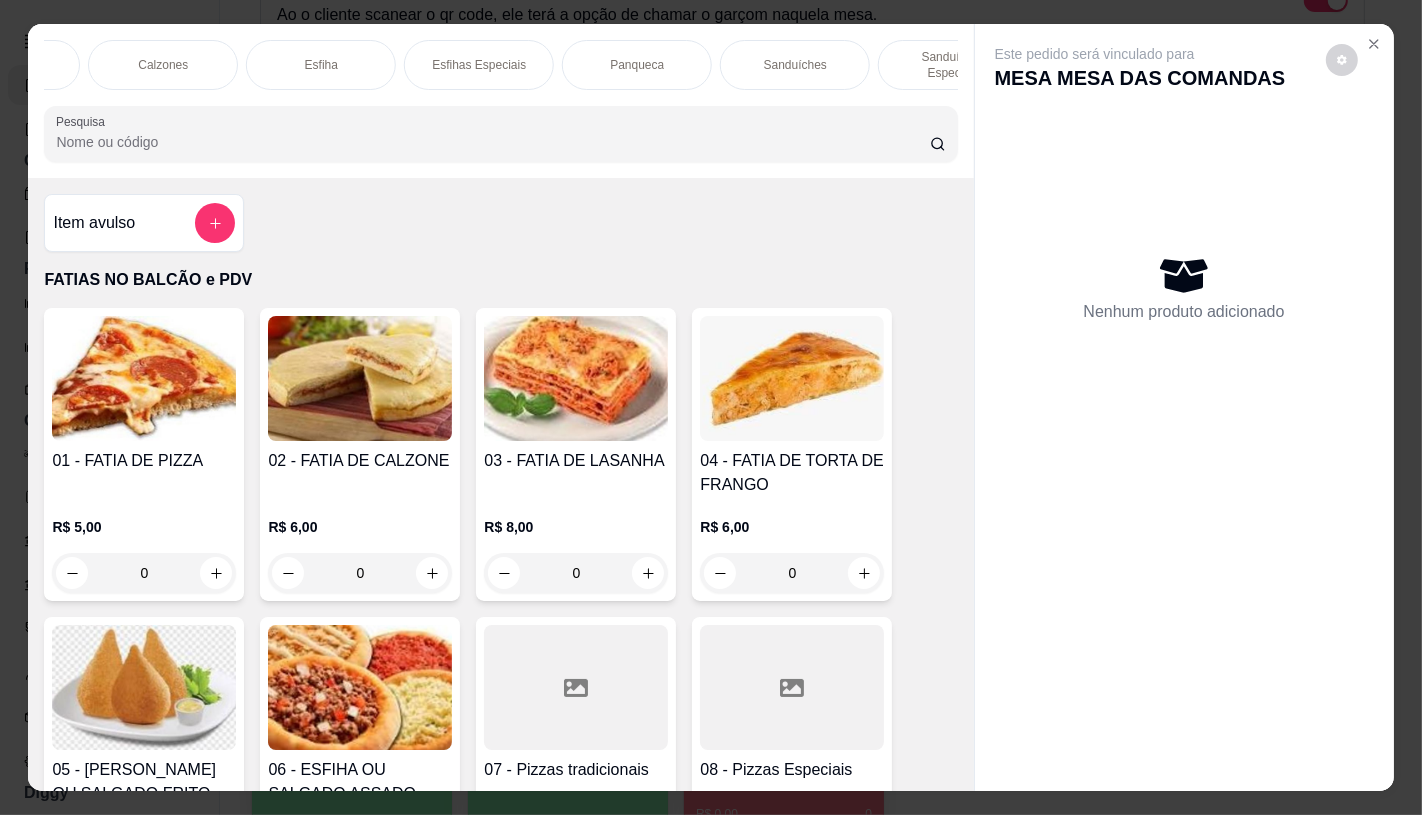 scroll, scrollTop: 0, scrollLeft: 1066, axis: horizontal 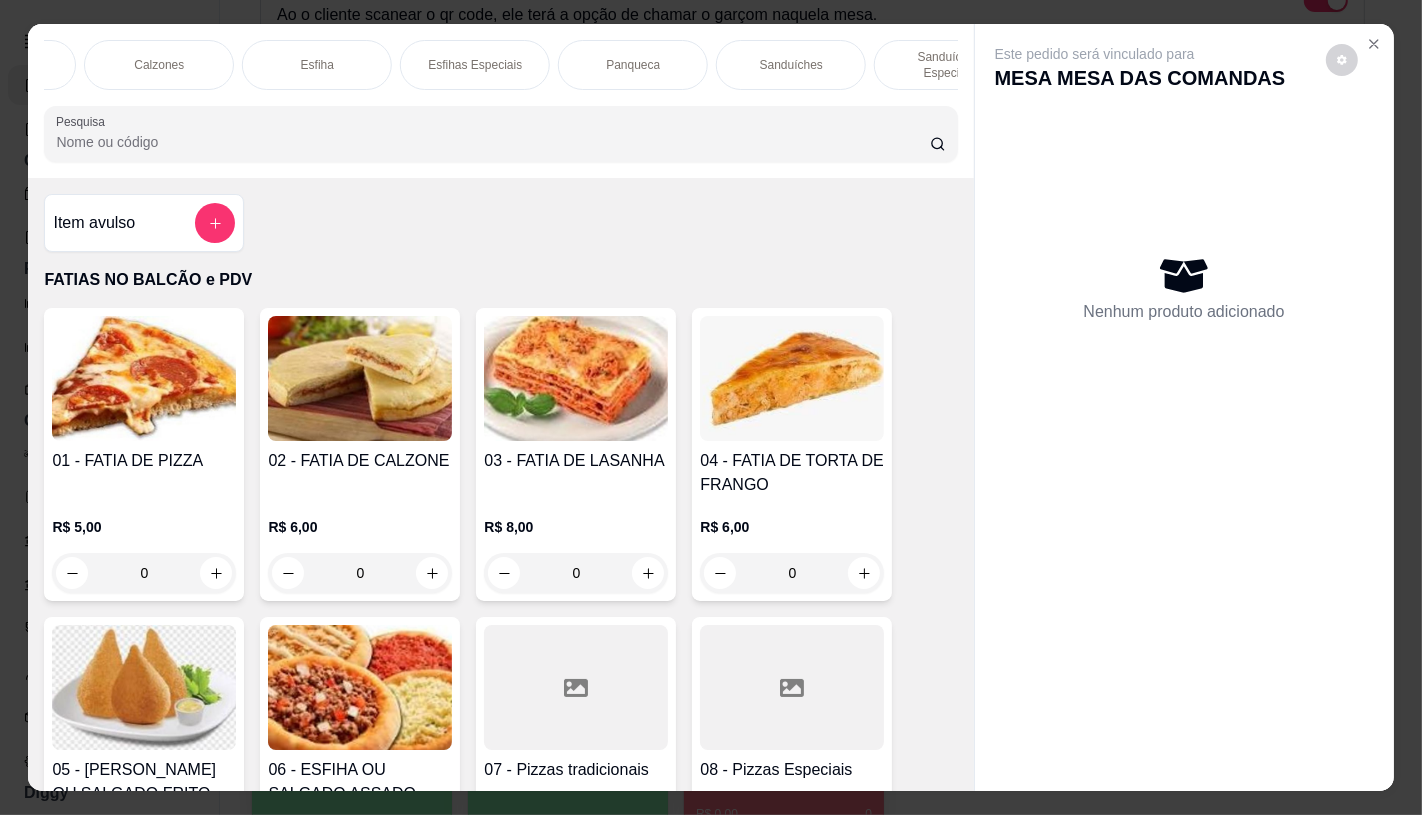 drag, startPoint x: 786, startPoint y: 33, endPoint x: 796, endPoint y: 226, distance: 193.2589 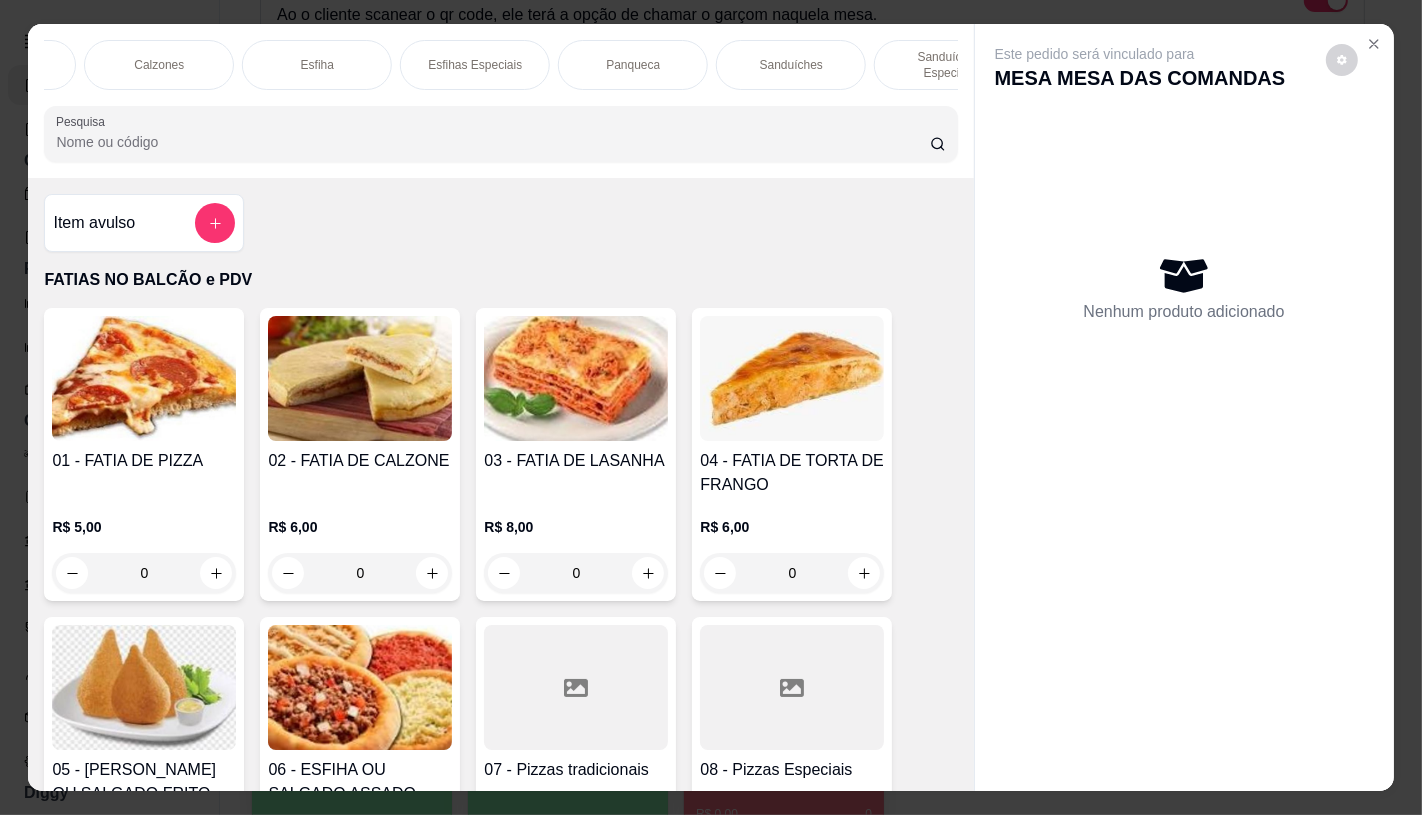 click on "Sanduíches" at bounding box center (791, 65) 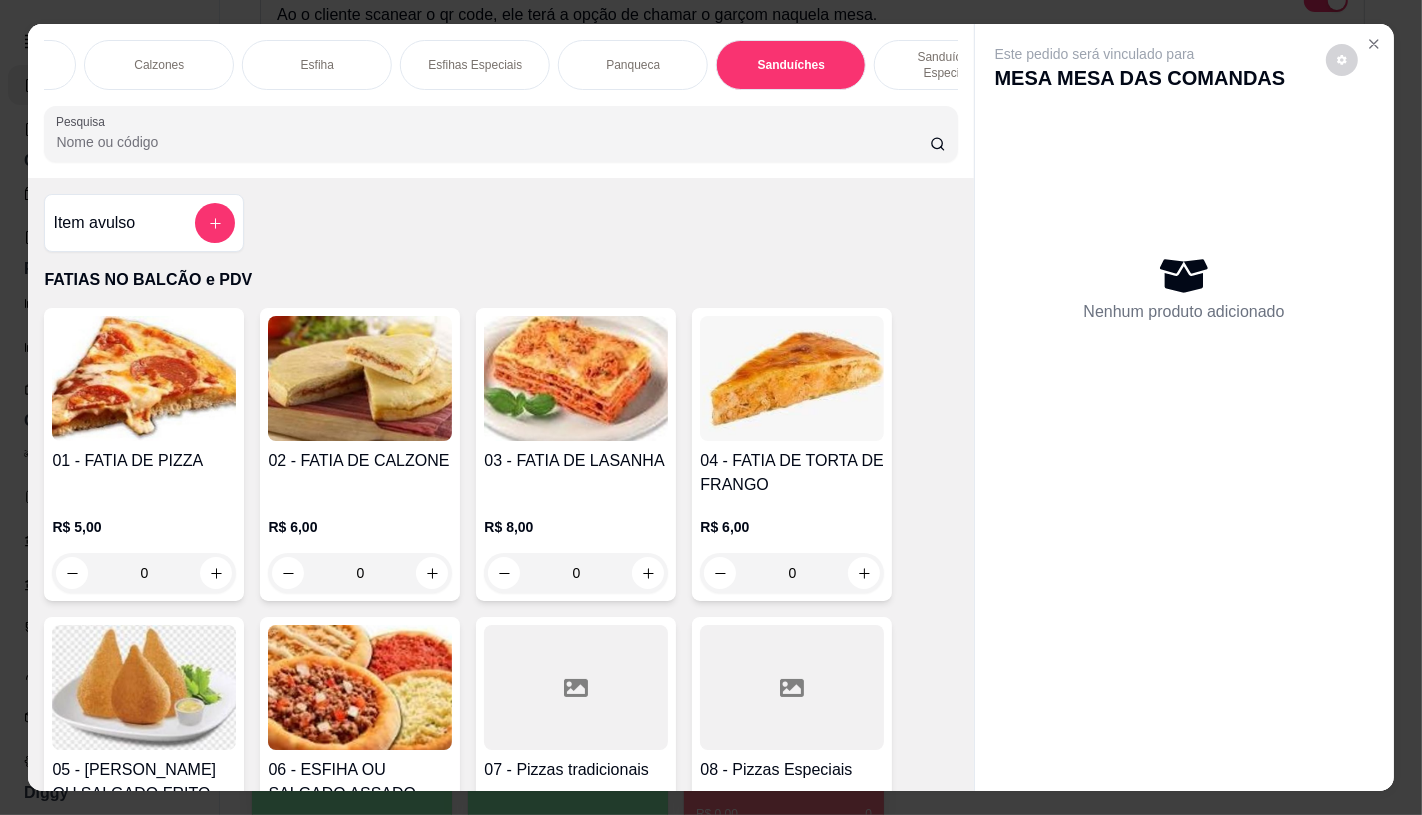 scroll, scrollTop: 8083, scrollLeft: 0, axis: vertical 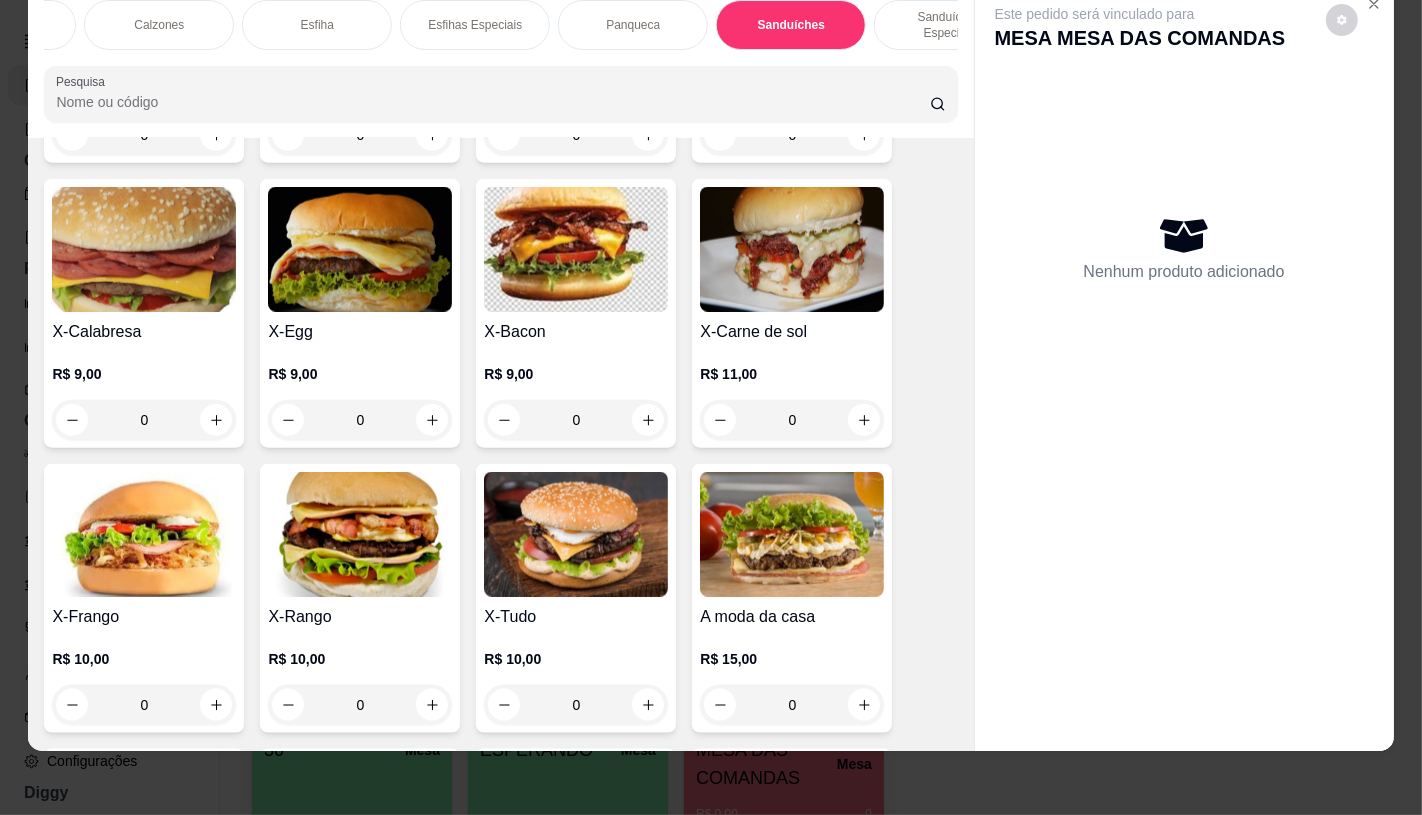 click on "R$ 11,00 0" at bounding box center (792, 392) 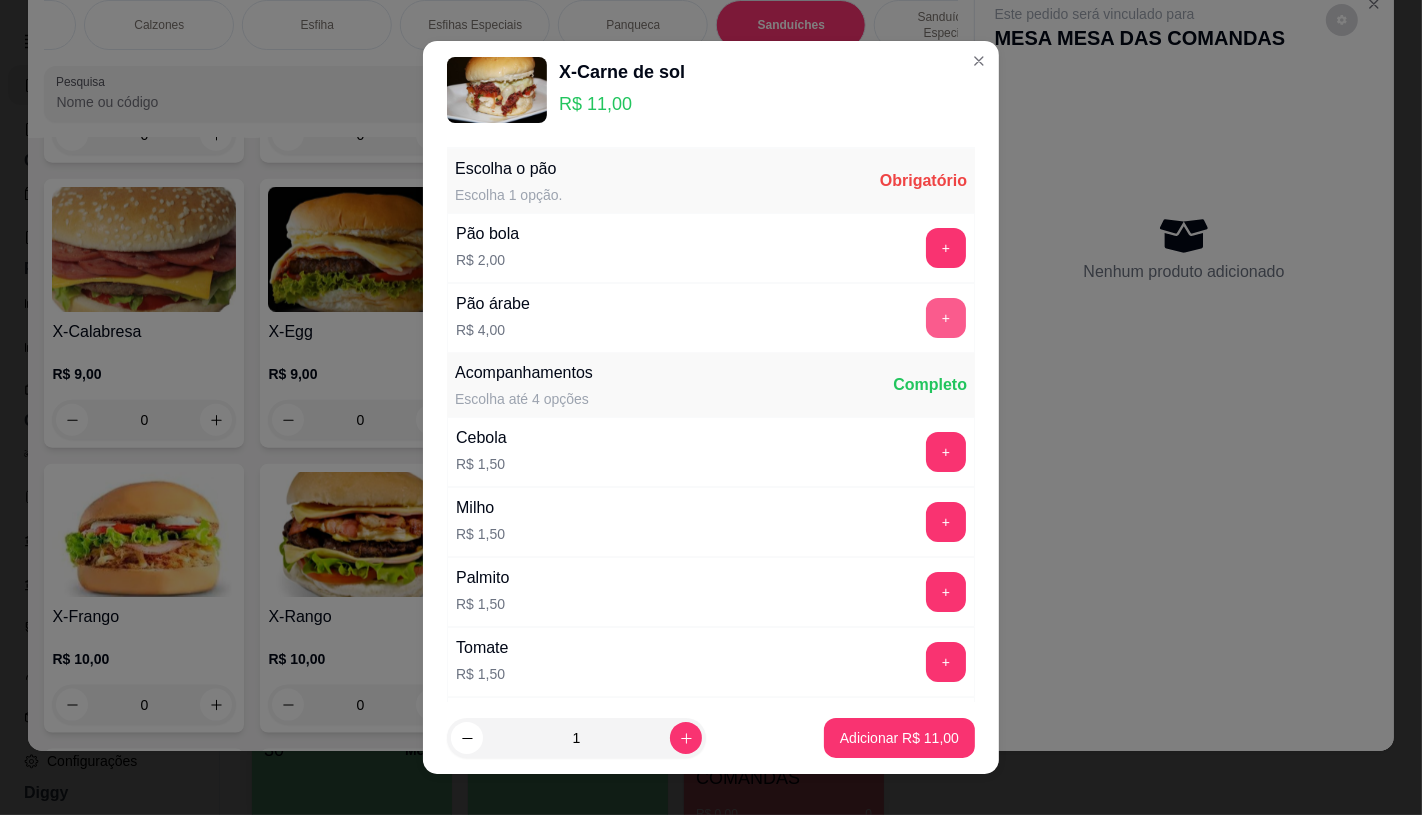 click on "+" at bounding box center [946, 318] 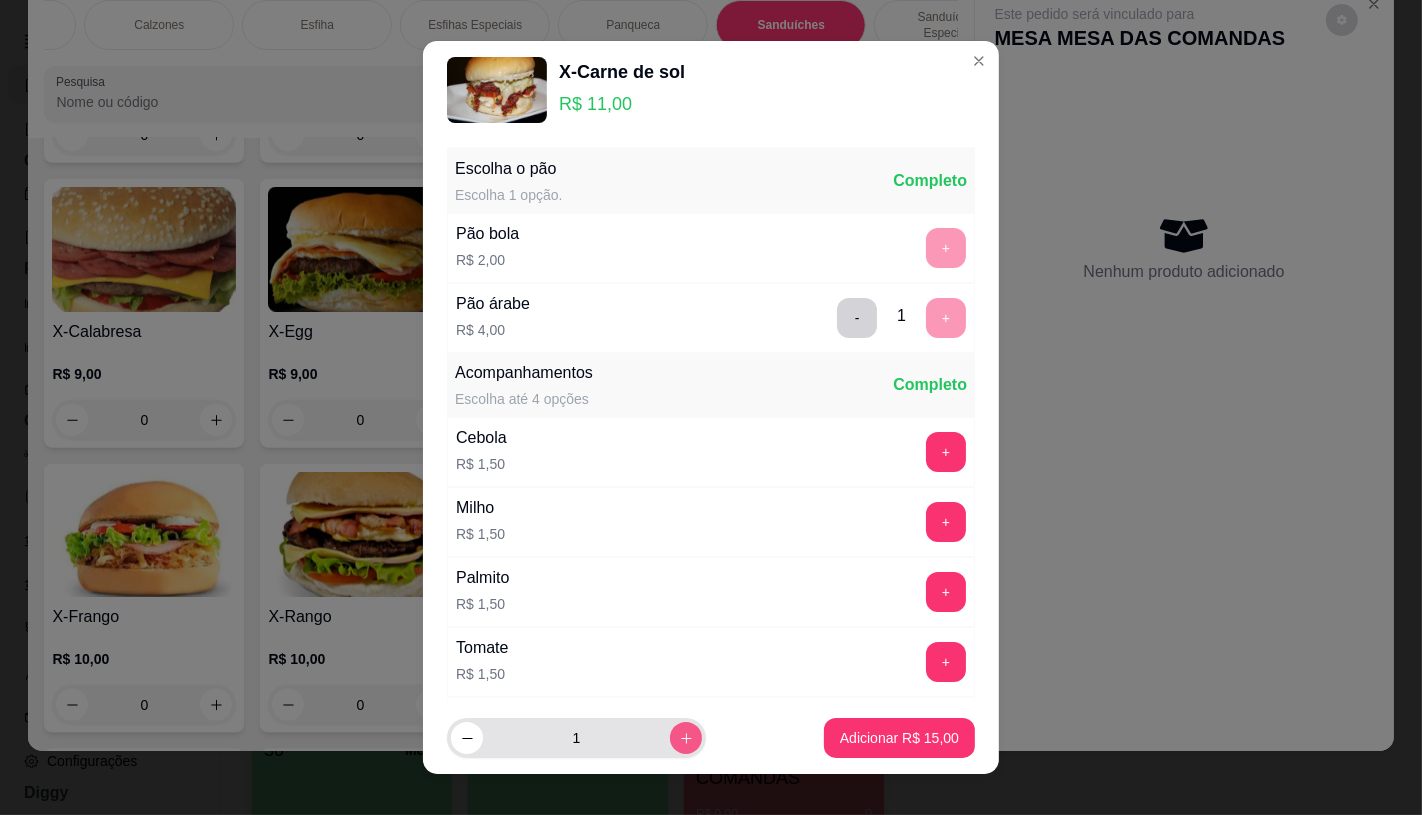 click 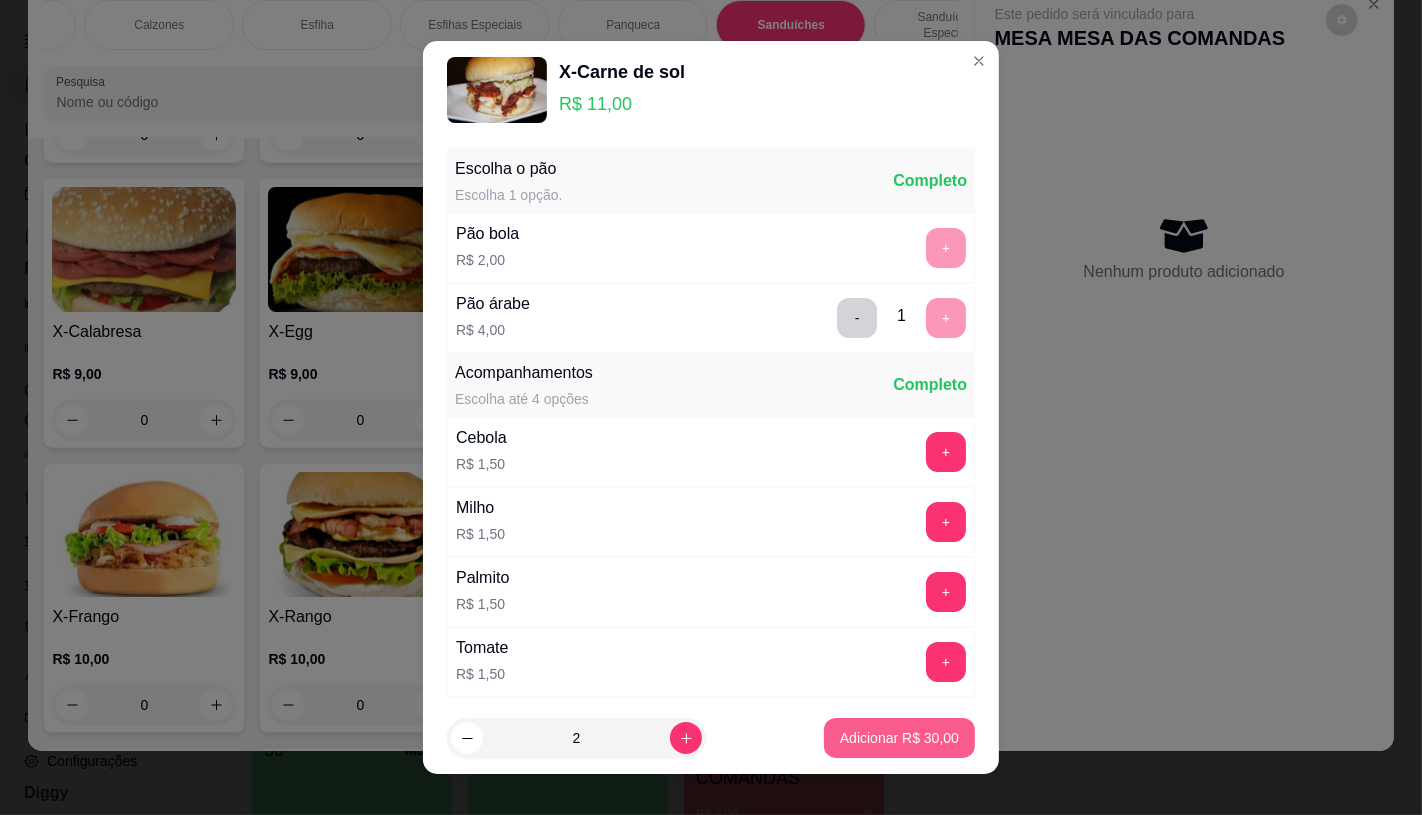 click on "Adicionar   R$ 30,00" at bounding box center (899, 738) 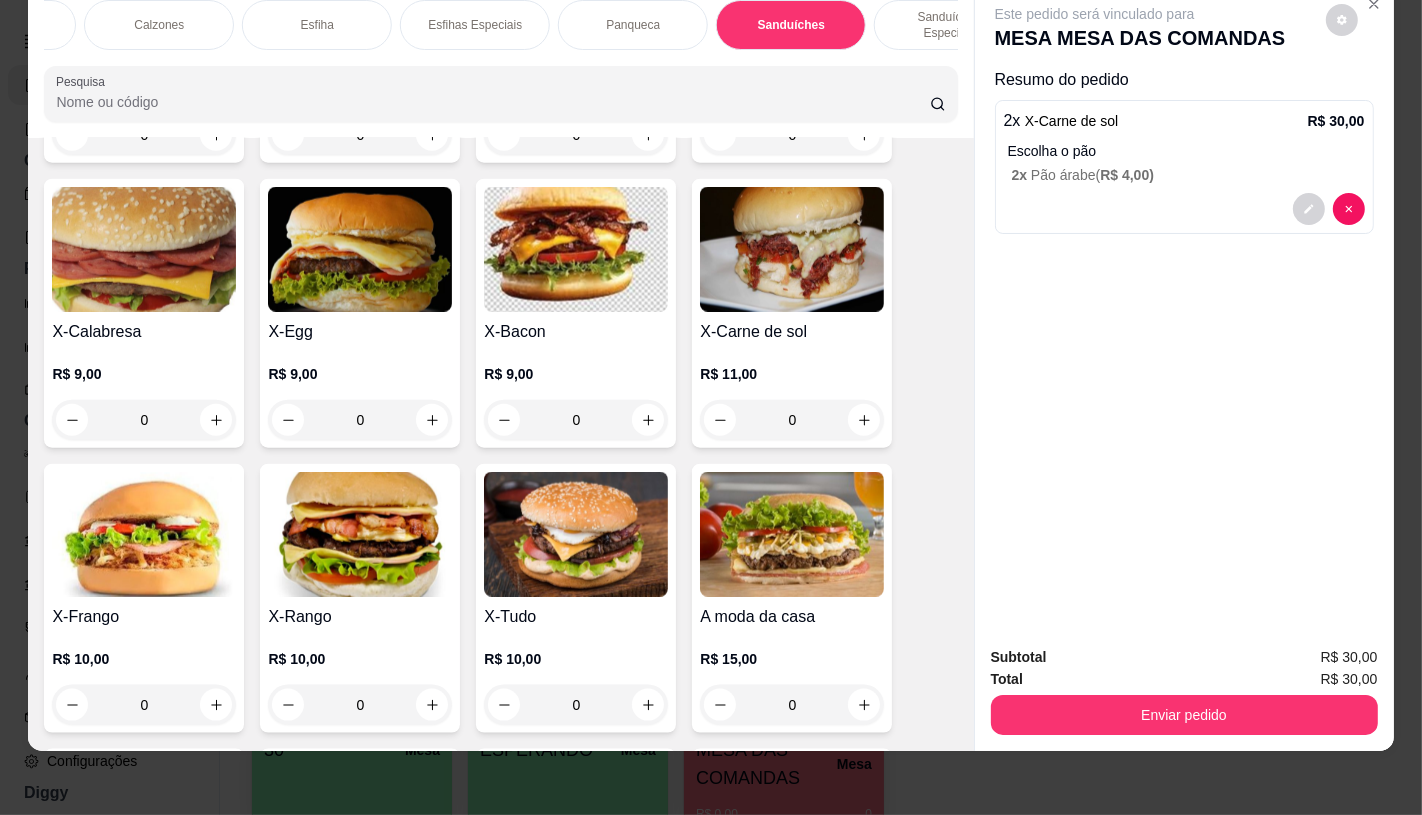 scroll, scrollTop: 0, scrollLeft: 0, axis: both 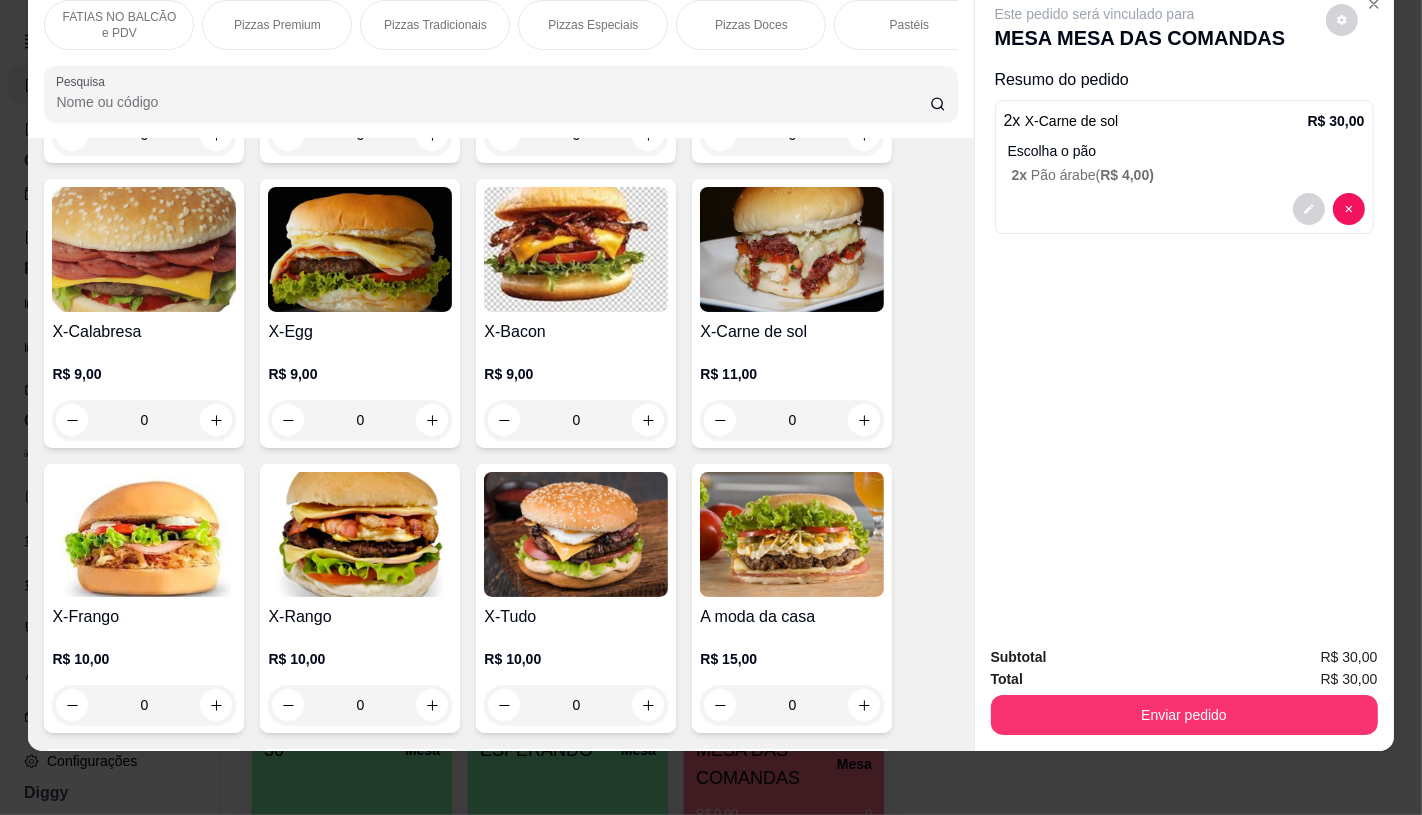 click on "FATIAS NO BALCÃO e PDV" at bounding box center (119, 25) 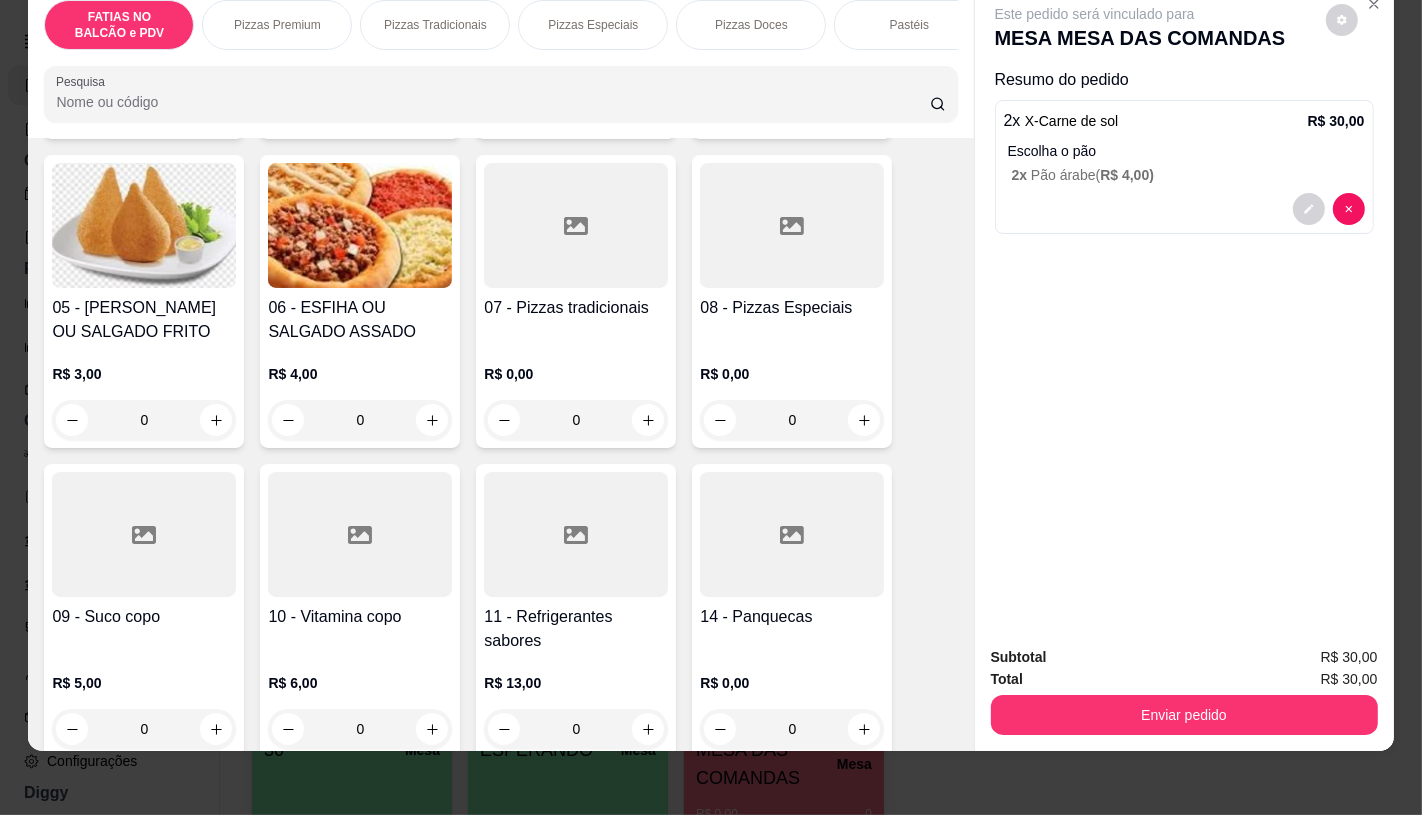 scroll, scrollTop: 423, scrollLeft: 0, axis: vertical 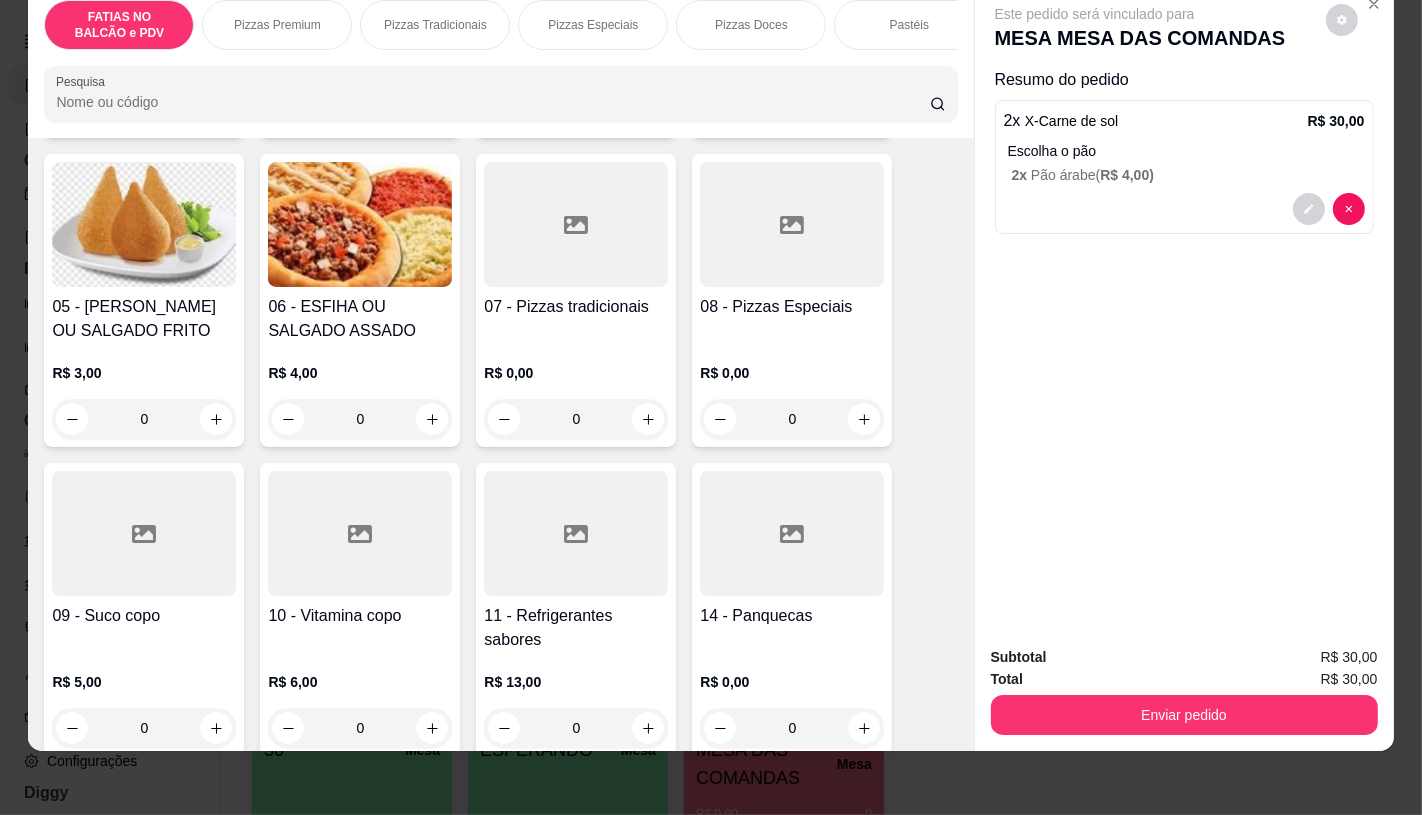 click on "11 - Refrigerantes sabores" at bounding box center [576, 628] 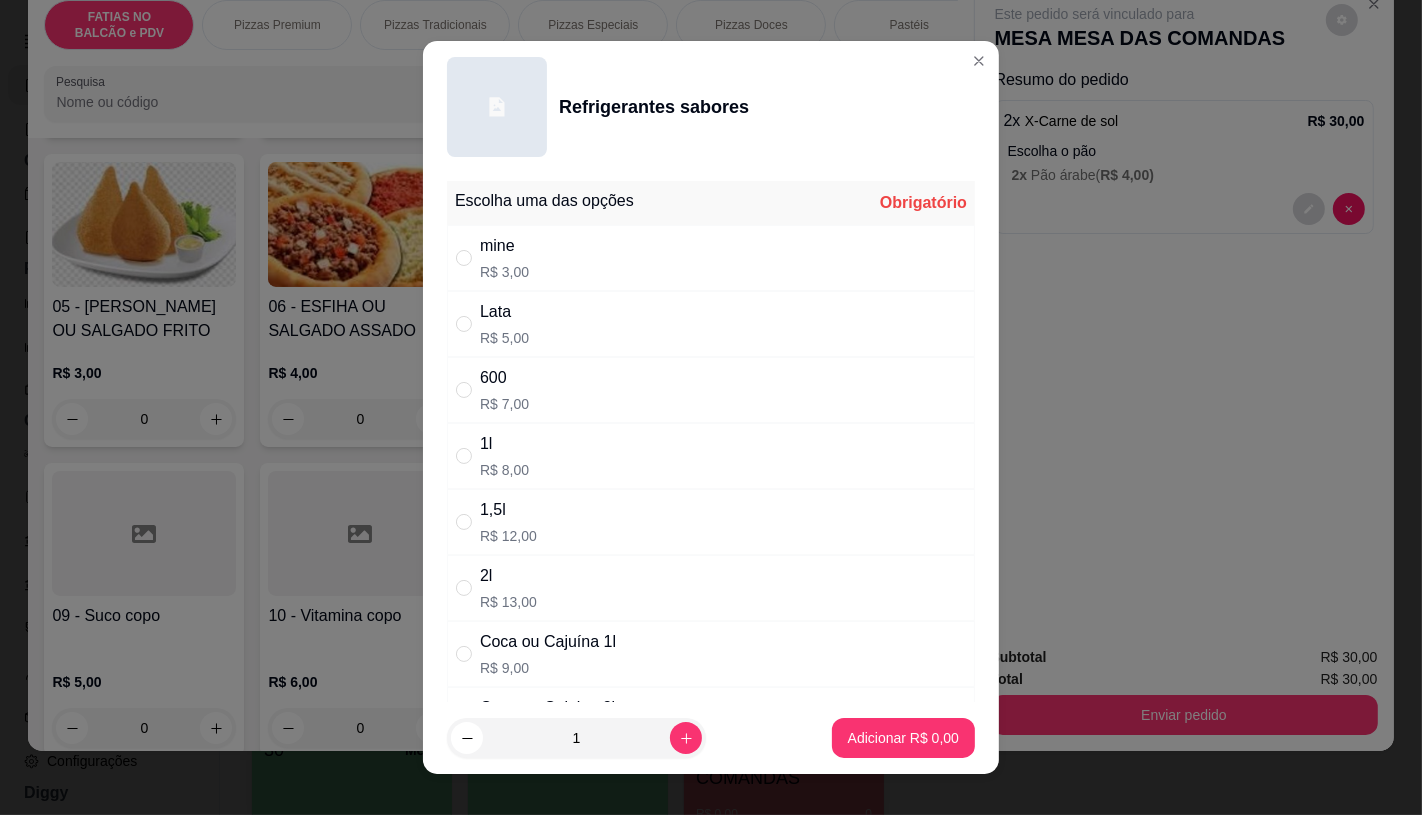 click on "Coca ou Cajuína 1l" at bounding box center (548, 642) 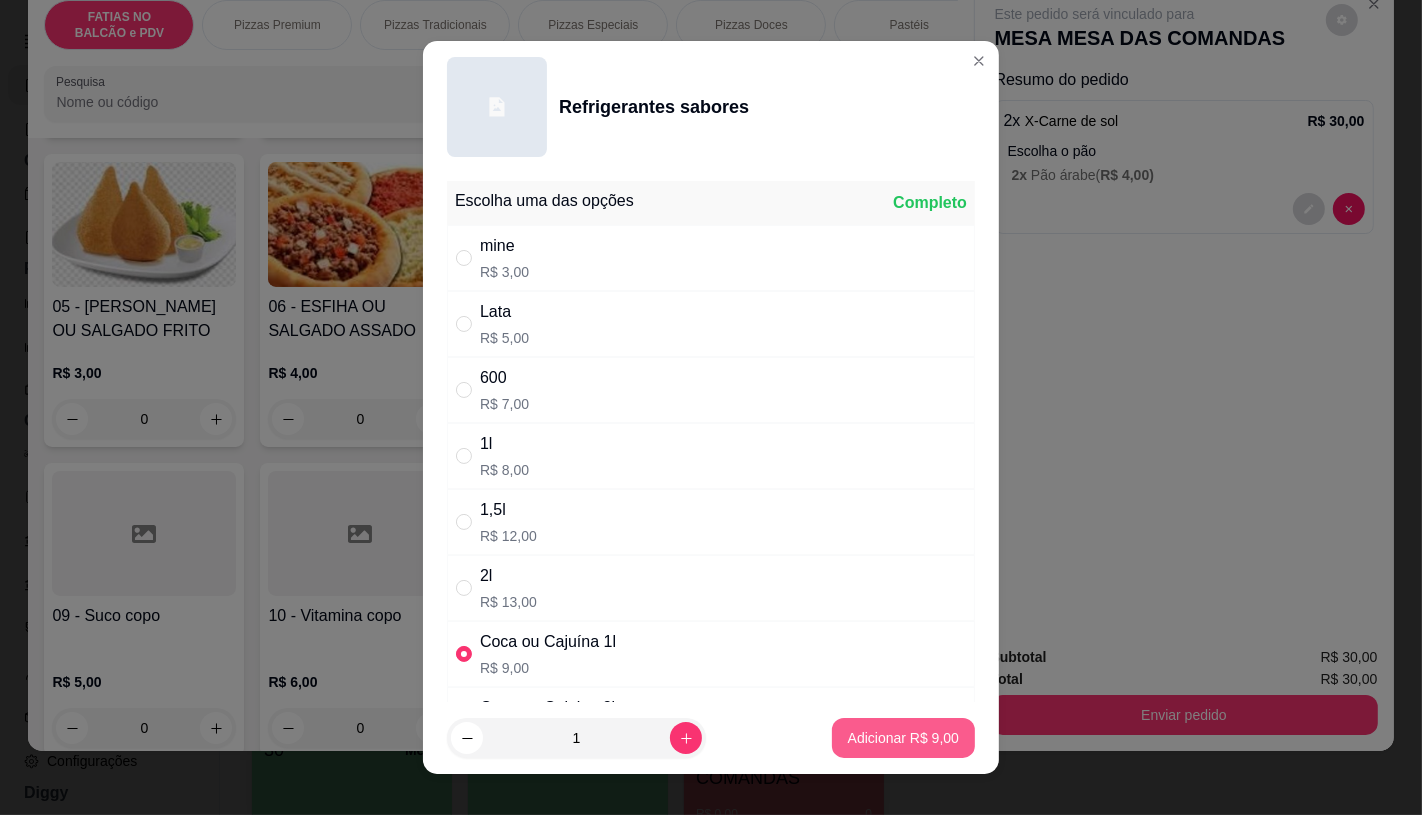 click on "Adicionar   R$ 9,00" at bounding box center [903, 738] 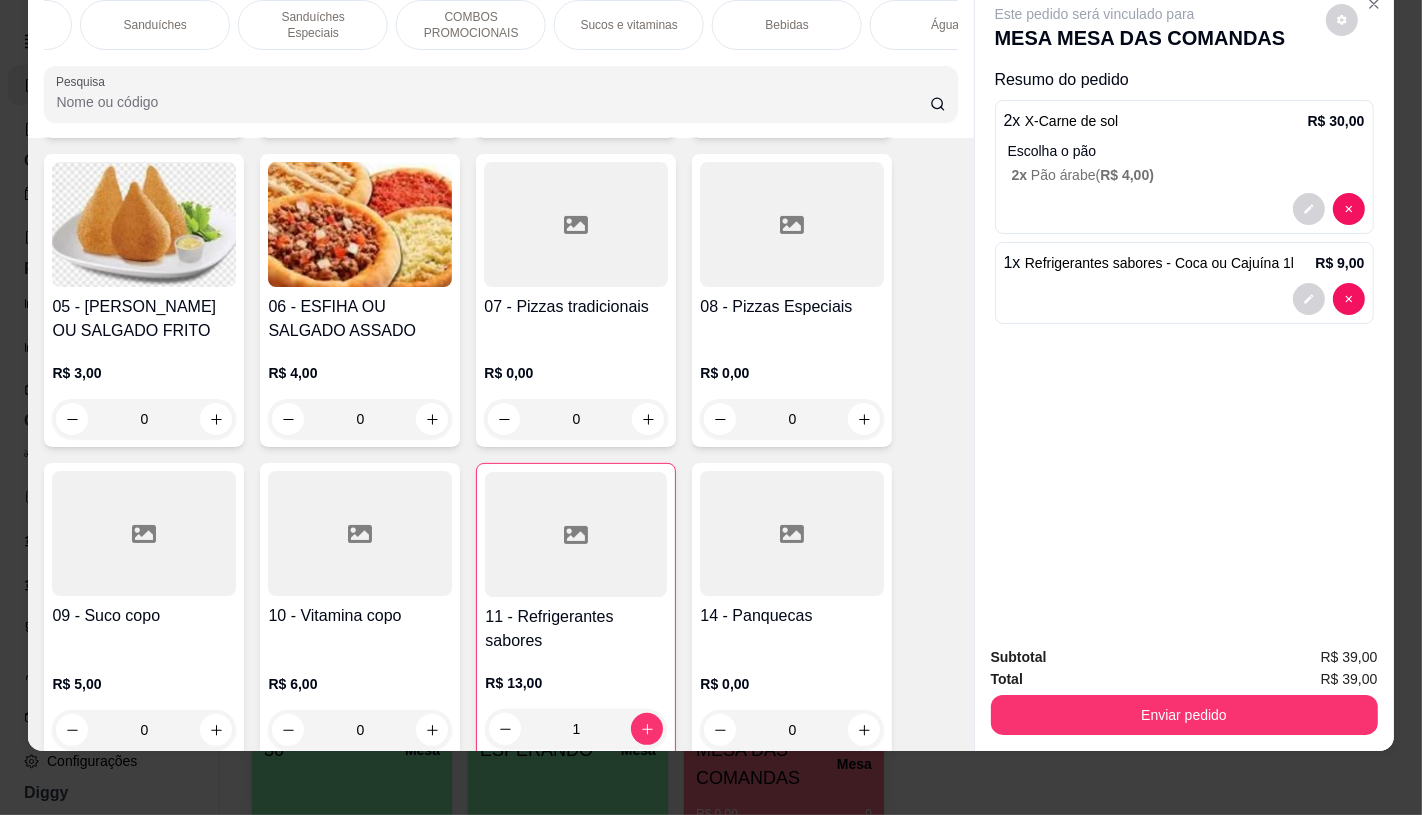 scroll, scrollTop: 0, scrollLeft: 2080, axis: horizontal 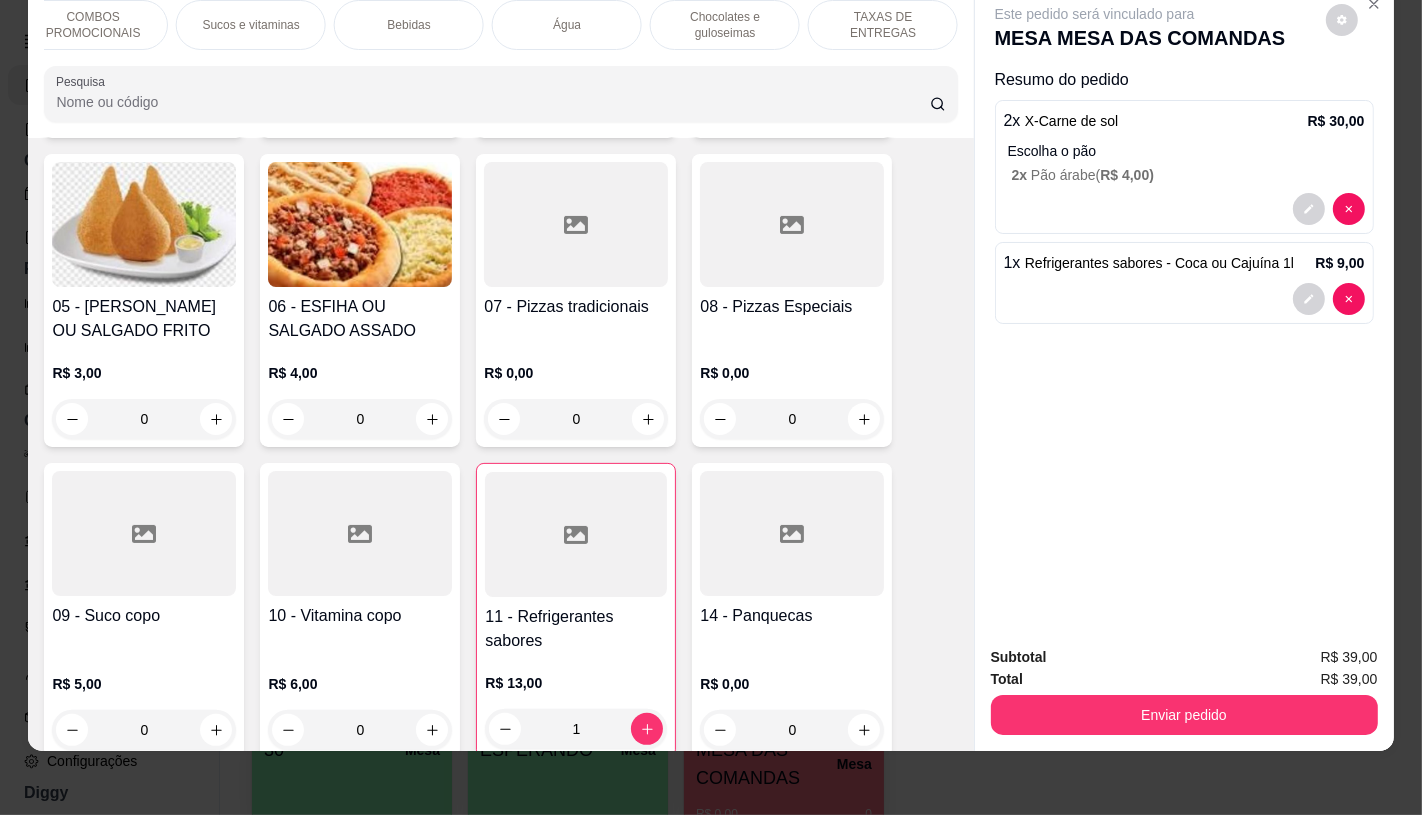 click on "TAXAS DE ENTREGAS" at bounding box center (883, 25) 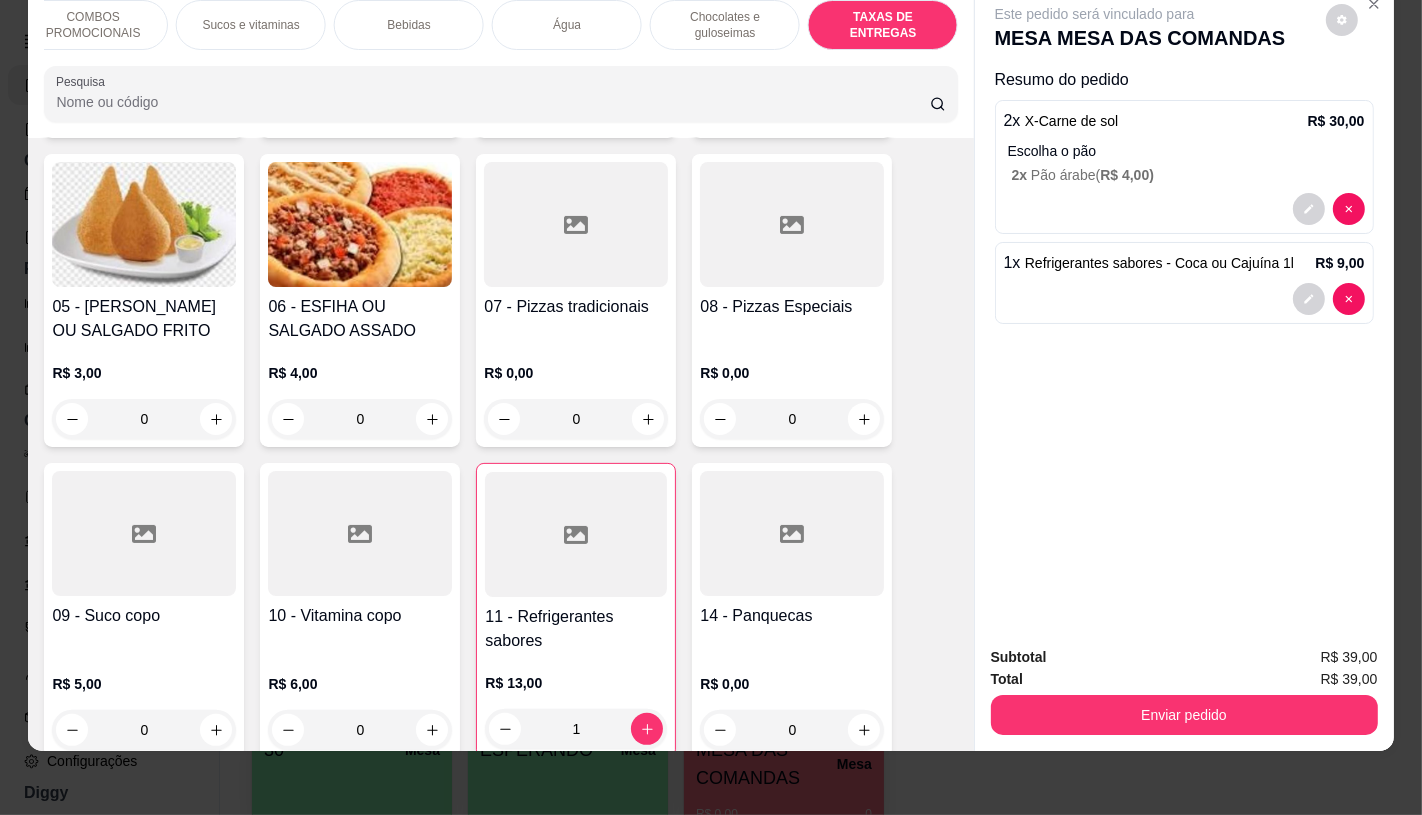 scroll, scrollTop: 13375, scrollLeft: 0, axis: vertical 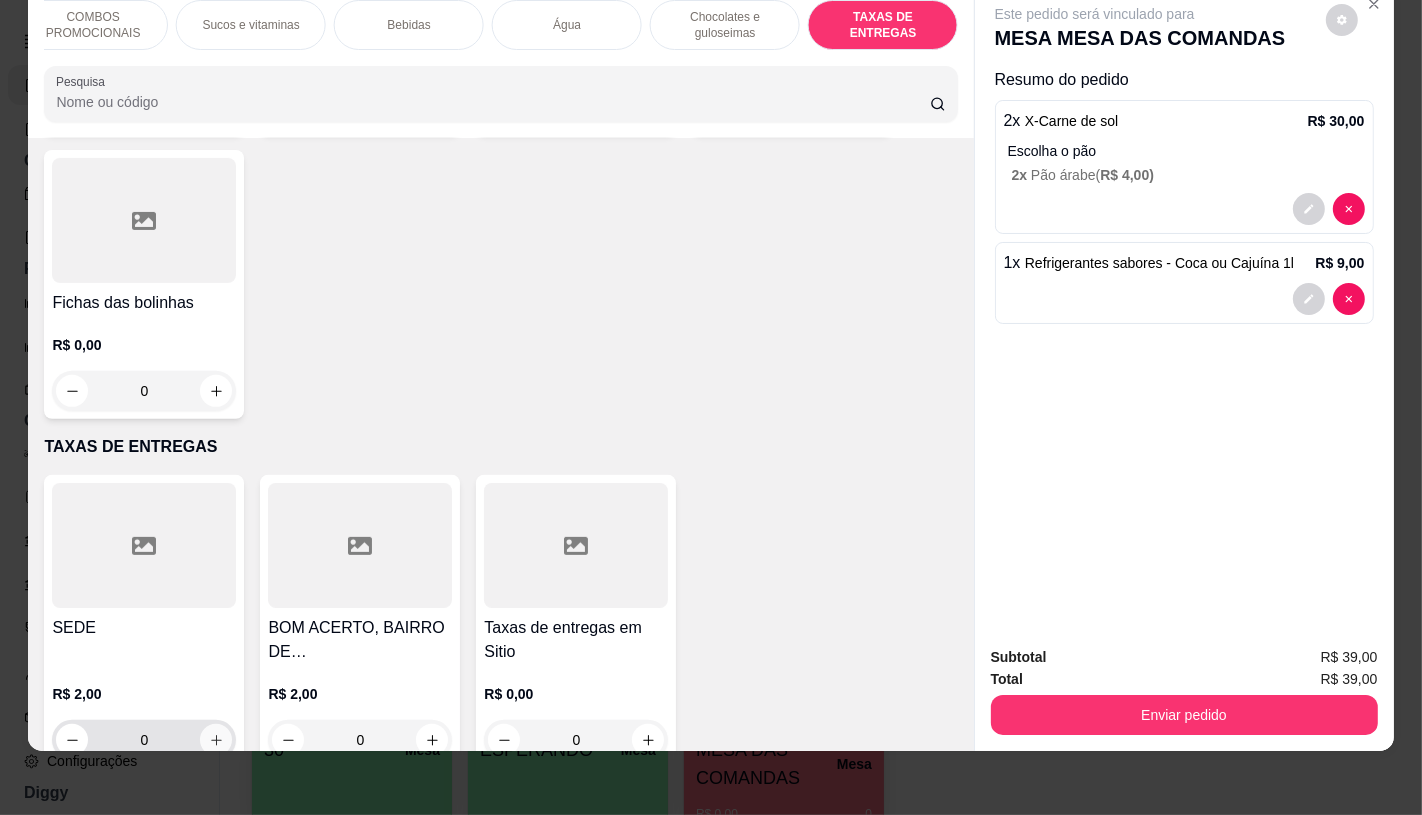 click 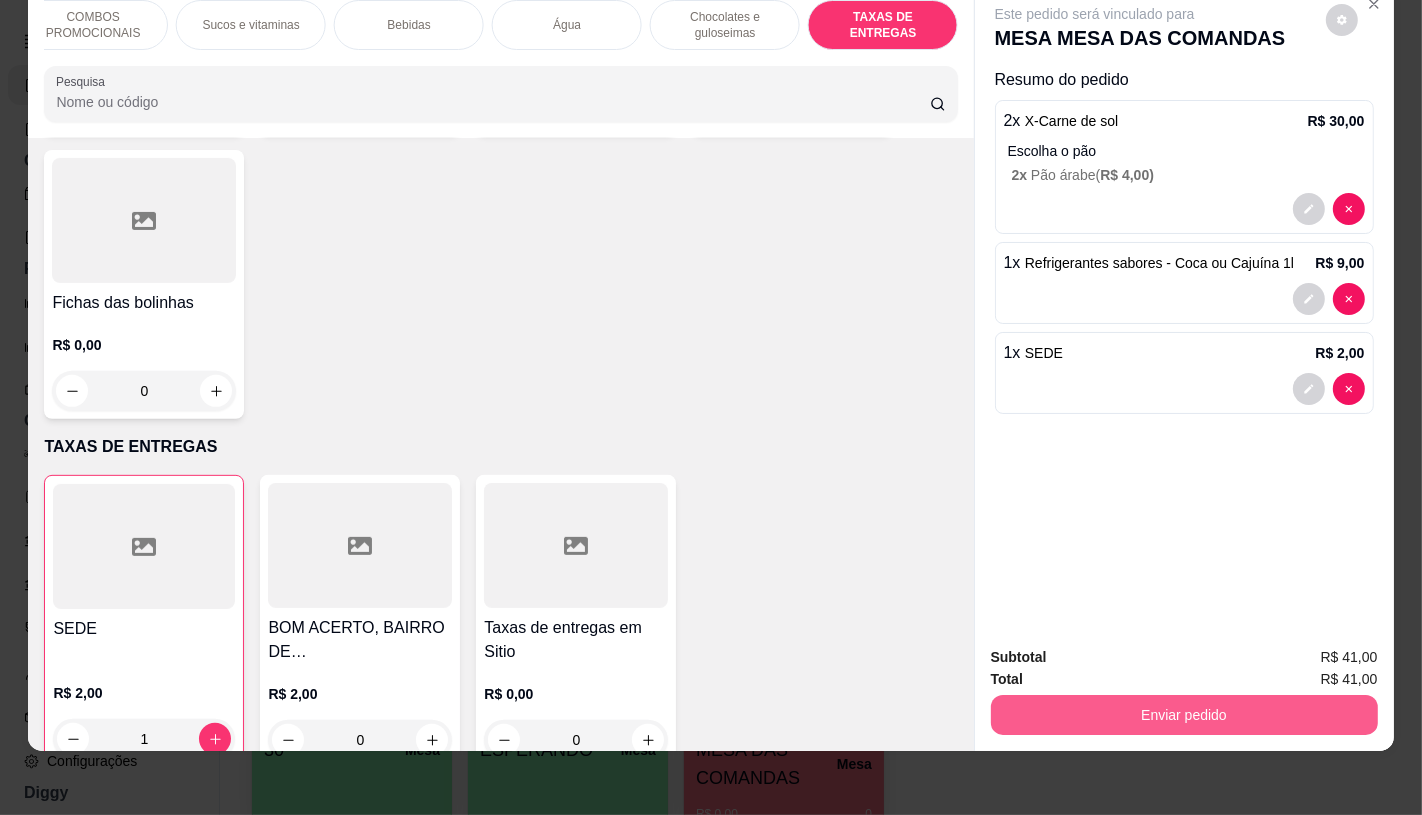 click on "Enviar pedido" at bounding box center [1184, 715] 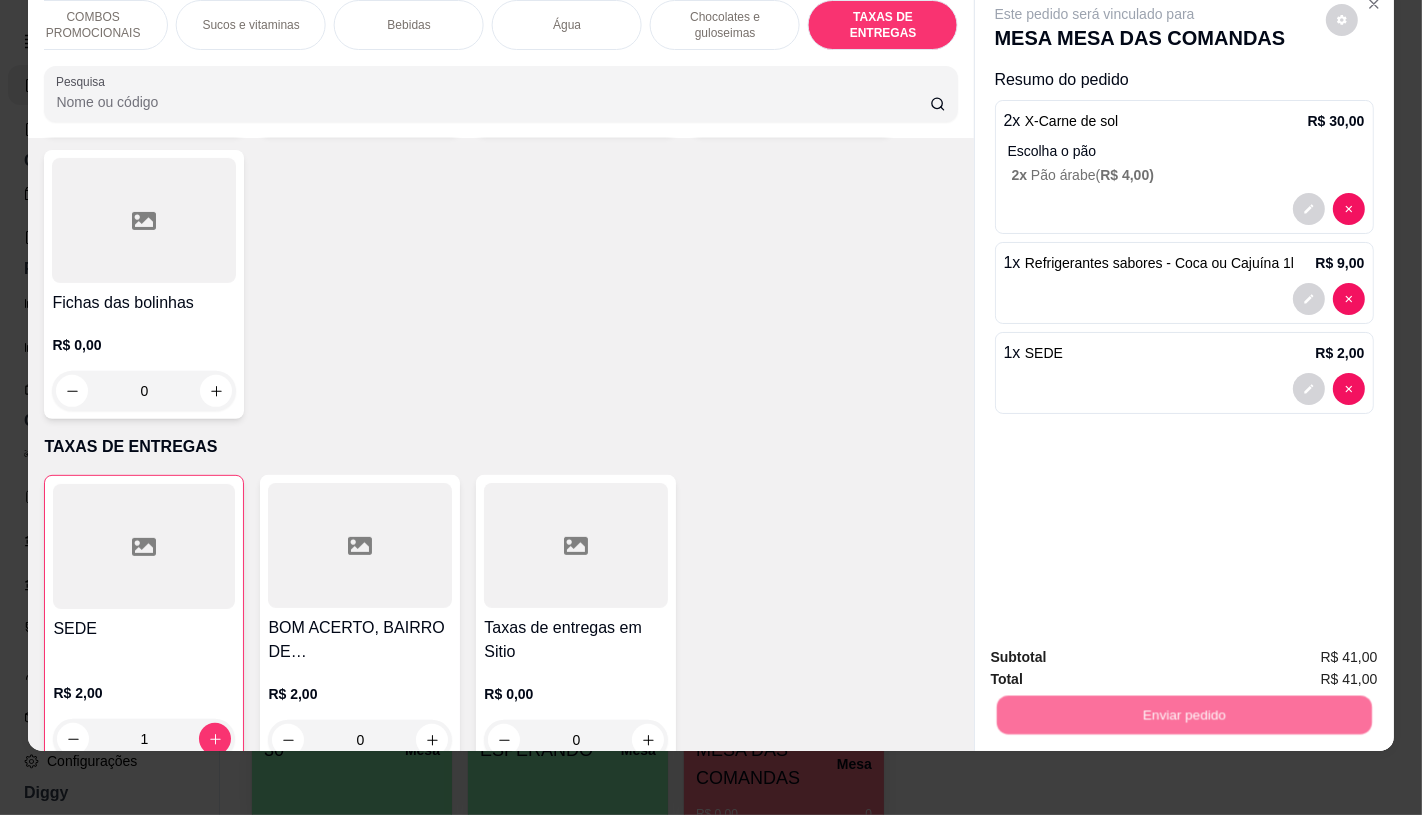 click on "Não registrar e enviar pedido" at bounding box center [1117, 650] 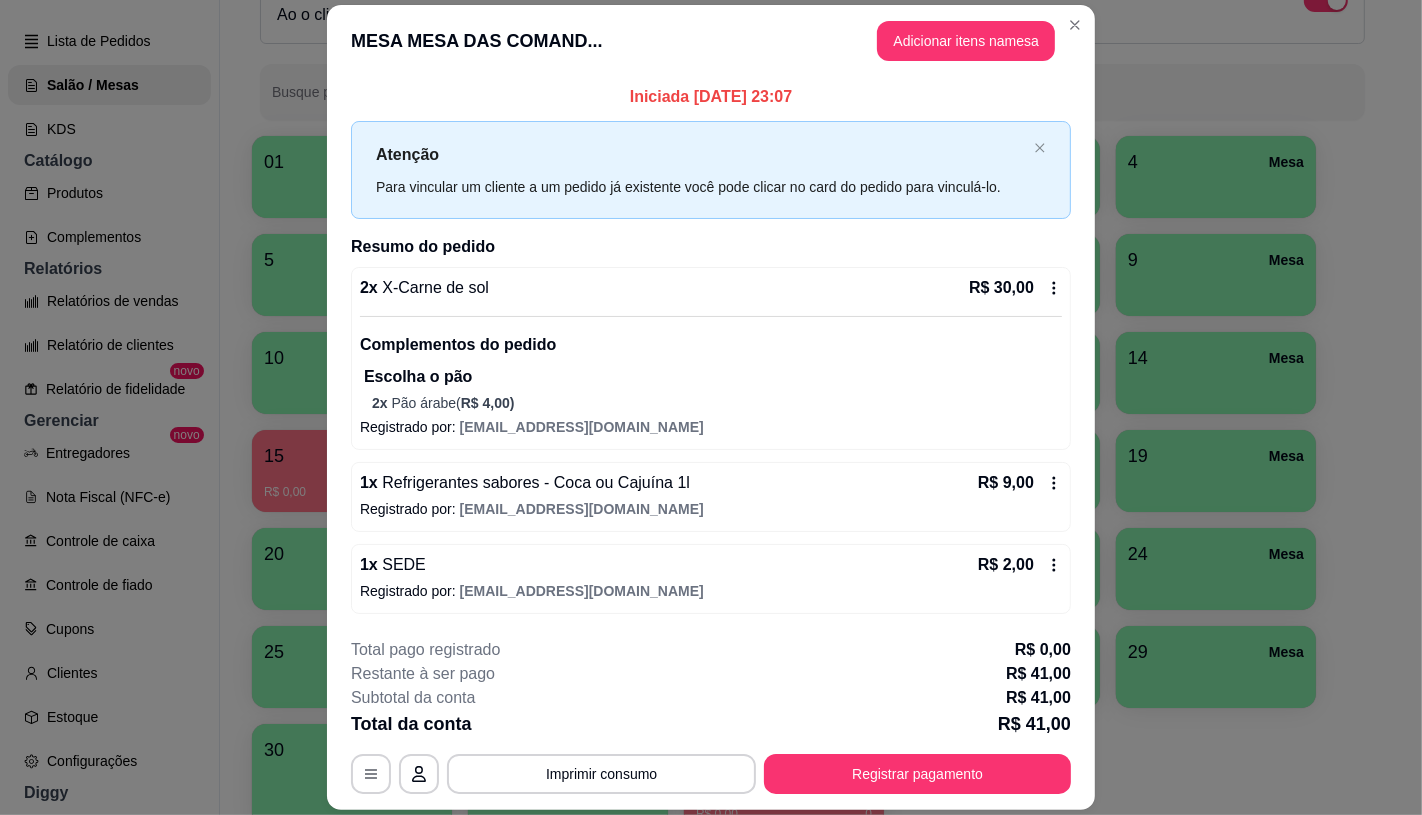 click on "R$ 41,00" at bounding box center (1034, 724) 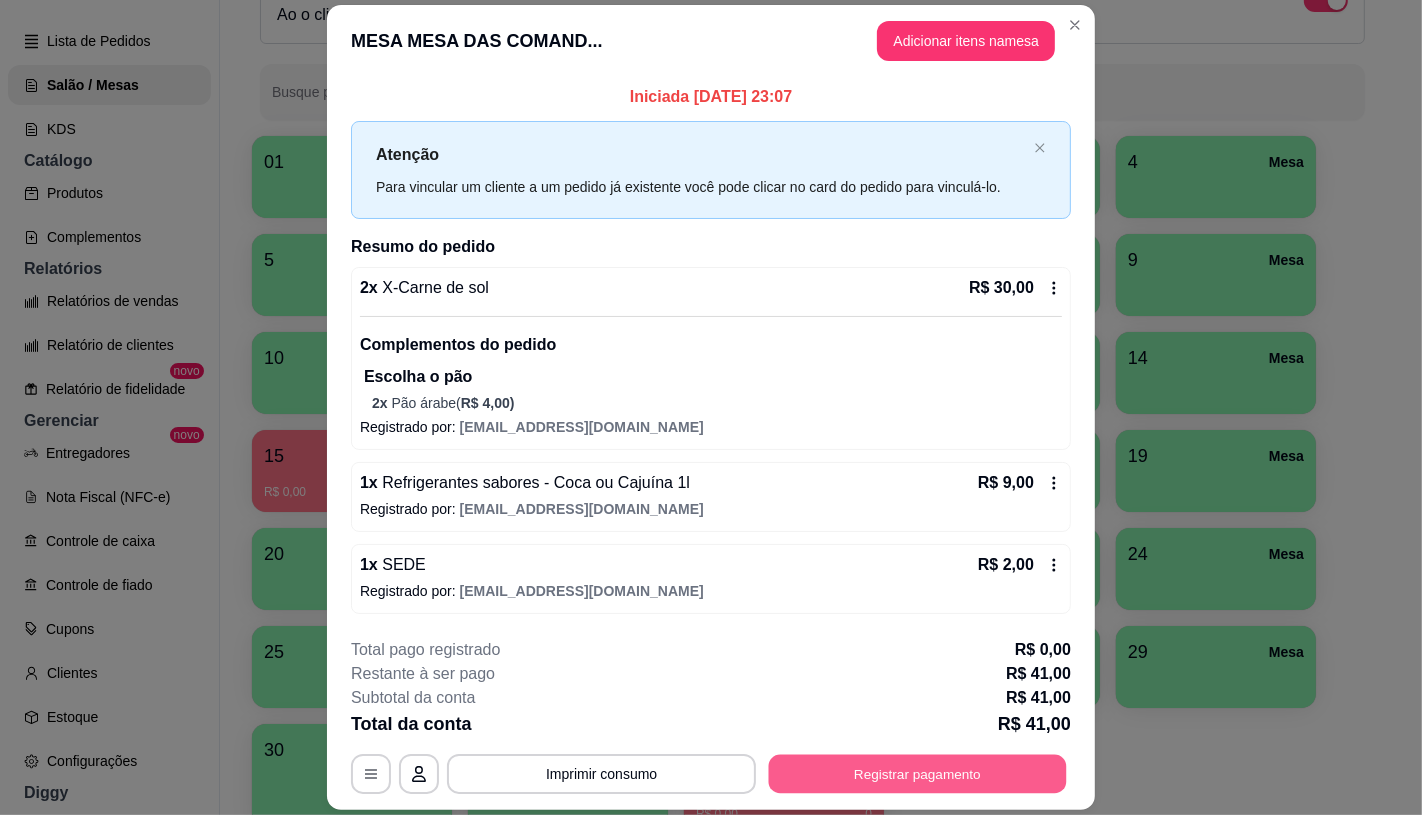 click on "Registrar pagamento" at bounding box center (918, 773) 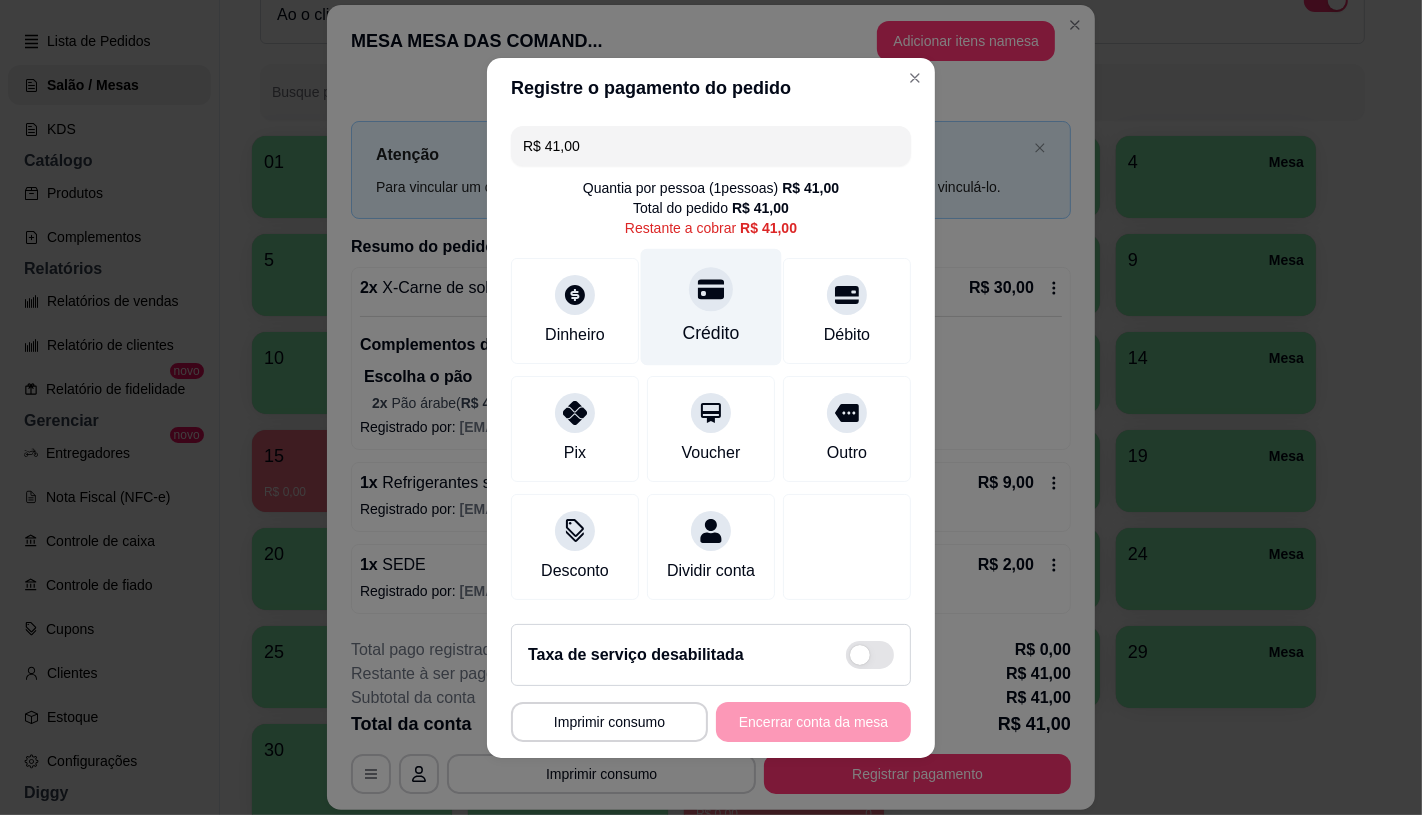 click on "Crédito" at bounding box center [711, 333] 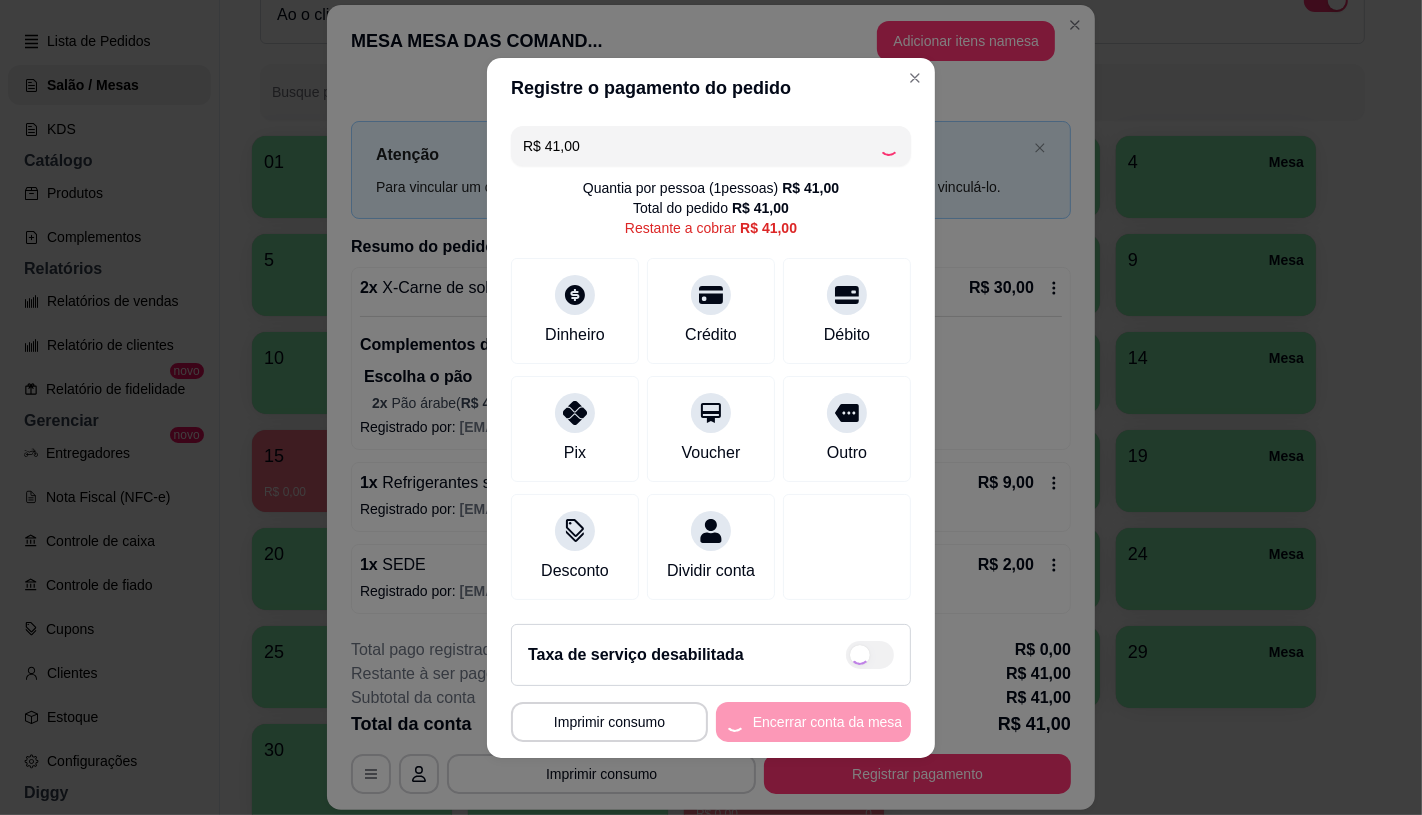 type on "R$ 0,00" 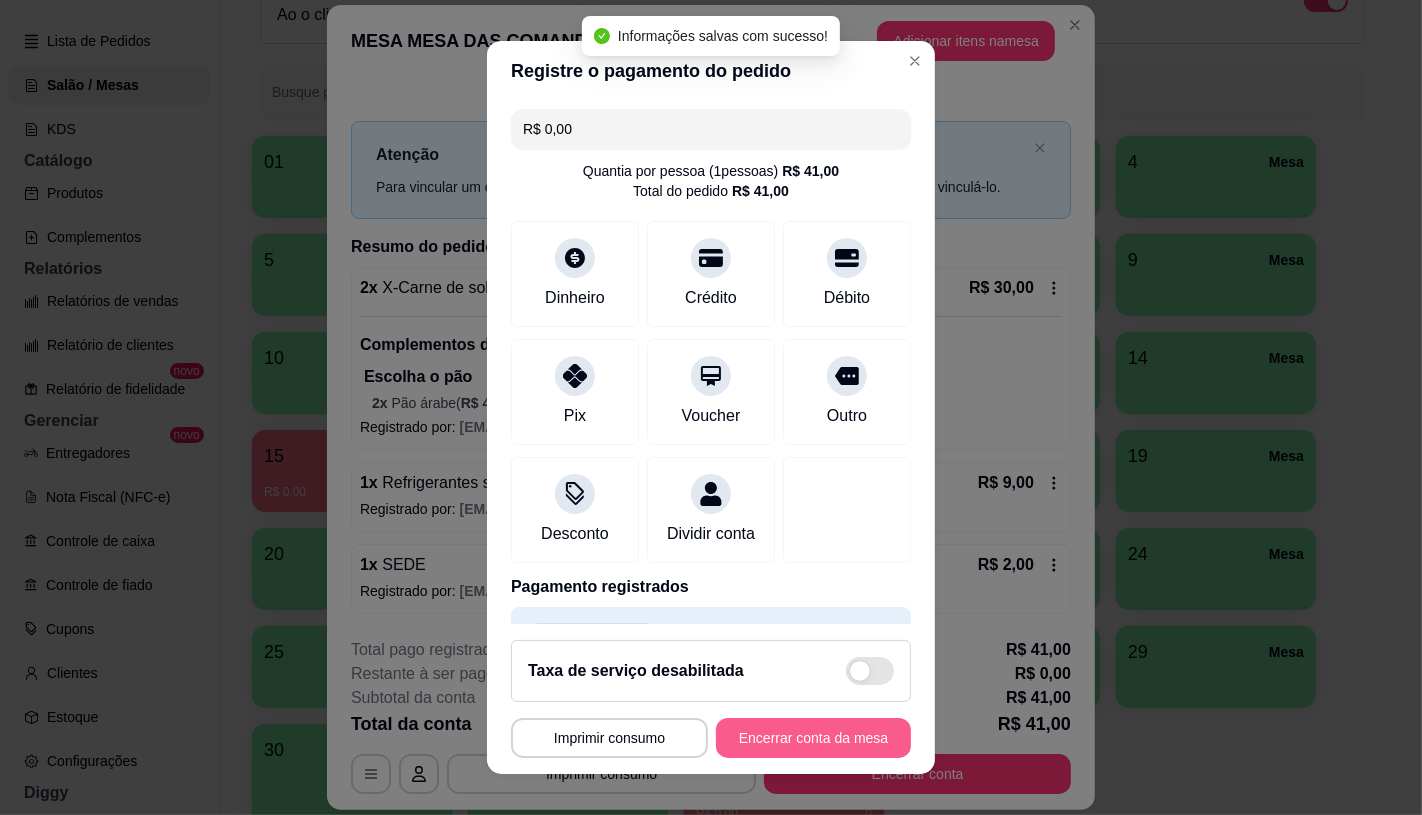 click on "Encerrar conta da mesa" at bounding box center (813, 738) 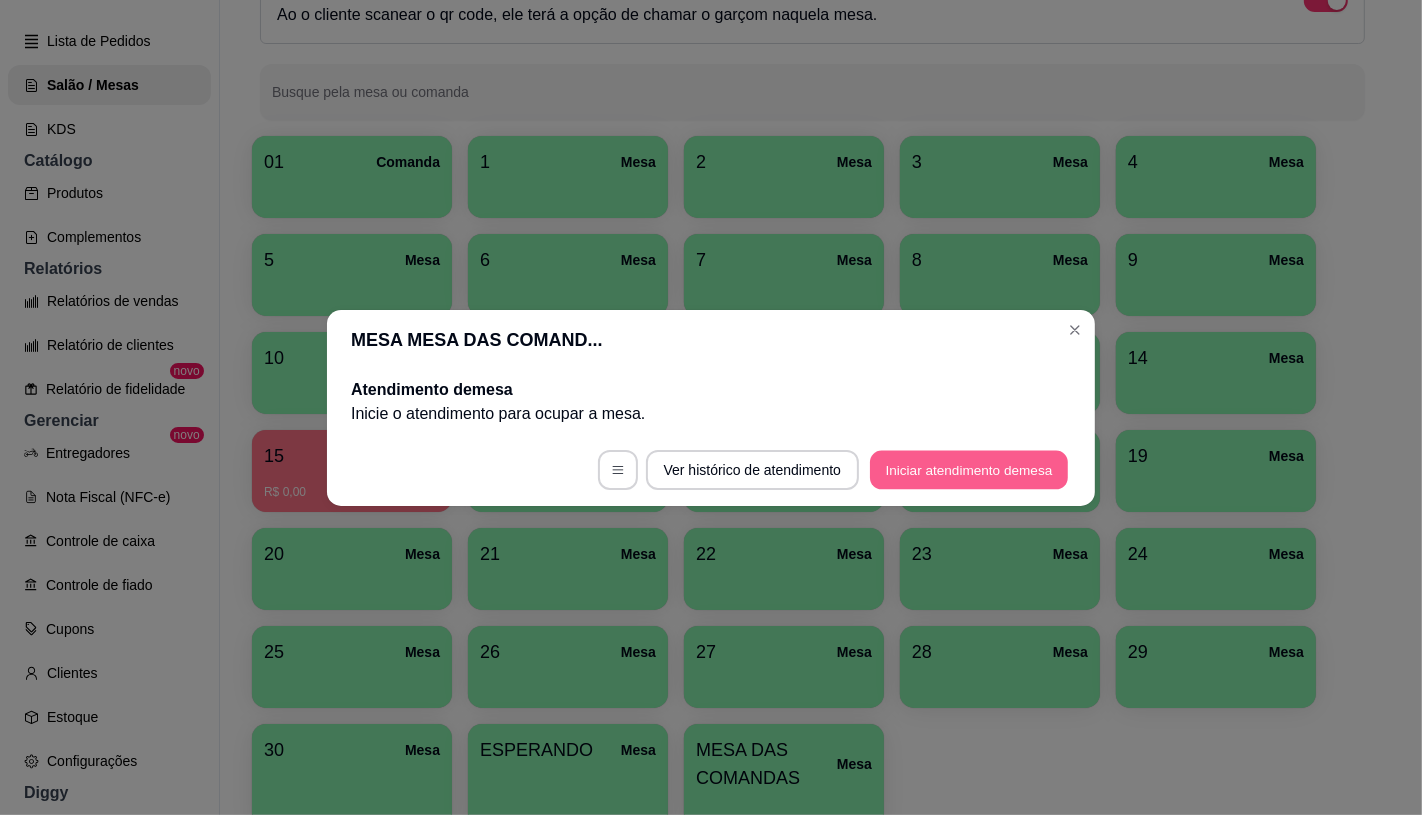 click on "Ver histórico de atendimento Iniciar atendimento de  mesa" at bounding box center (711, 470) 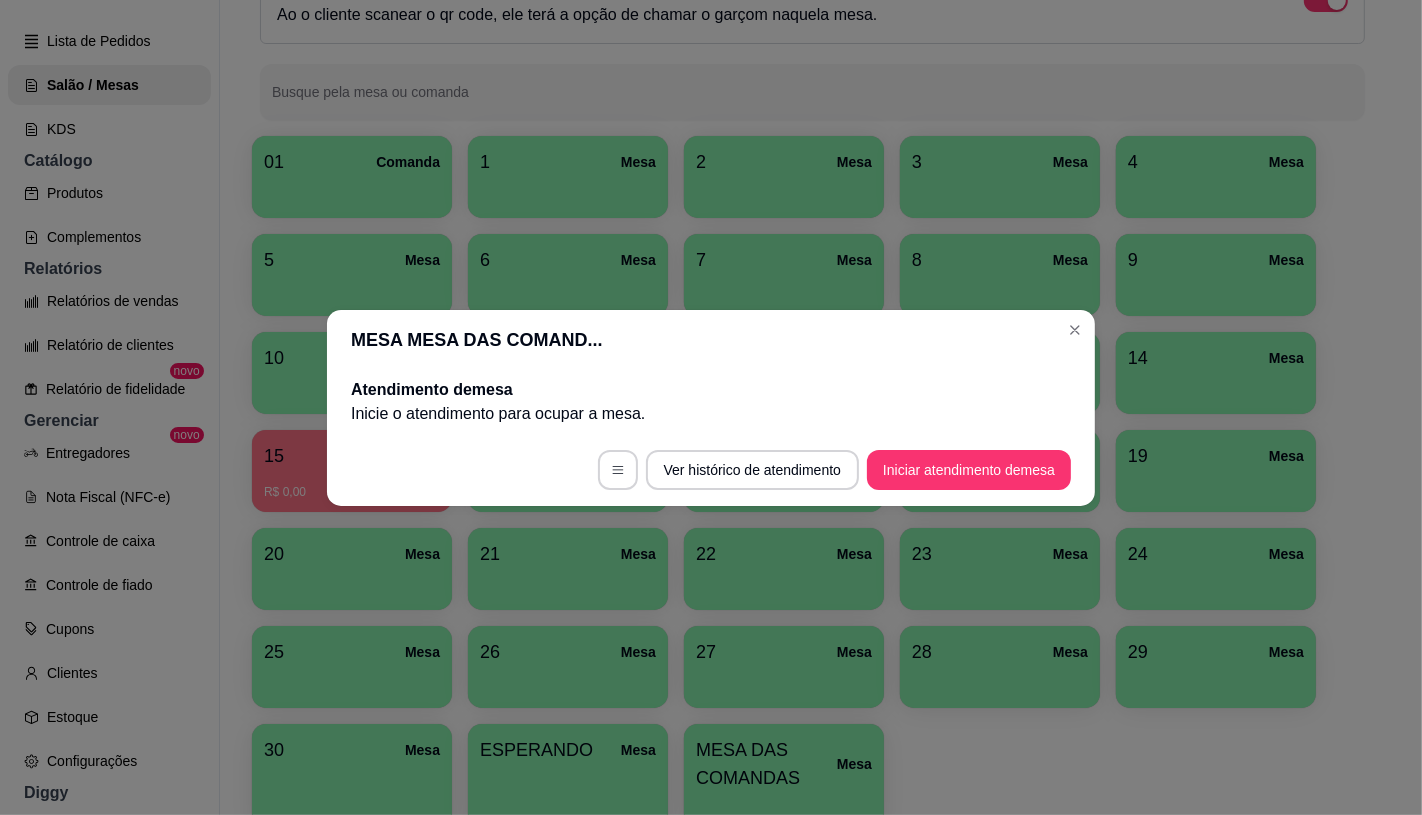 click on "Iniciar atendimento de  mesa" at bounding box center (969, 470) 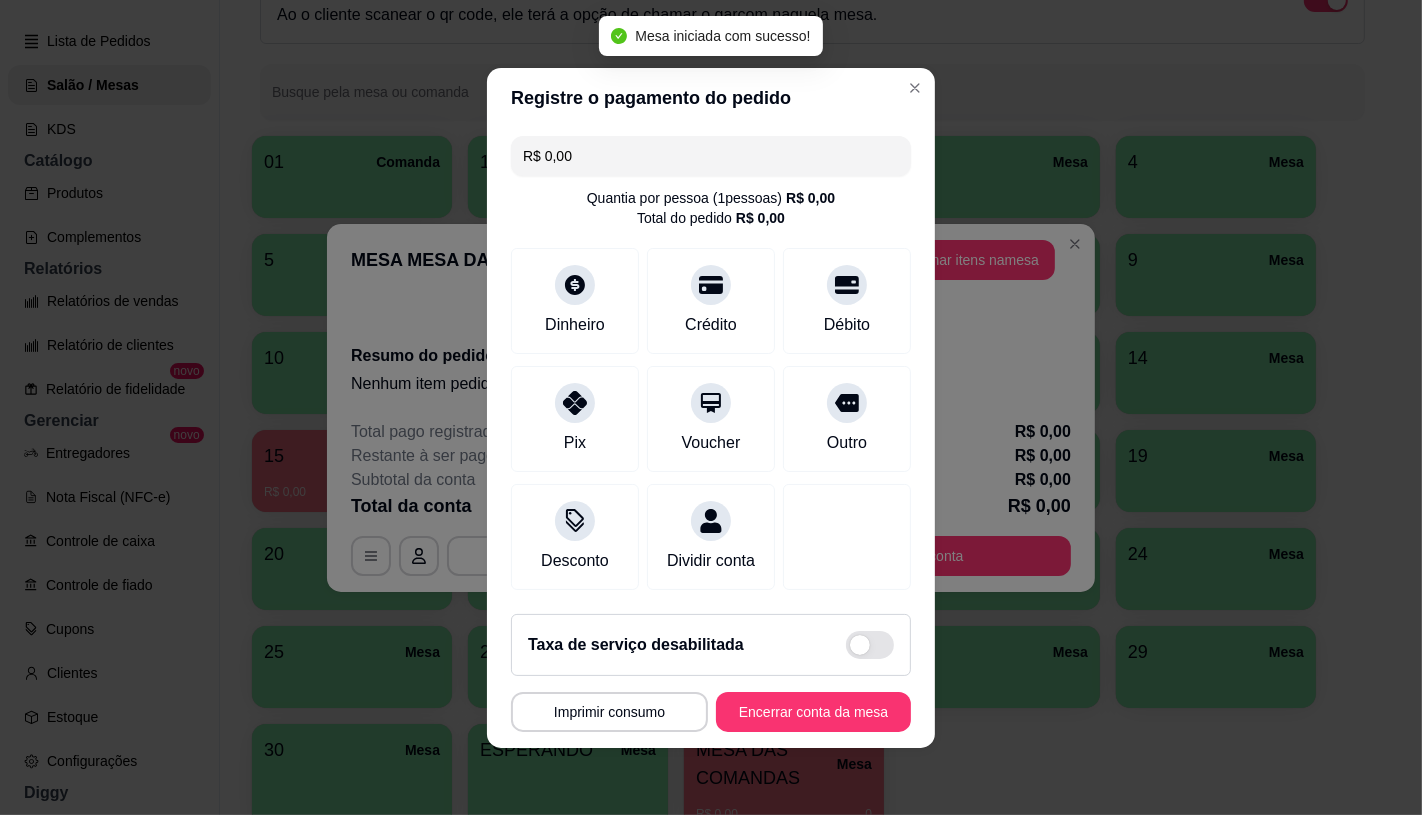 click on "Adicionar itens na  mesa" at bounding box center [966, 260] 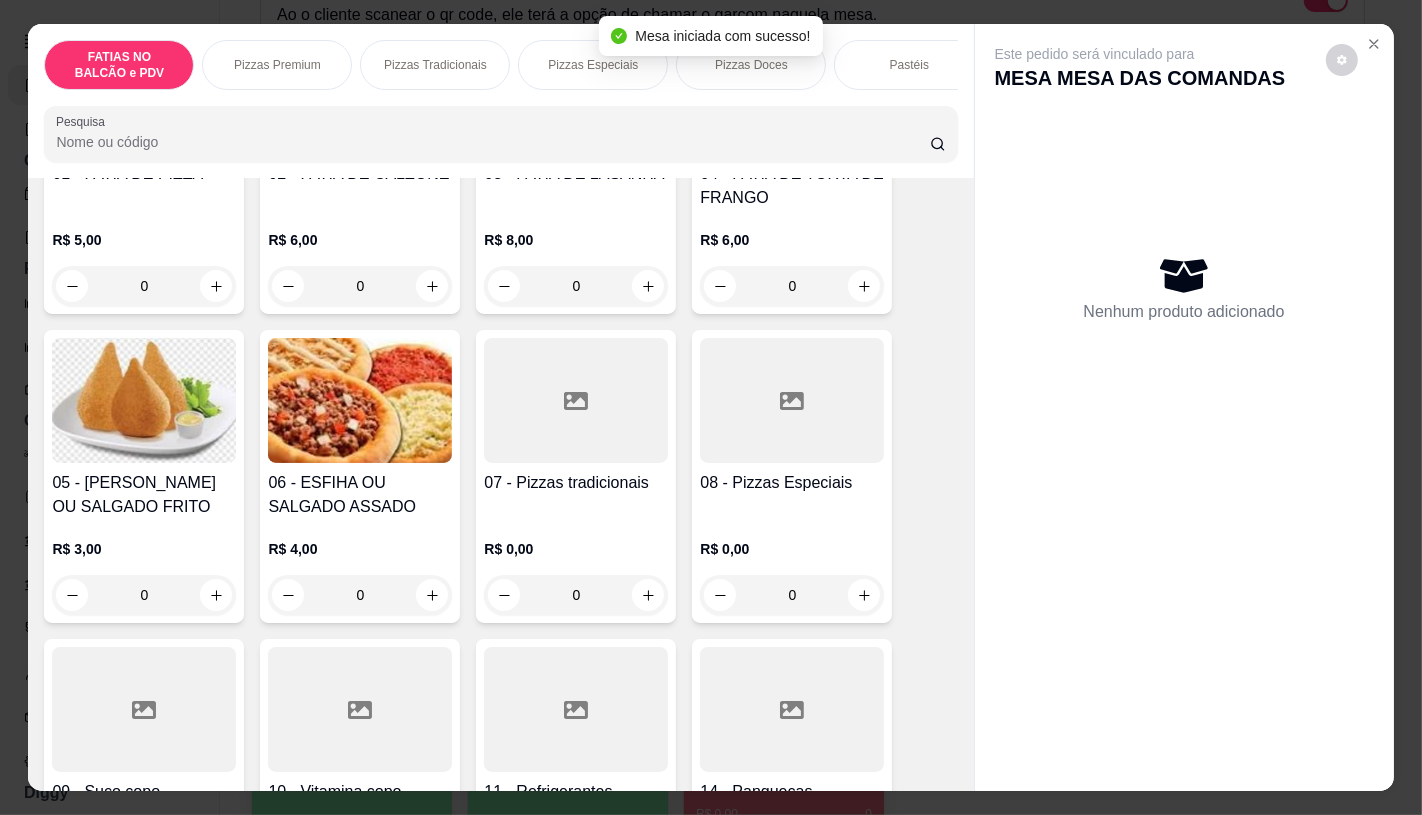 scroll, scrollTop: 333, scrollLeft: 0, axis: vertical 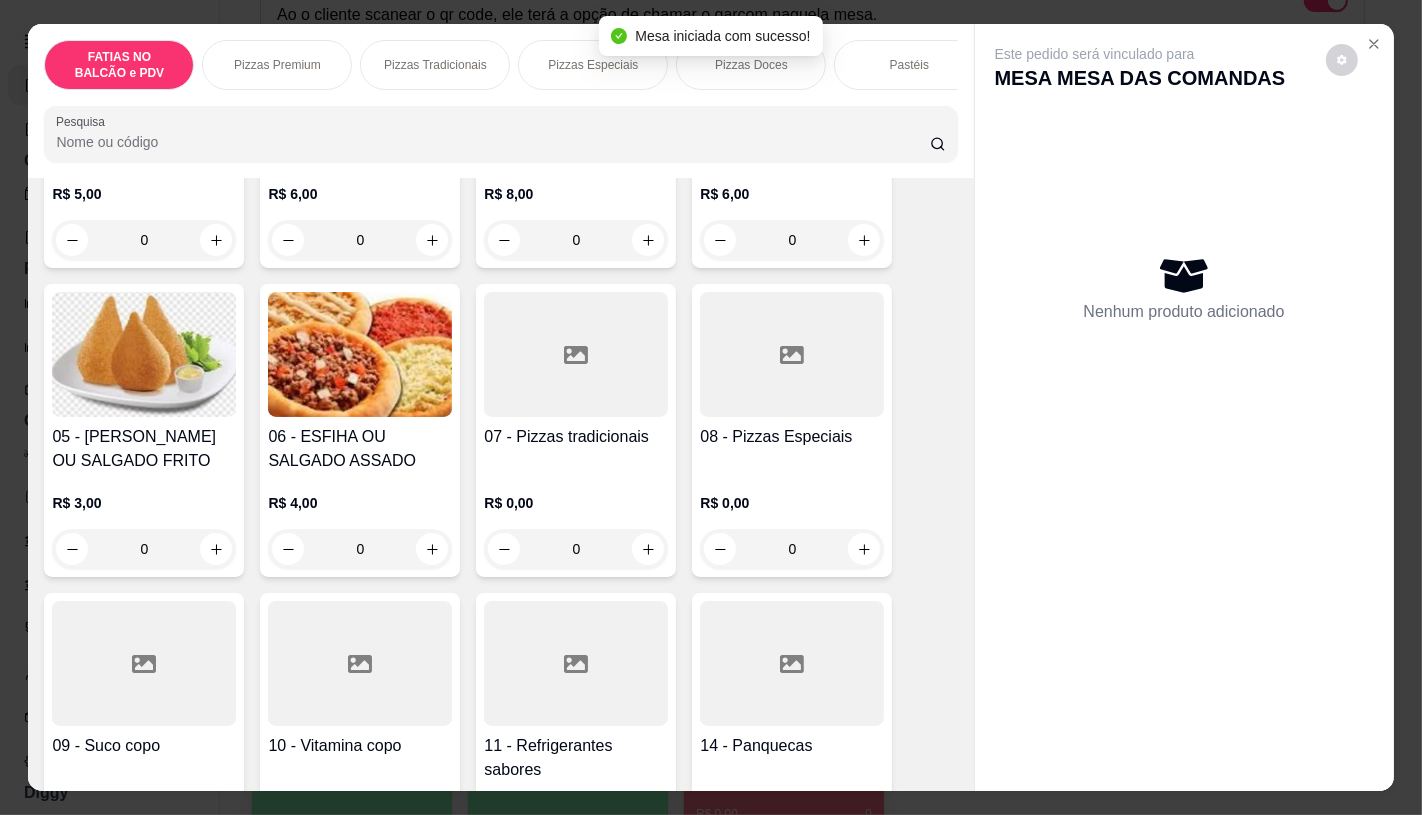 click at bounding box center [576, 663] 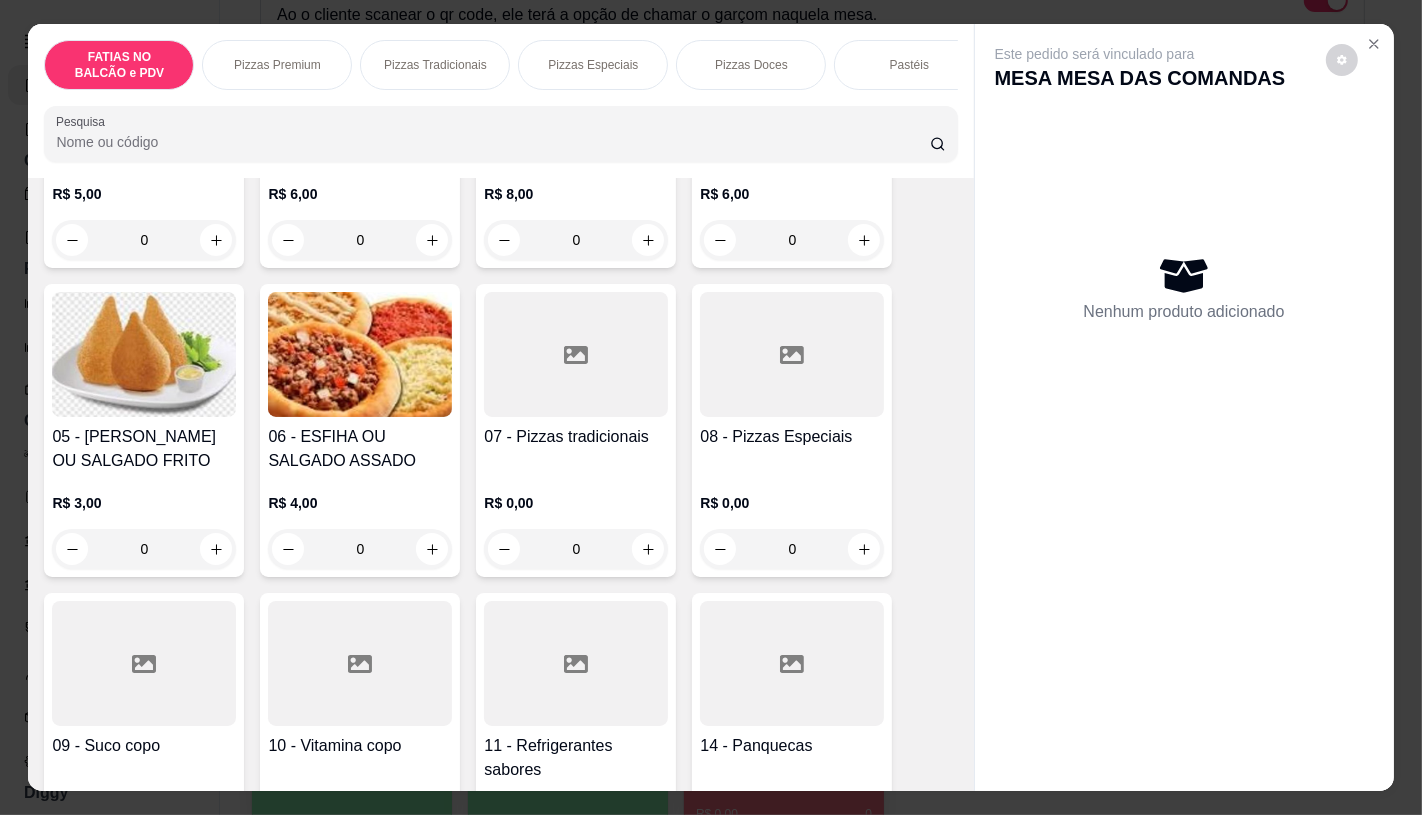 click at bounding box center [576, 354] 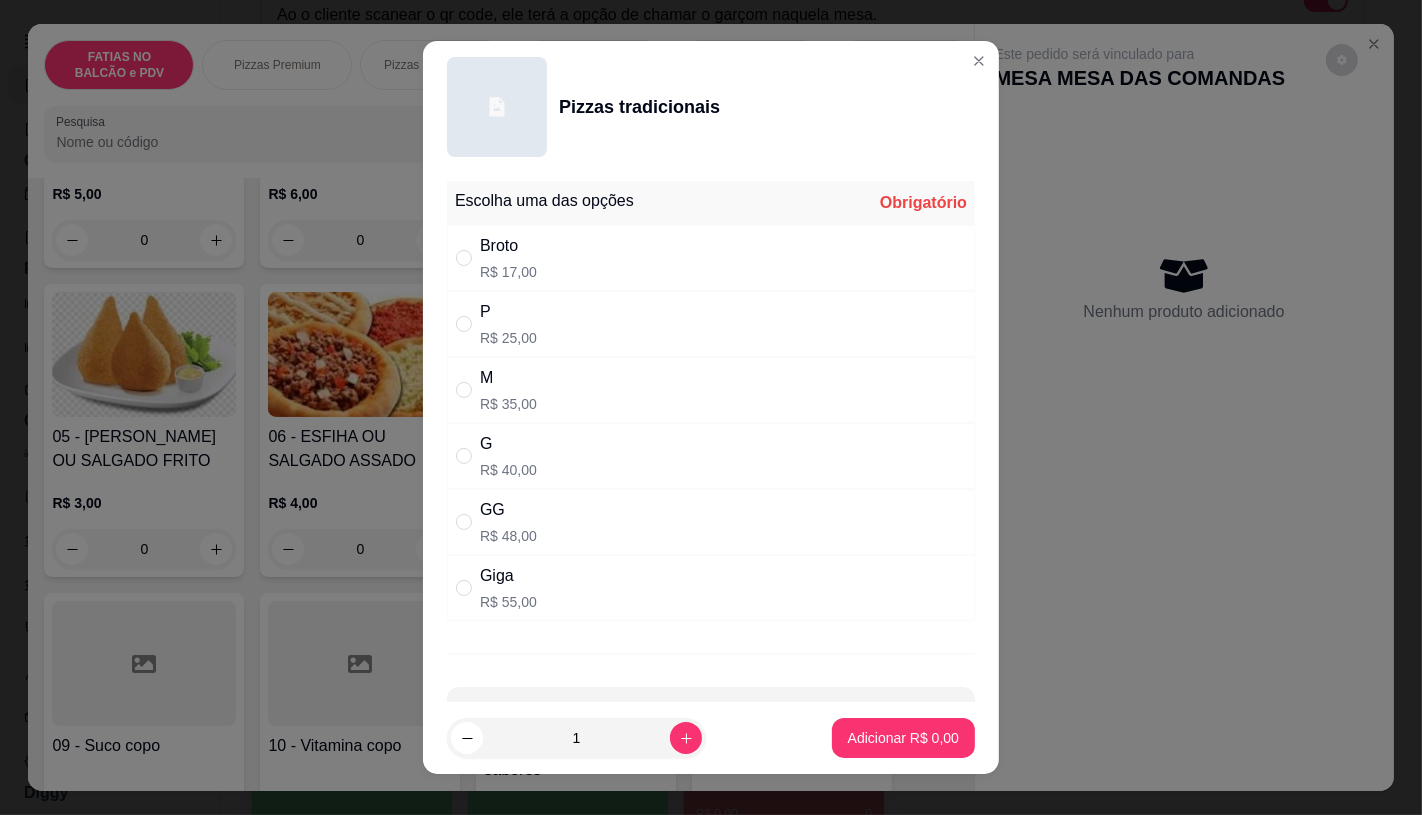click on "P R$ 25,00" at bounding box center [711, 324] 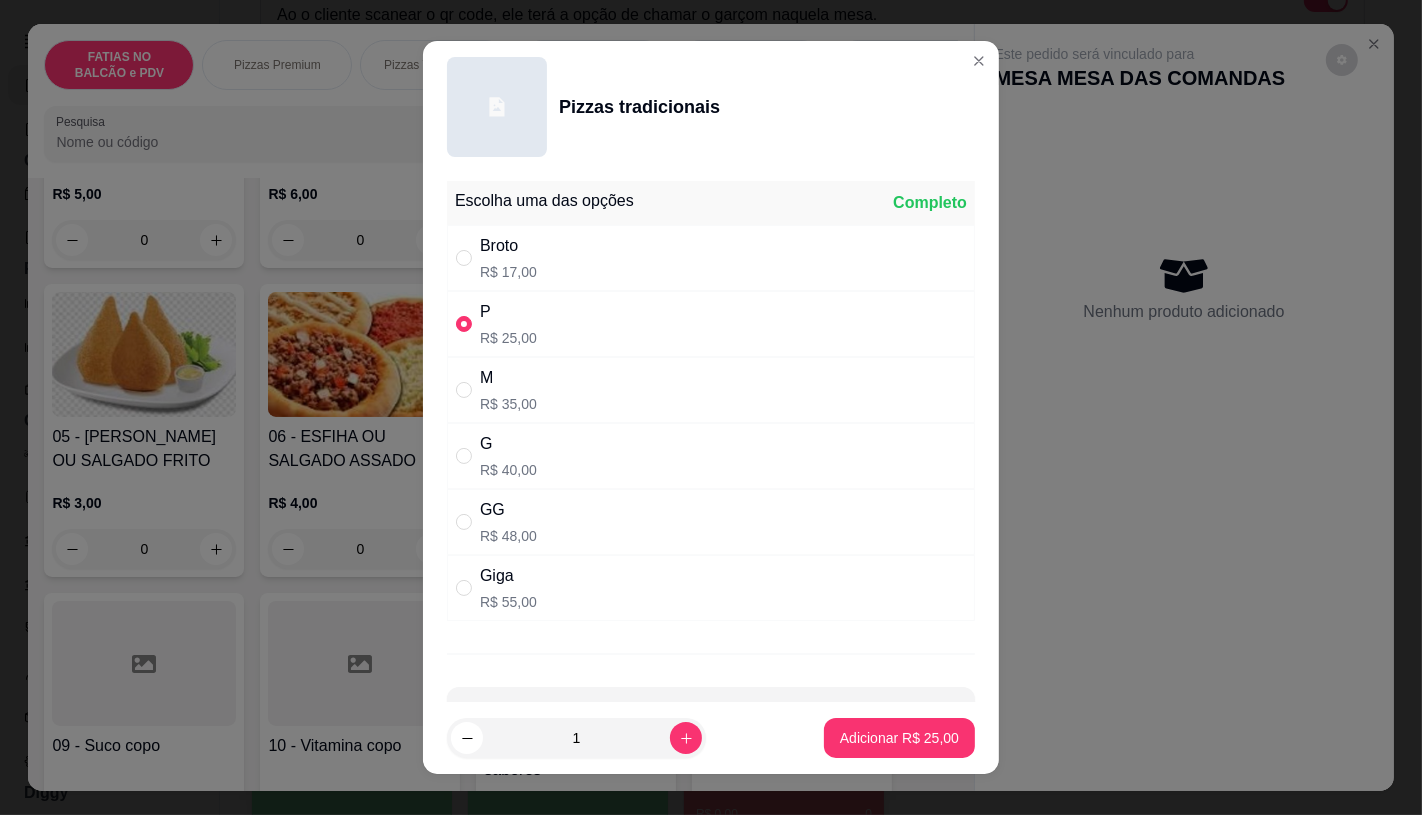 click on "Broto R$ 17,00" at bounding box center (711, 258) 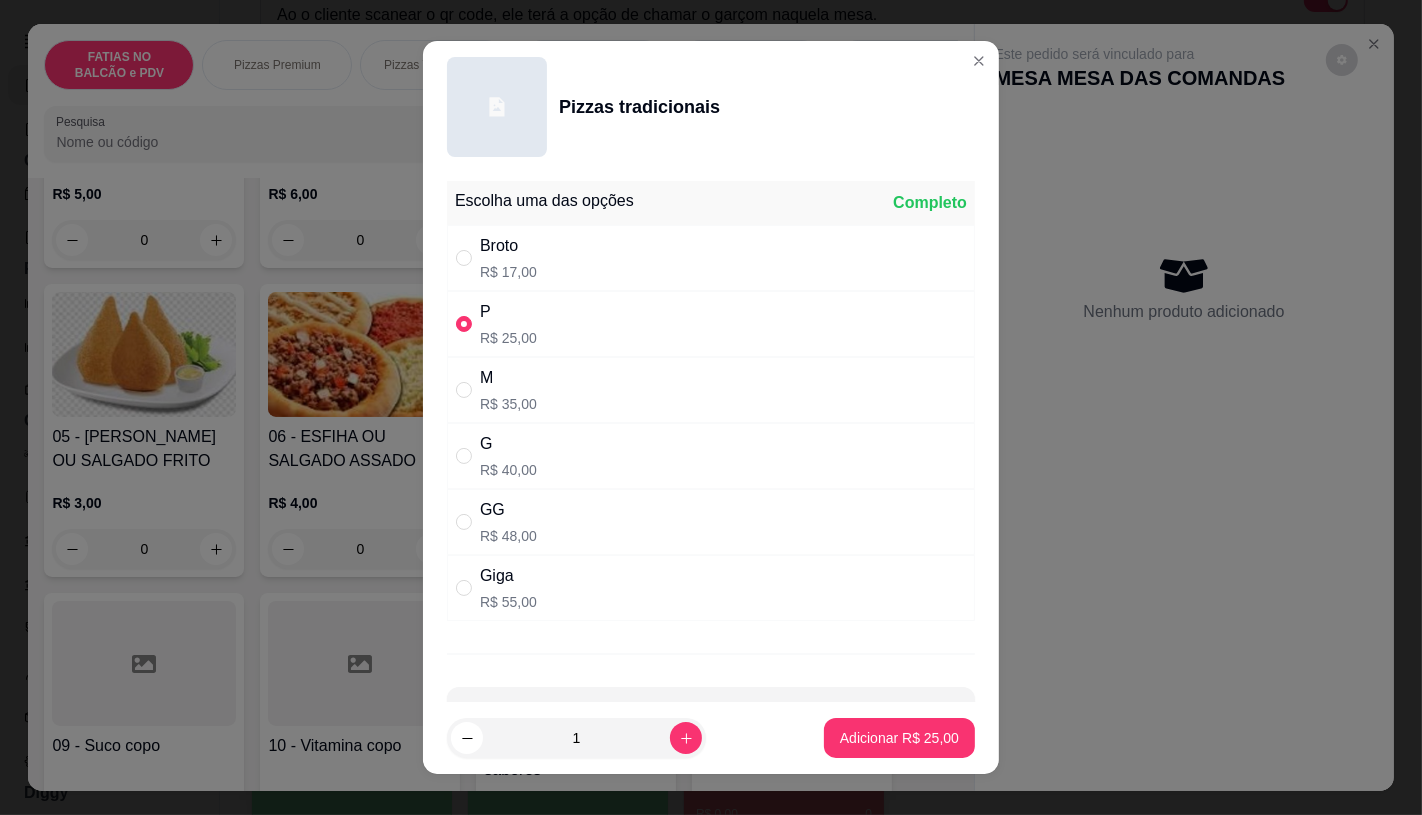 radio on "true" 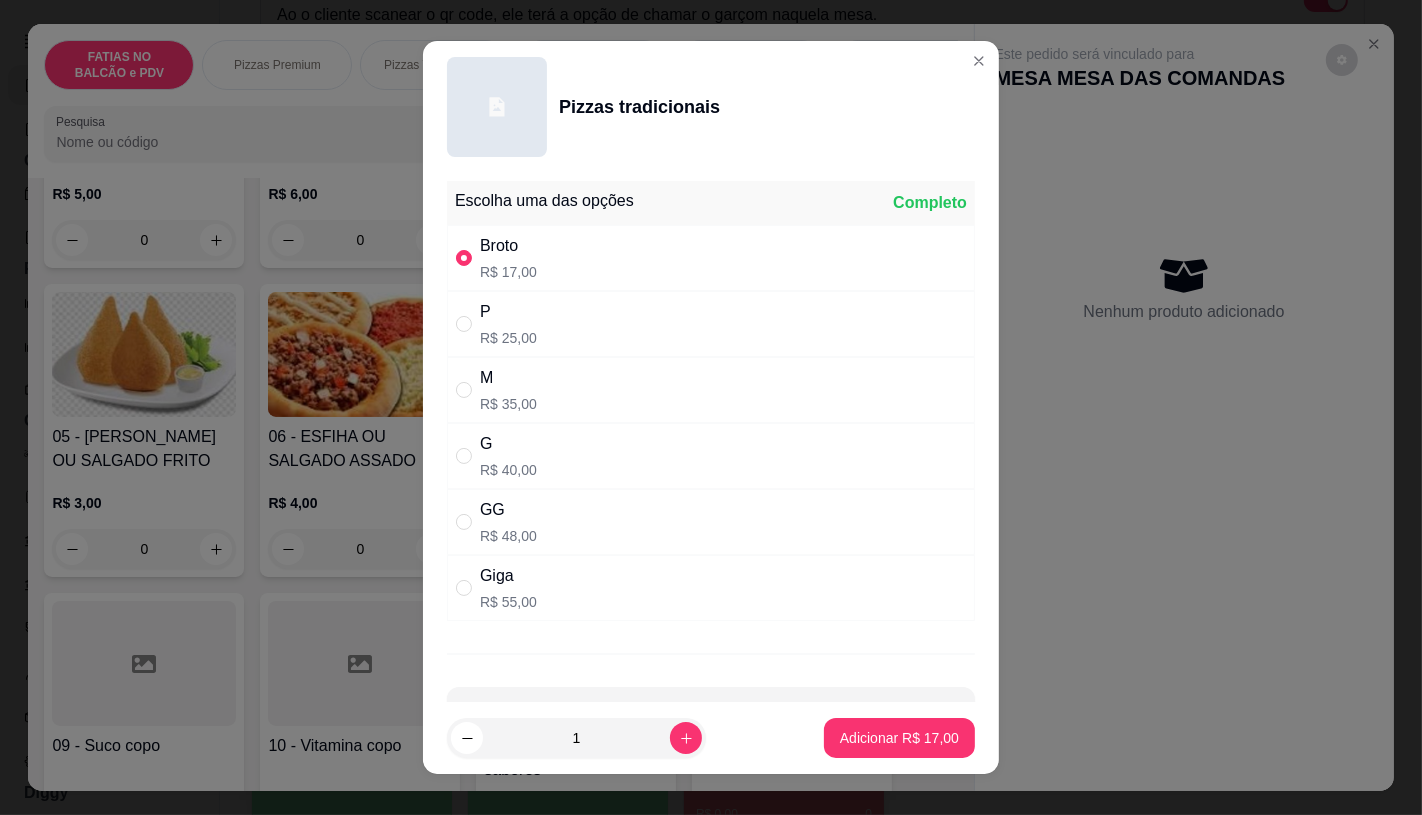 click on "1 Adicionar   R$ 17,00" at bounding box center (711, 738) 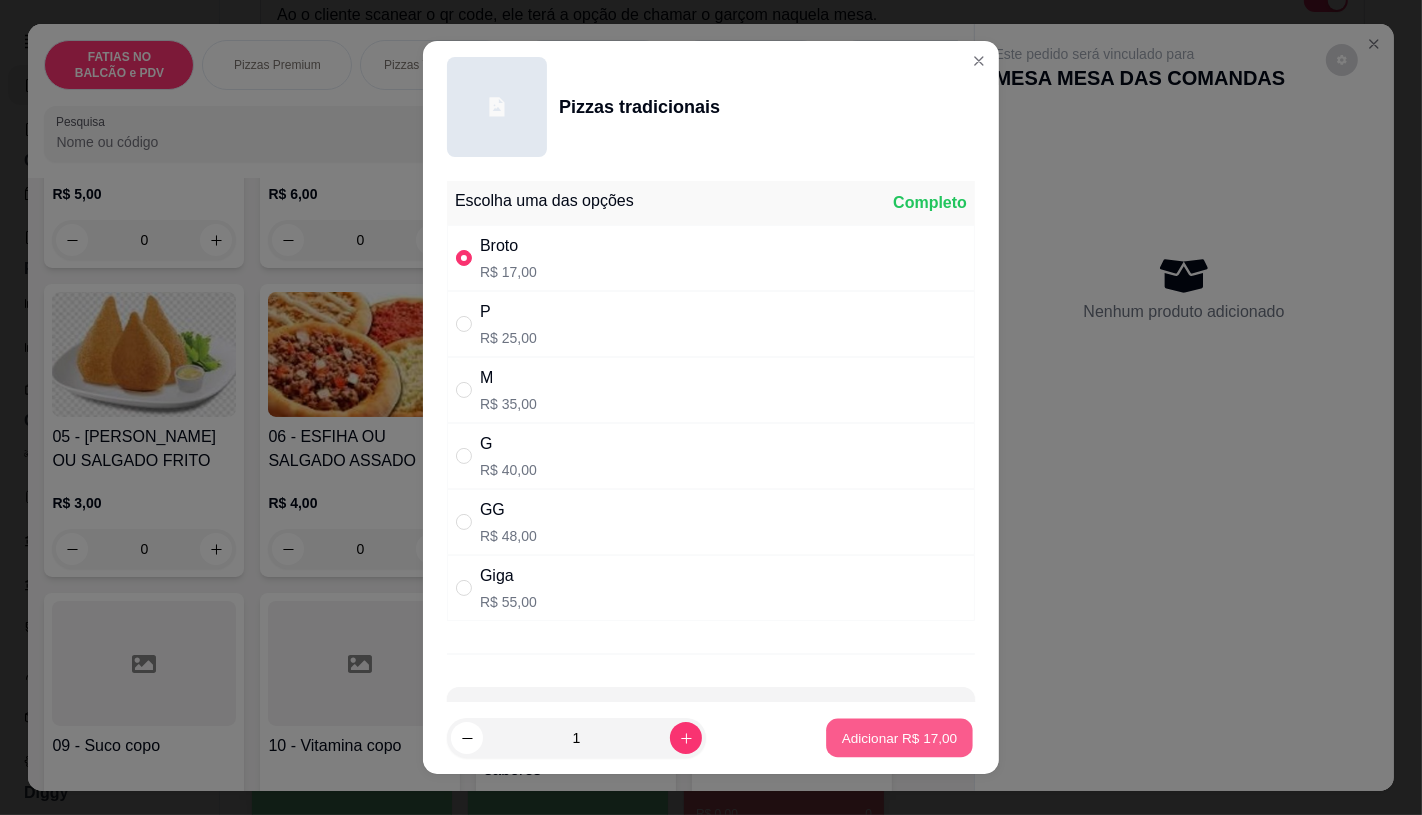 click on "Adicionar   R$ 17,00" at bounding box center [900, 738] 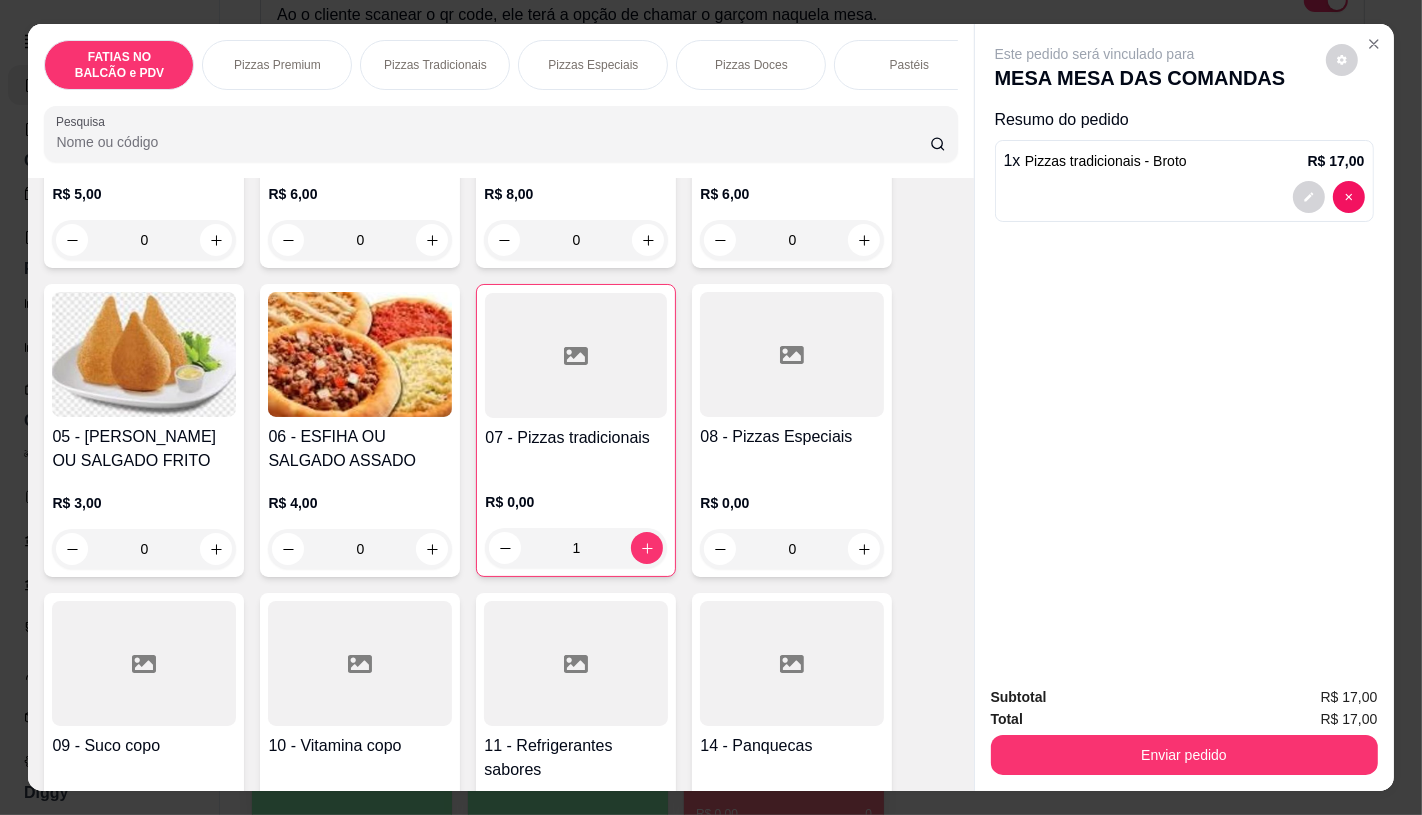 scroll, scrollTop: 0, scrollLeft: 2080, axis: horizontal 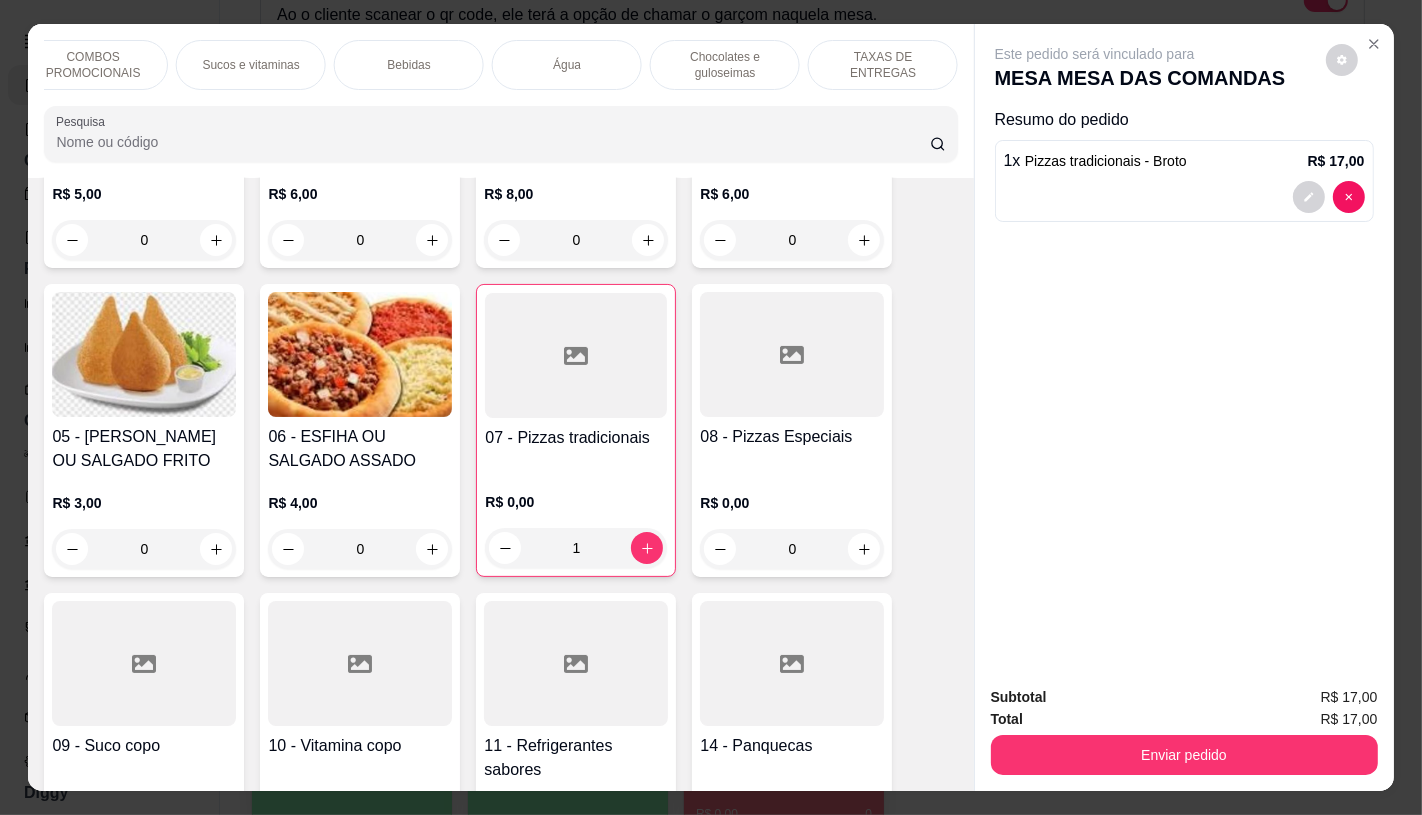 click on "TAXAS DE ENTREGAS" at bounding box center [883, 65] 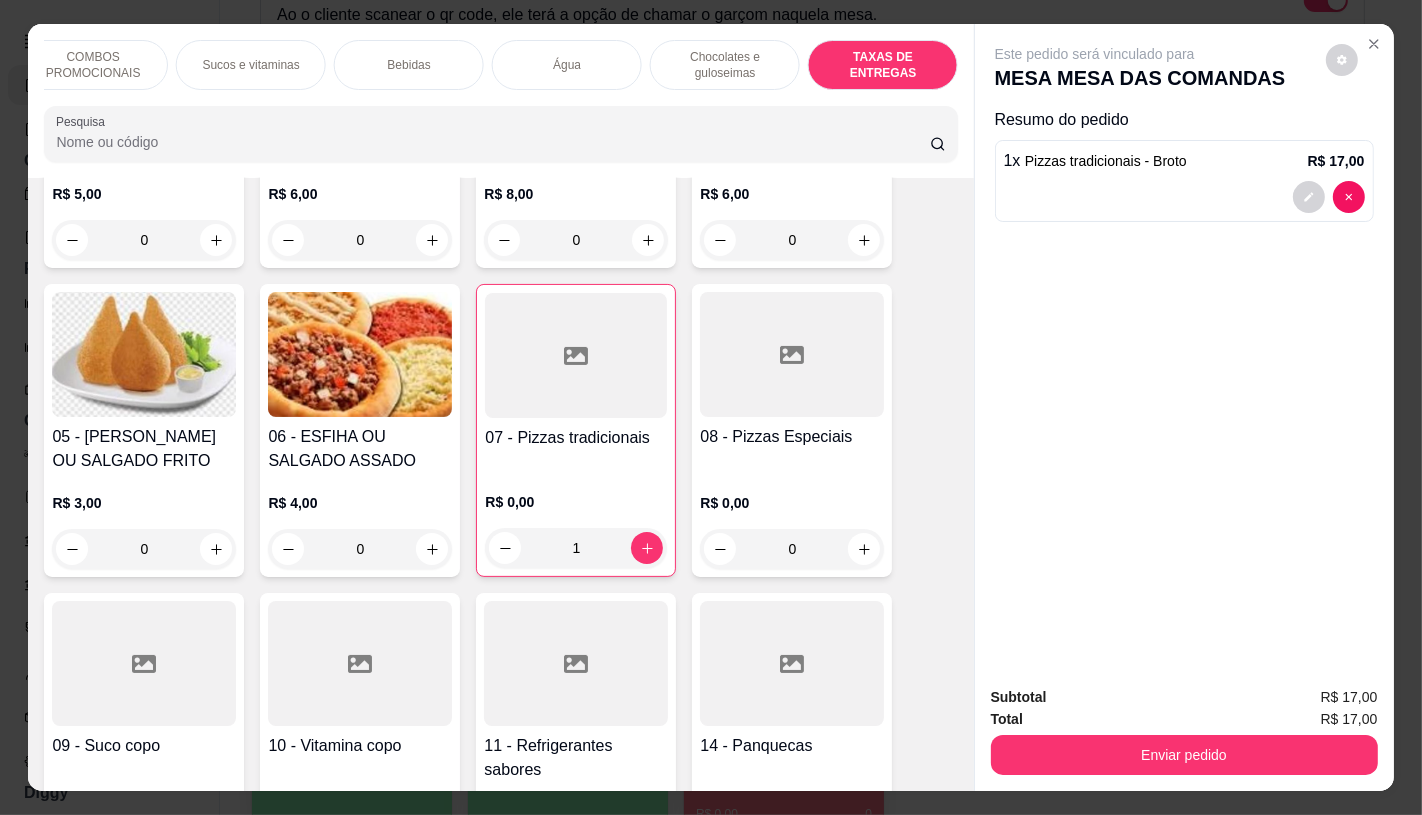scroll, scrollTop: 13373, scrollLeft: 0, axis: vertical 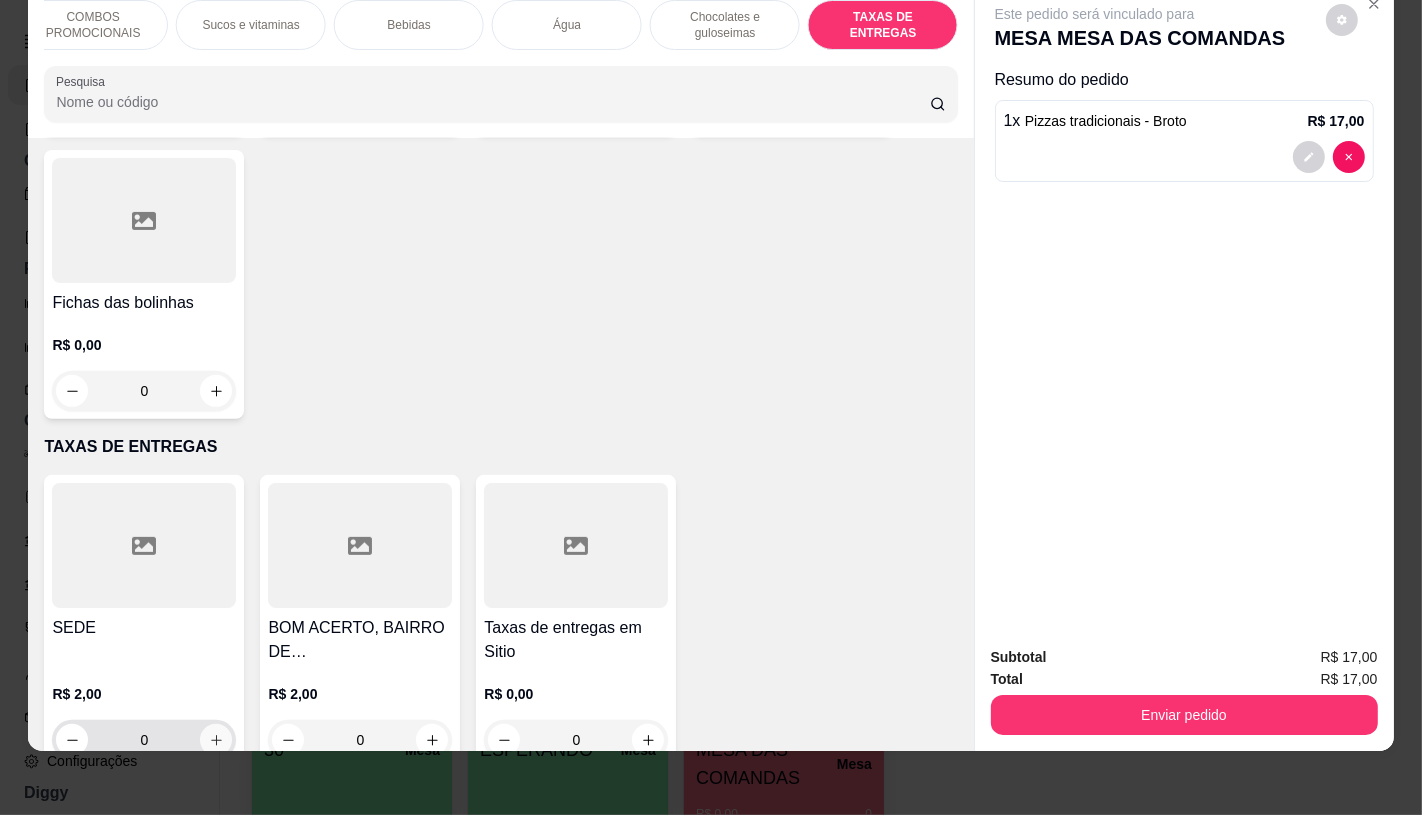 click 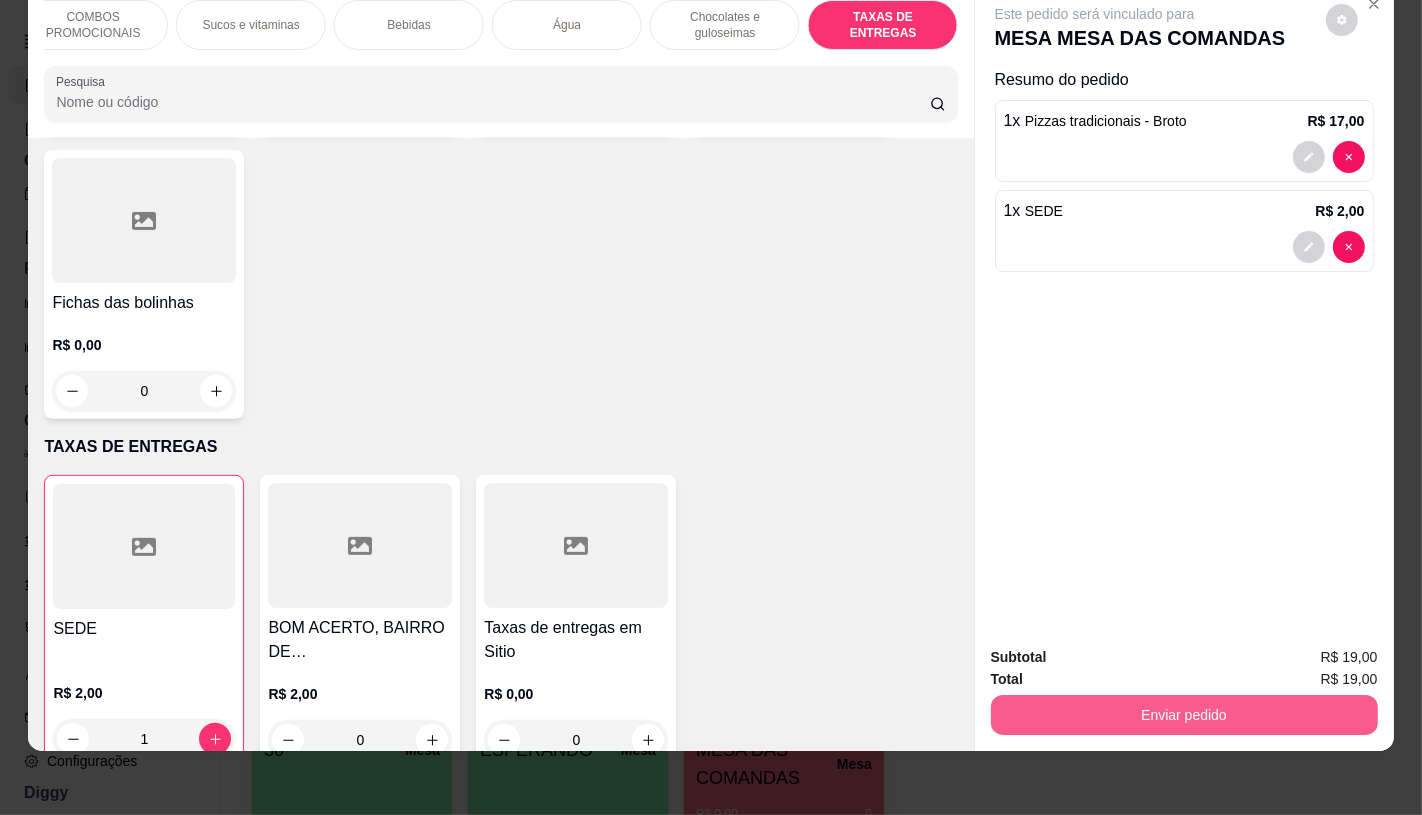 click on "Enviar pedido" at bounding box center (1184, 715) 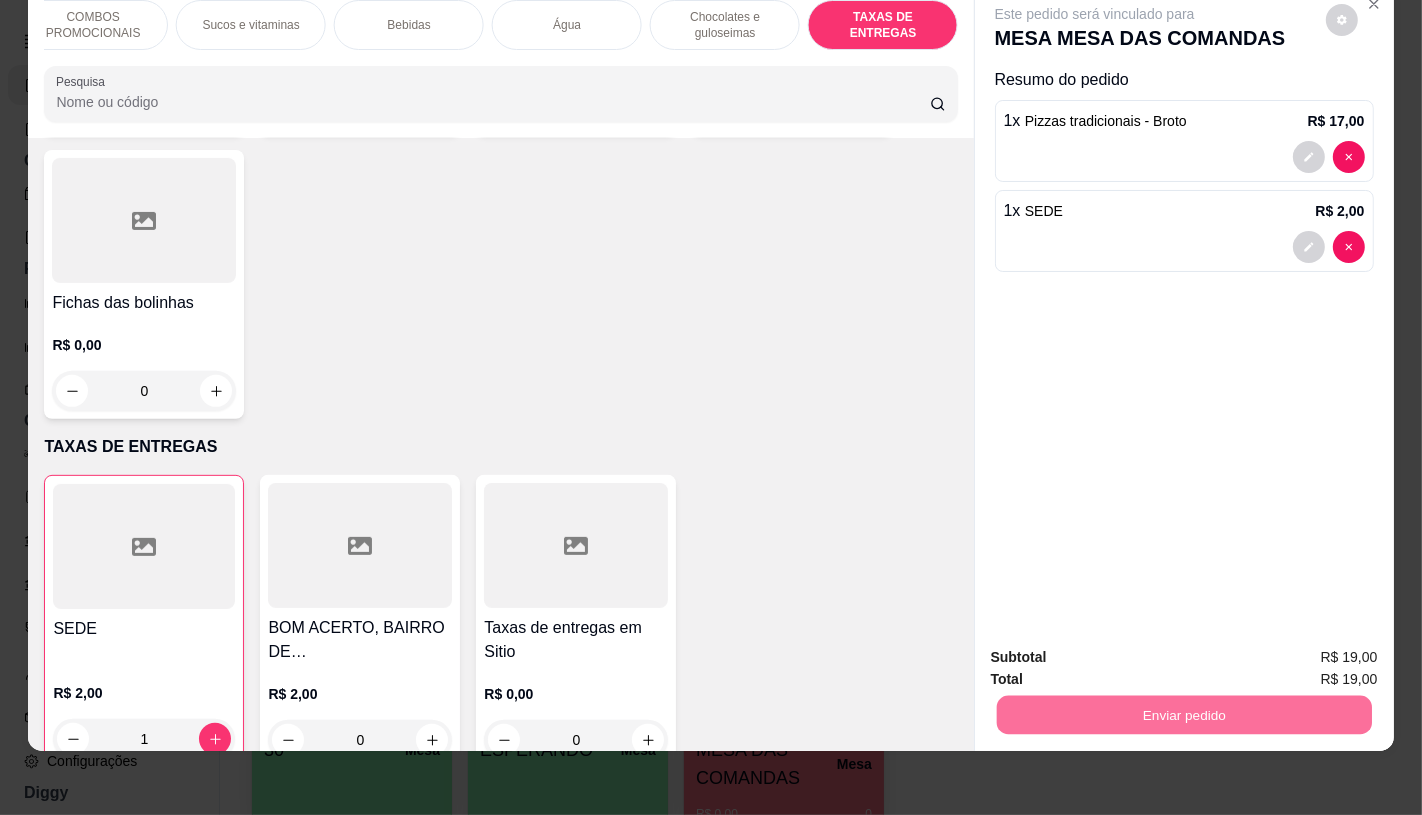click on "Não registrar e enviar pedido" at bounding box center [1117, 650] 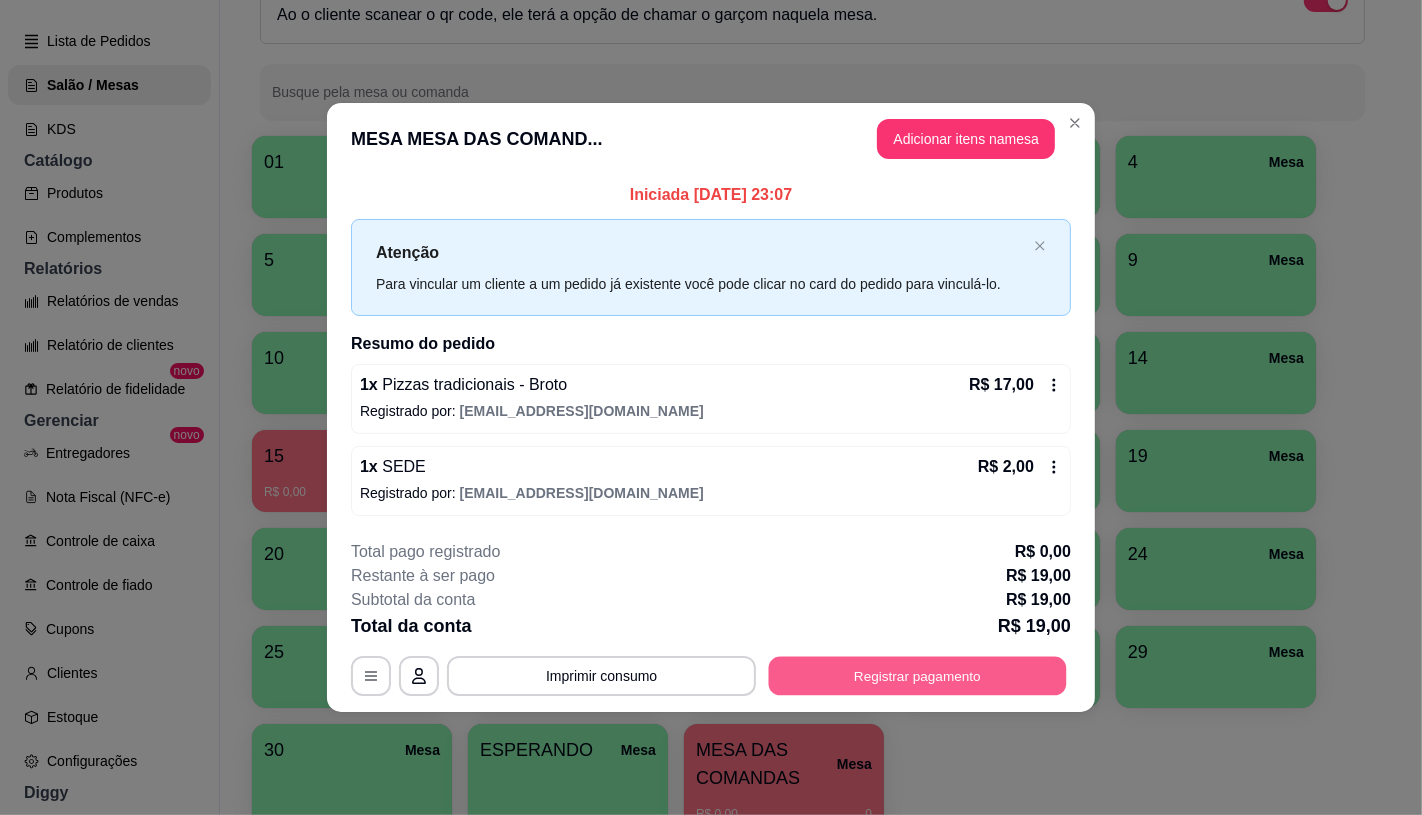 click on "Registrar pagamento" at bounding box center [918, 676] 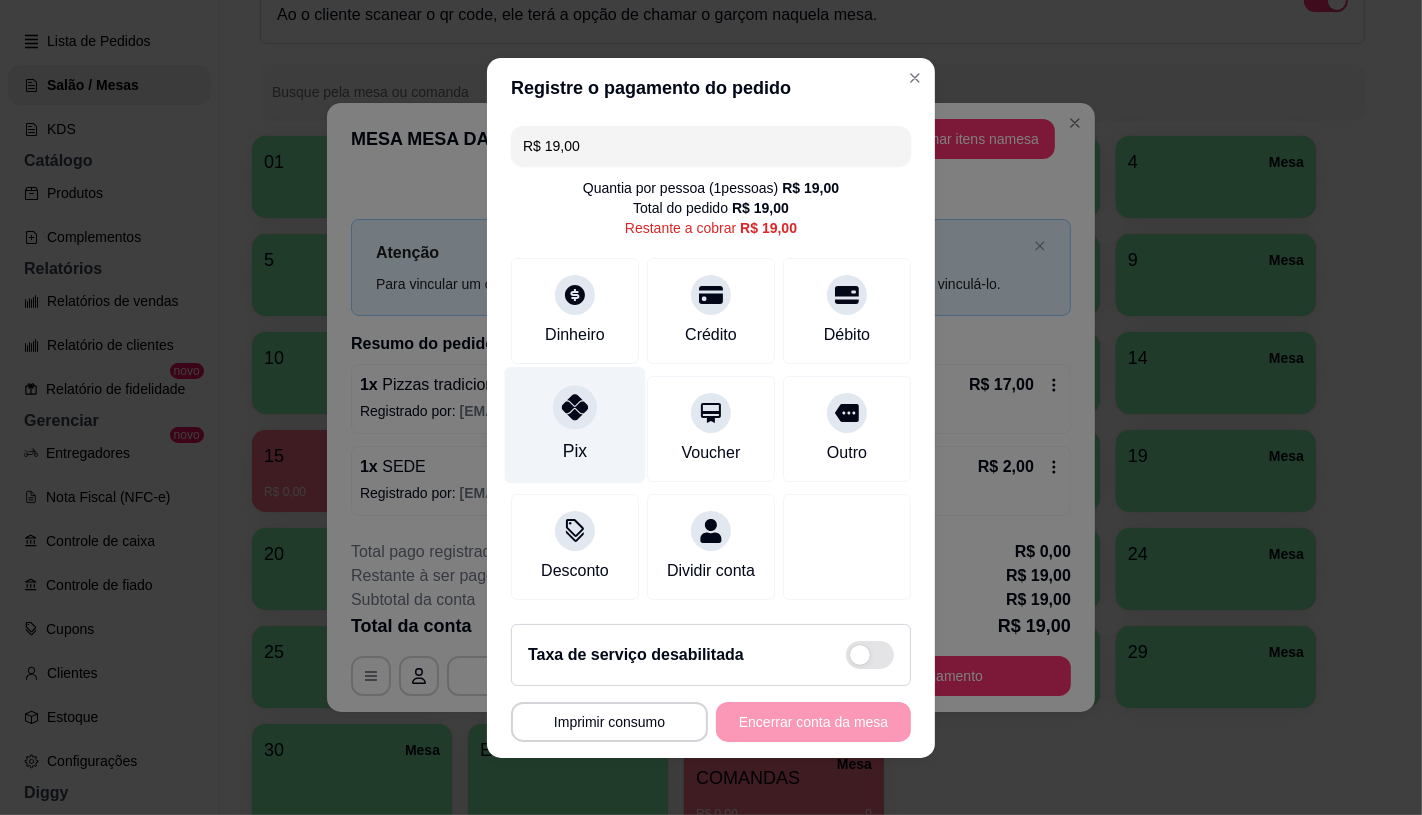 click on "Pix" at bounding box center (575, 424) 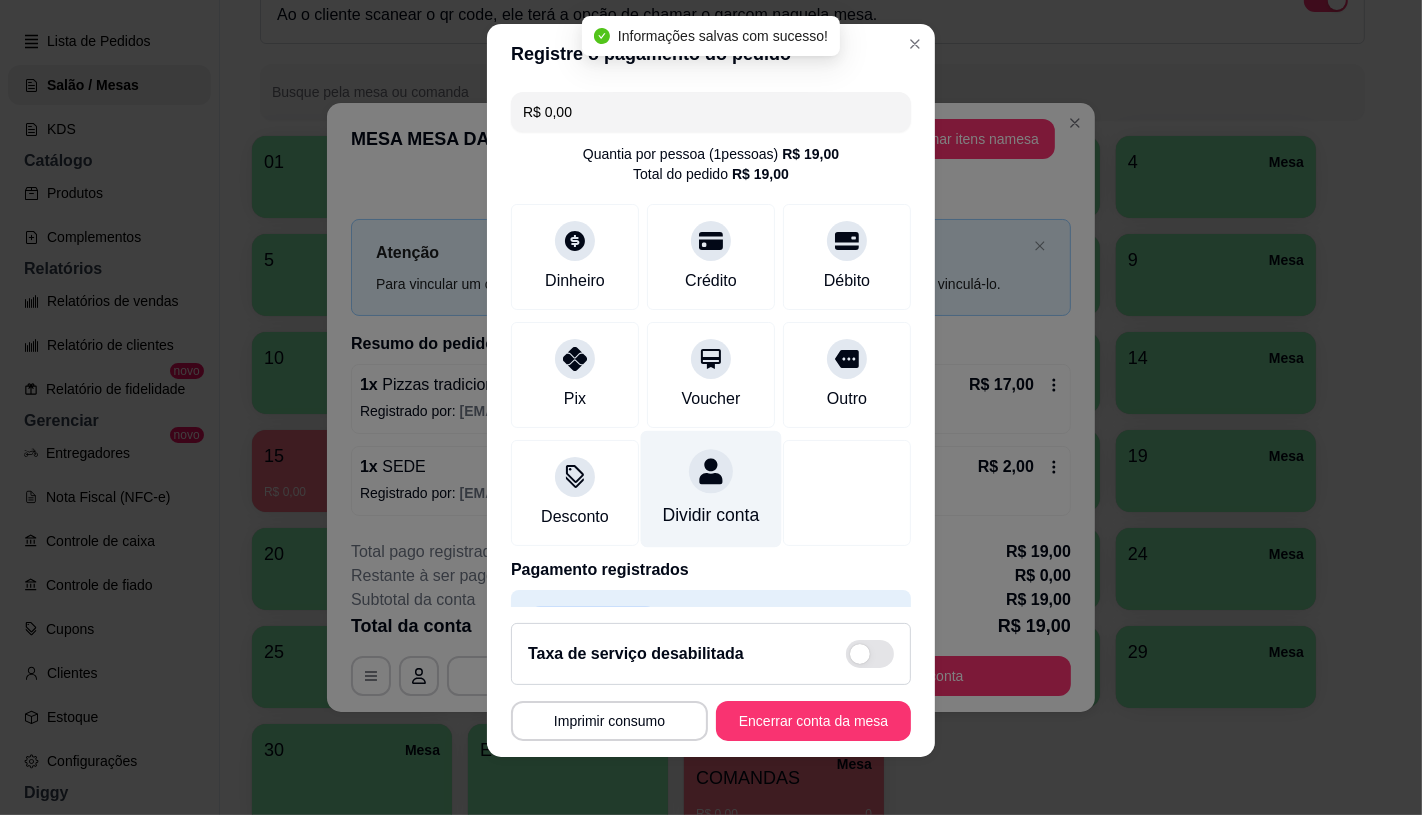 type on "R$ 0,00" 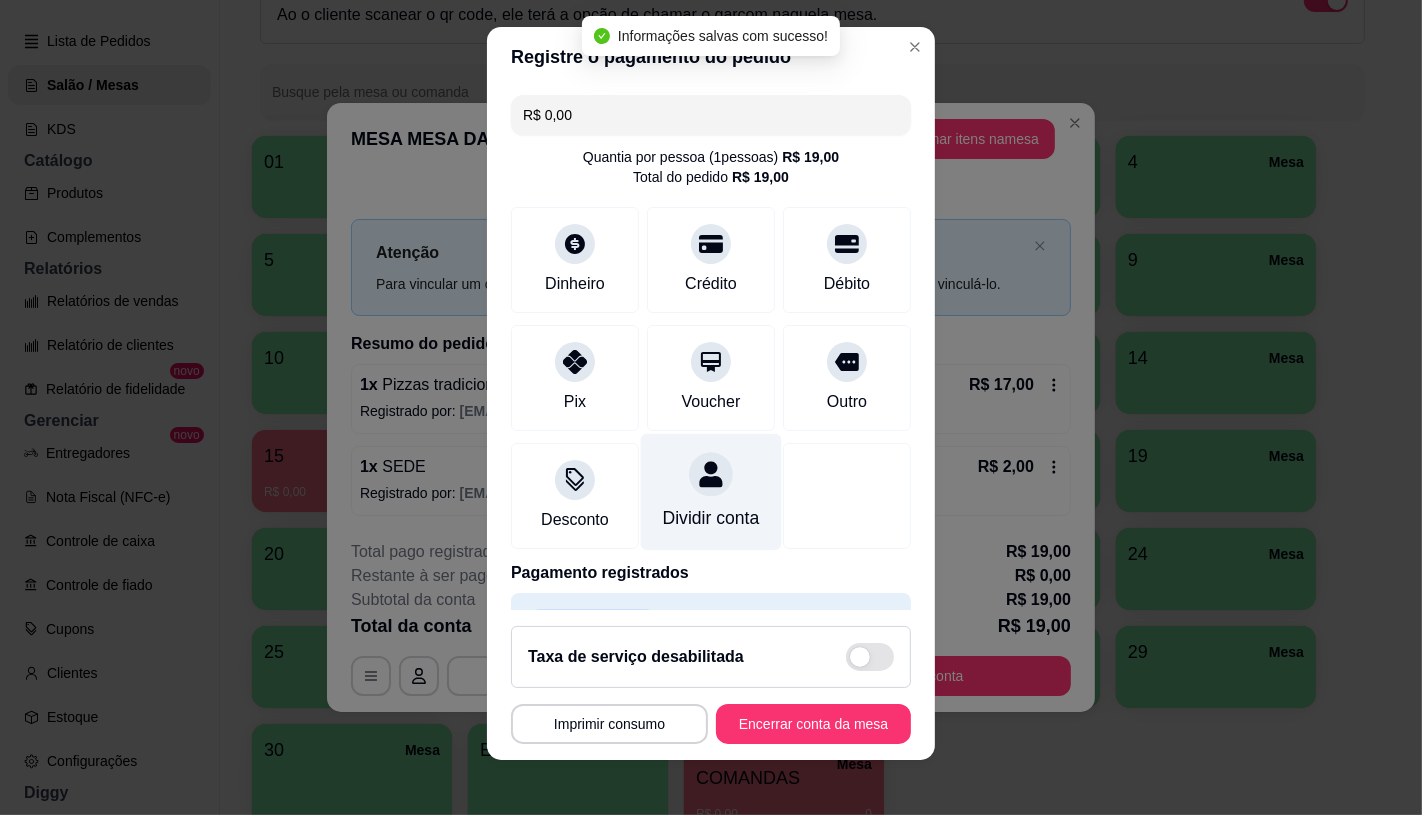 scroll, scrollTop: 74, scrollLeft: 0, axis: vertical 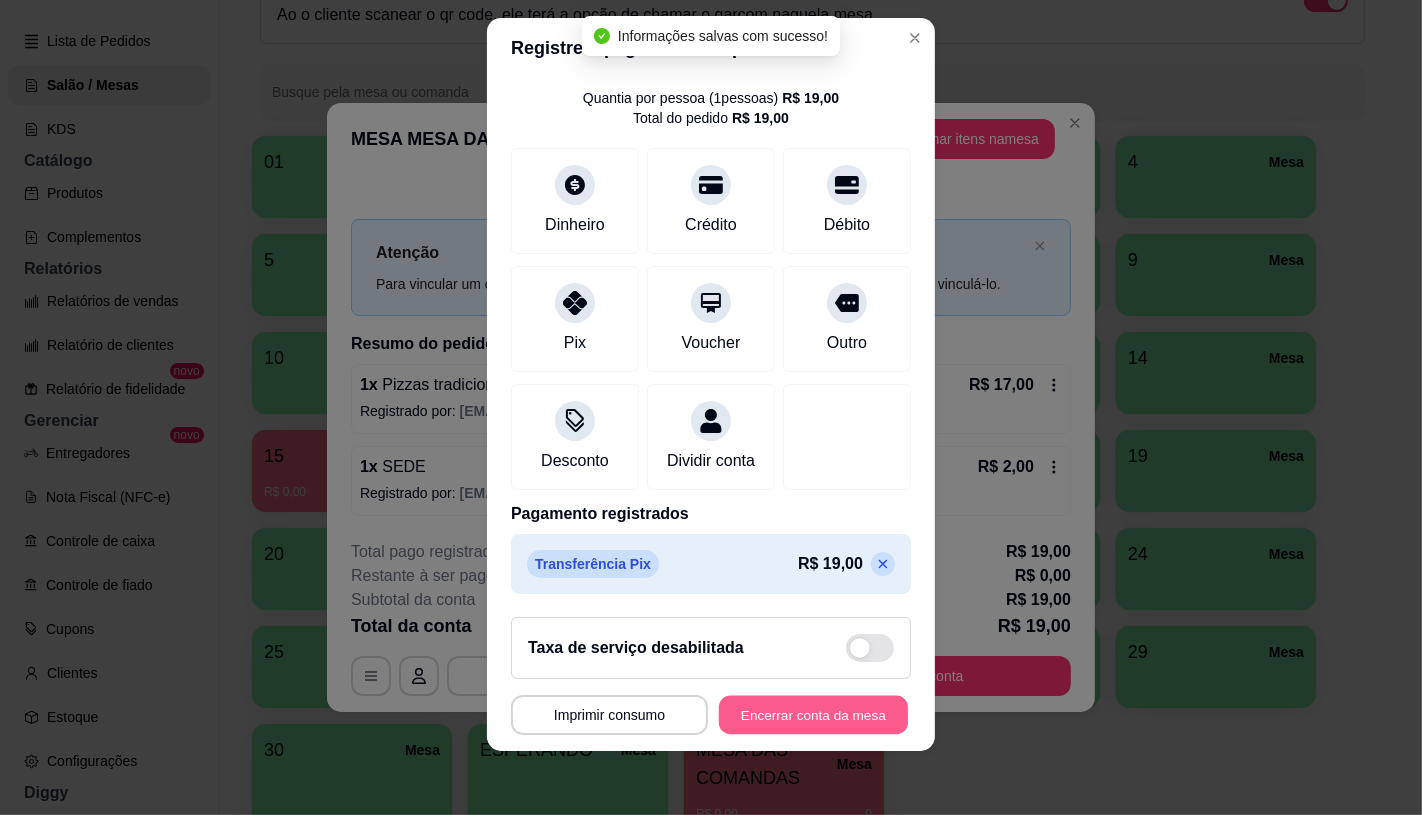 click on "Encerrar conta da mesa" at bounding box center [813, 715] 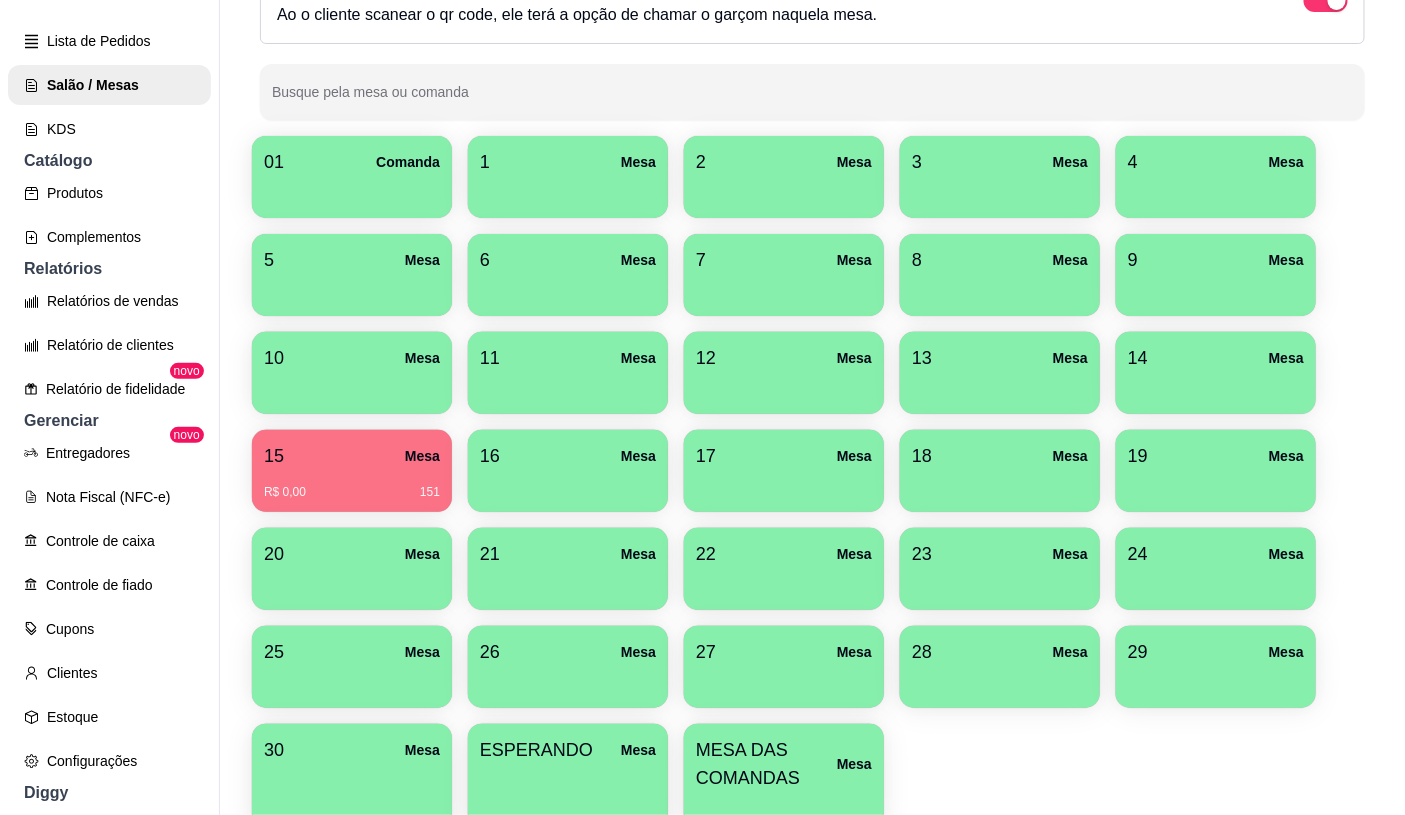 click on "R$ 0,00 151" at bounding box center [352, 492] 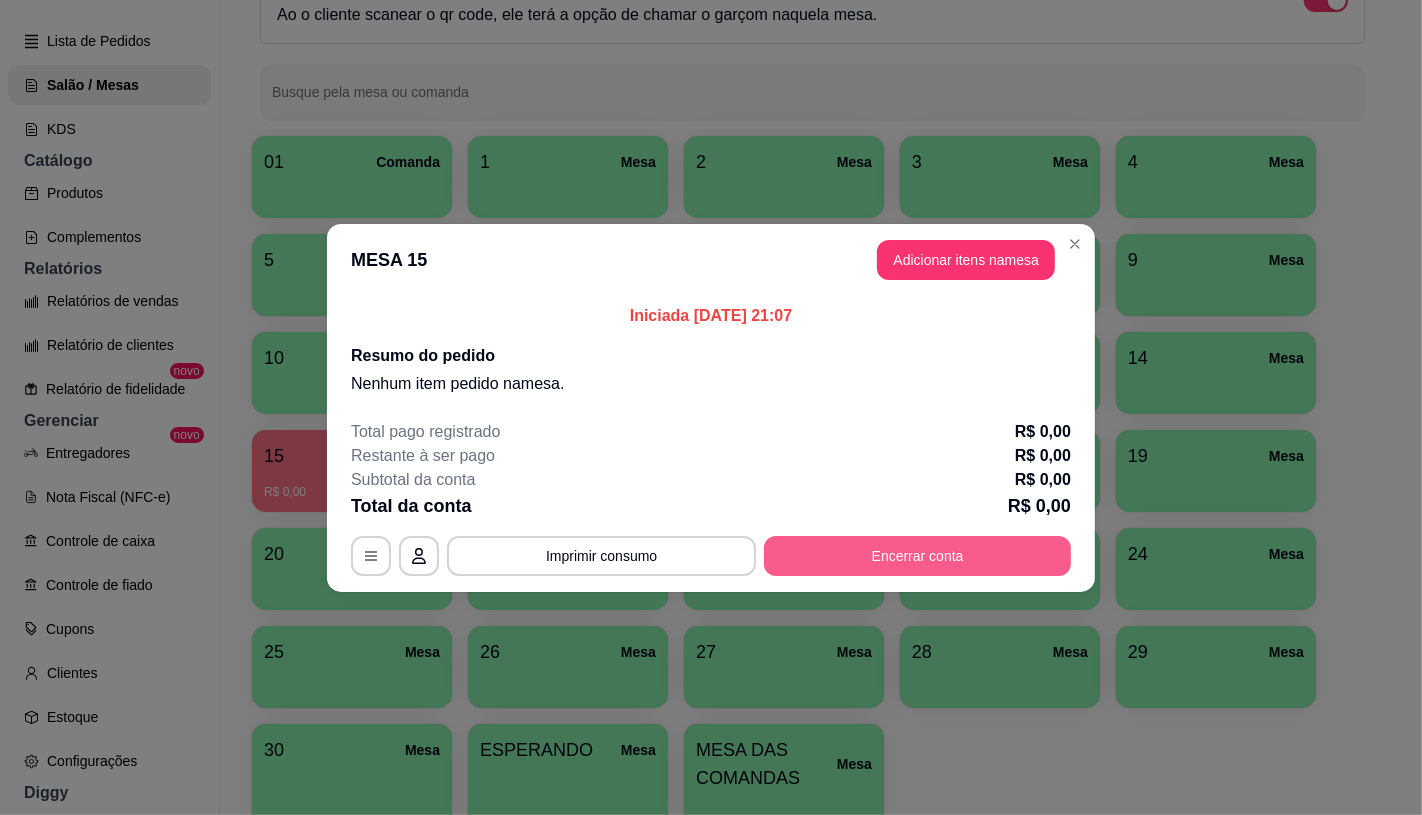 click on "Encerrar conta" at bounding box center [917, 556] 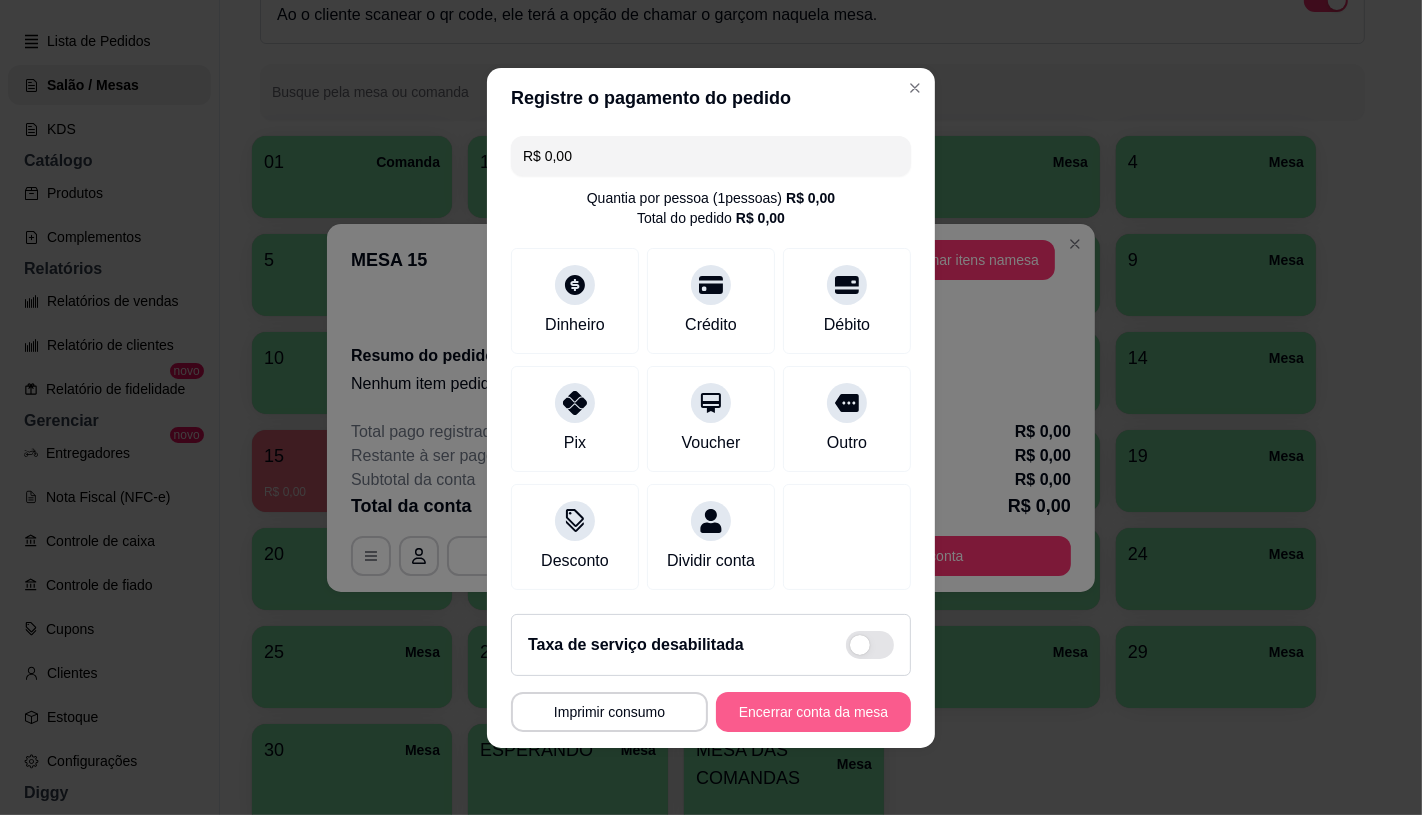 click on "Encerrar conta da mesa" at bounding box center (813, 712) 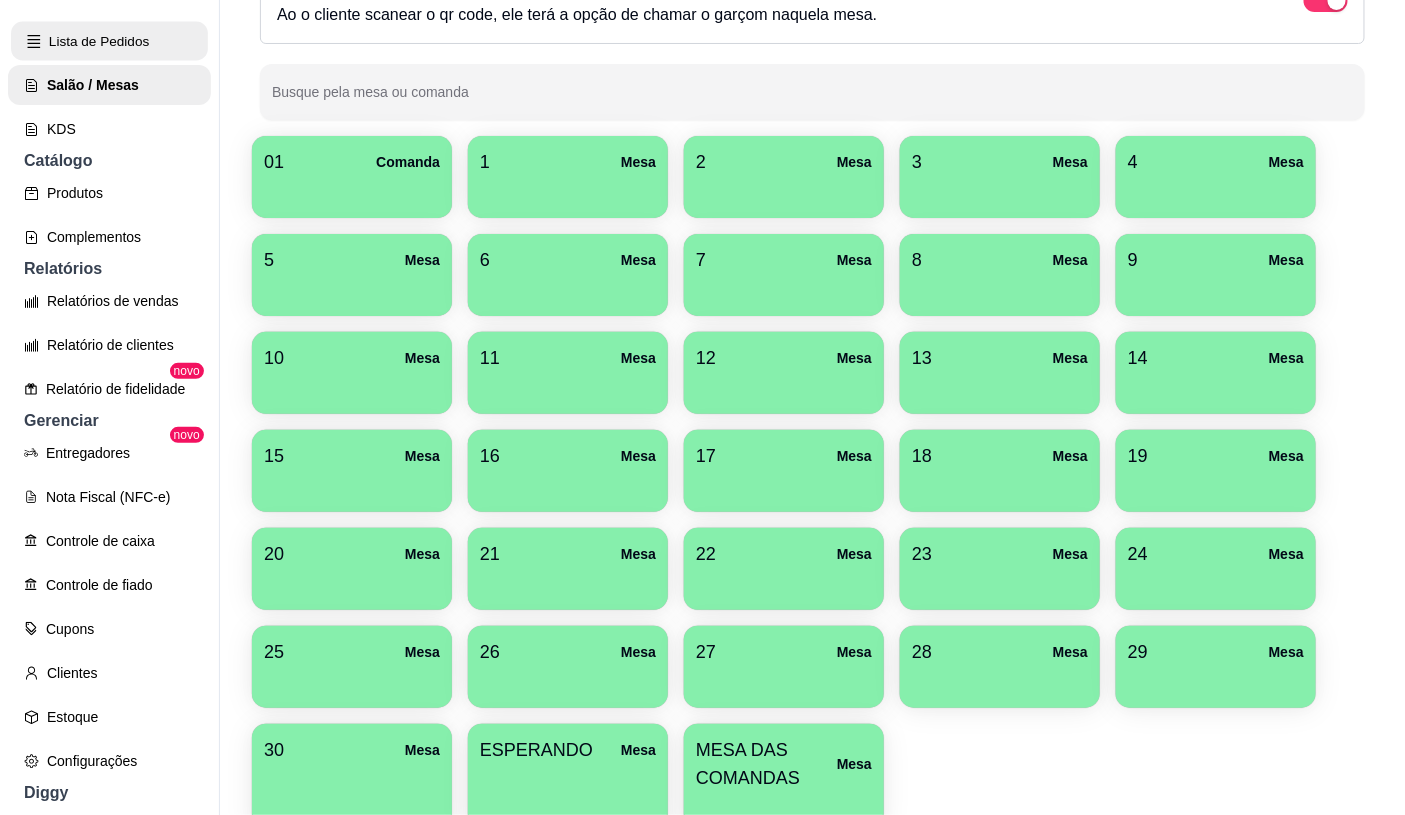 click on "Lista de Pedidos" at bounding box center (109, 41) 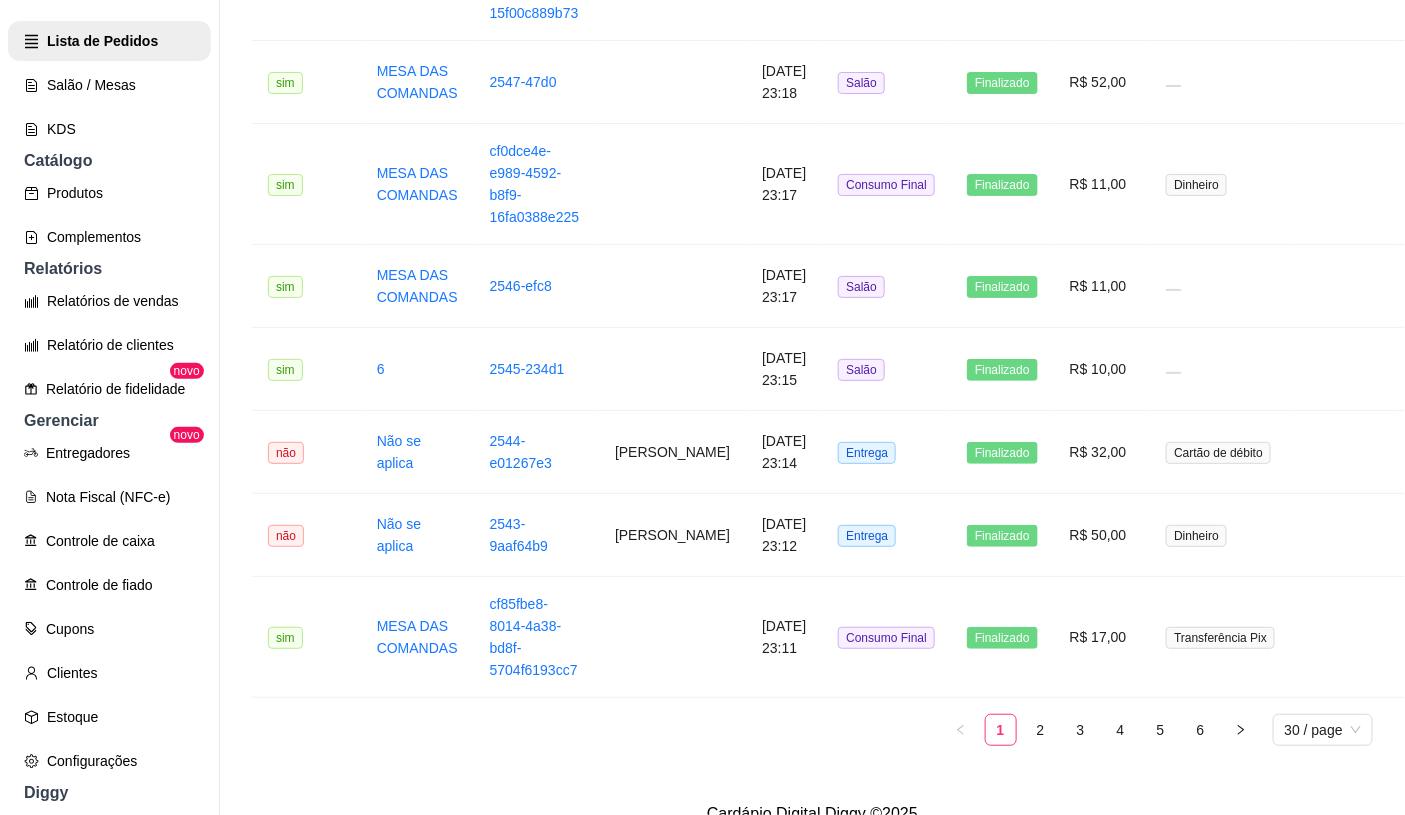 scroll, scrollTop: 2641, scrollLeft: 0, axis: vertical 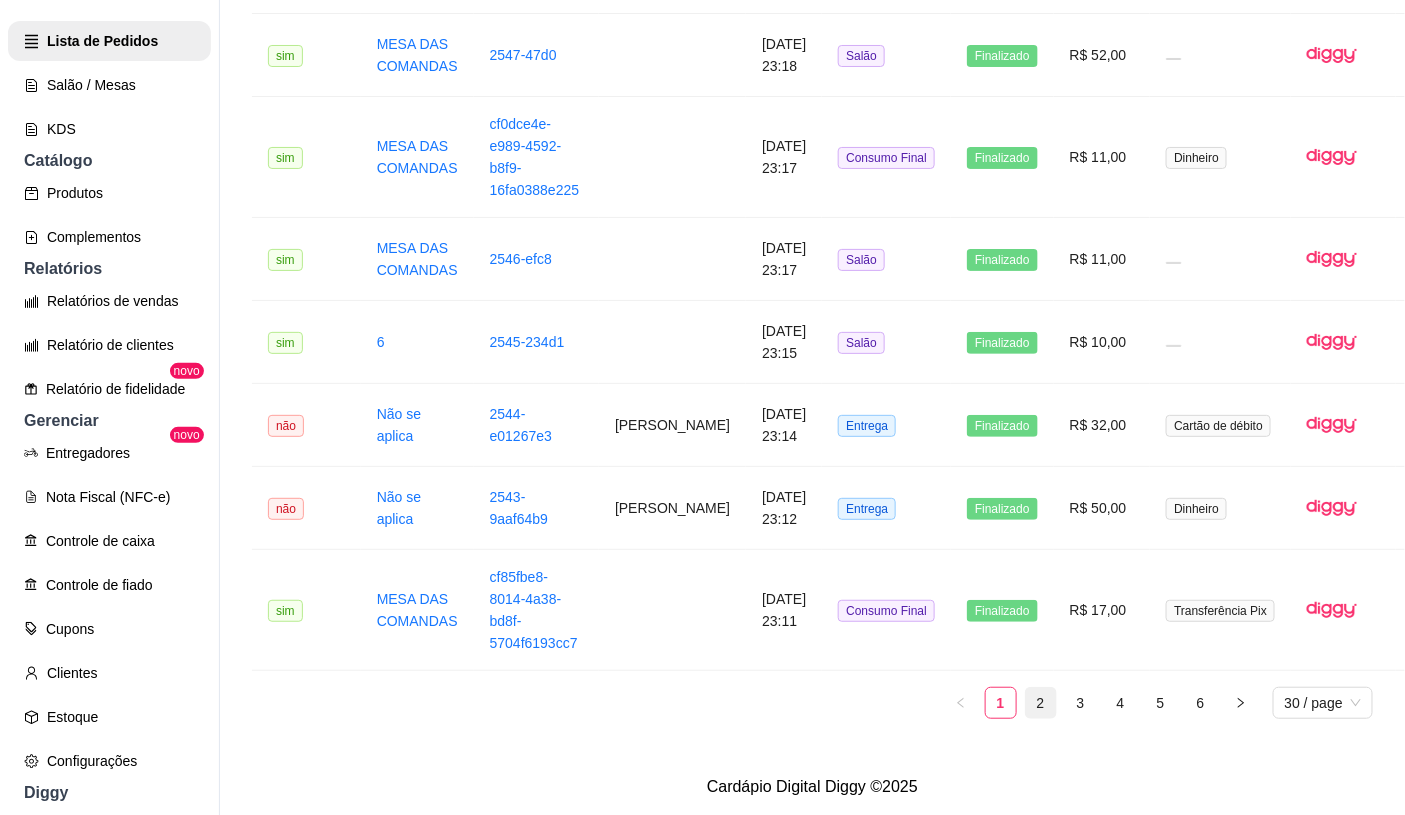 click on "2" at bounding box center [1041, 703] 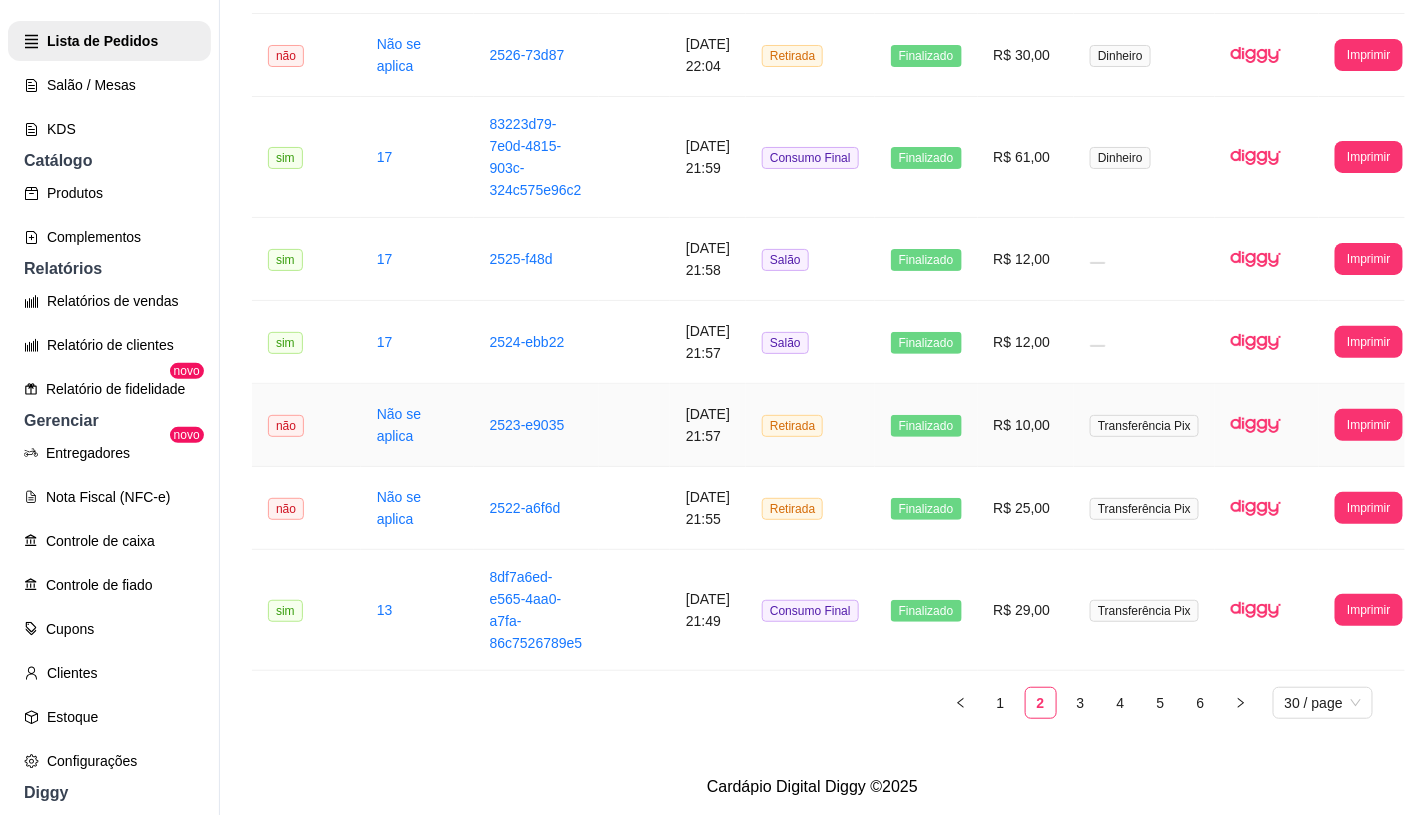 scroll, scrollTop: 2392, scrollLeft: 0, axis: vertical 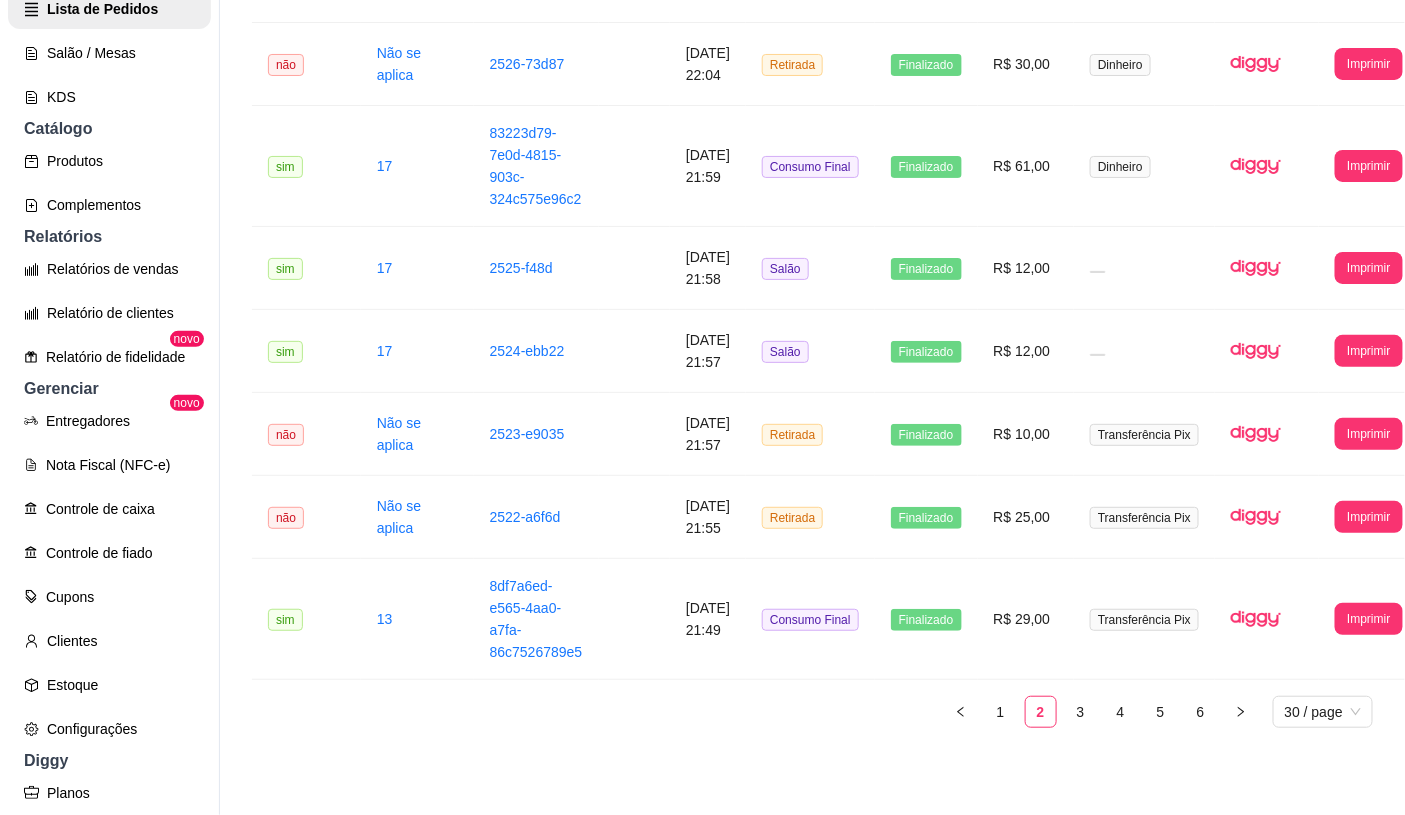 click on "**********" at bounding box center (812, -721) 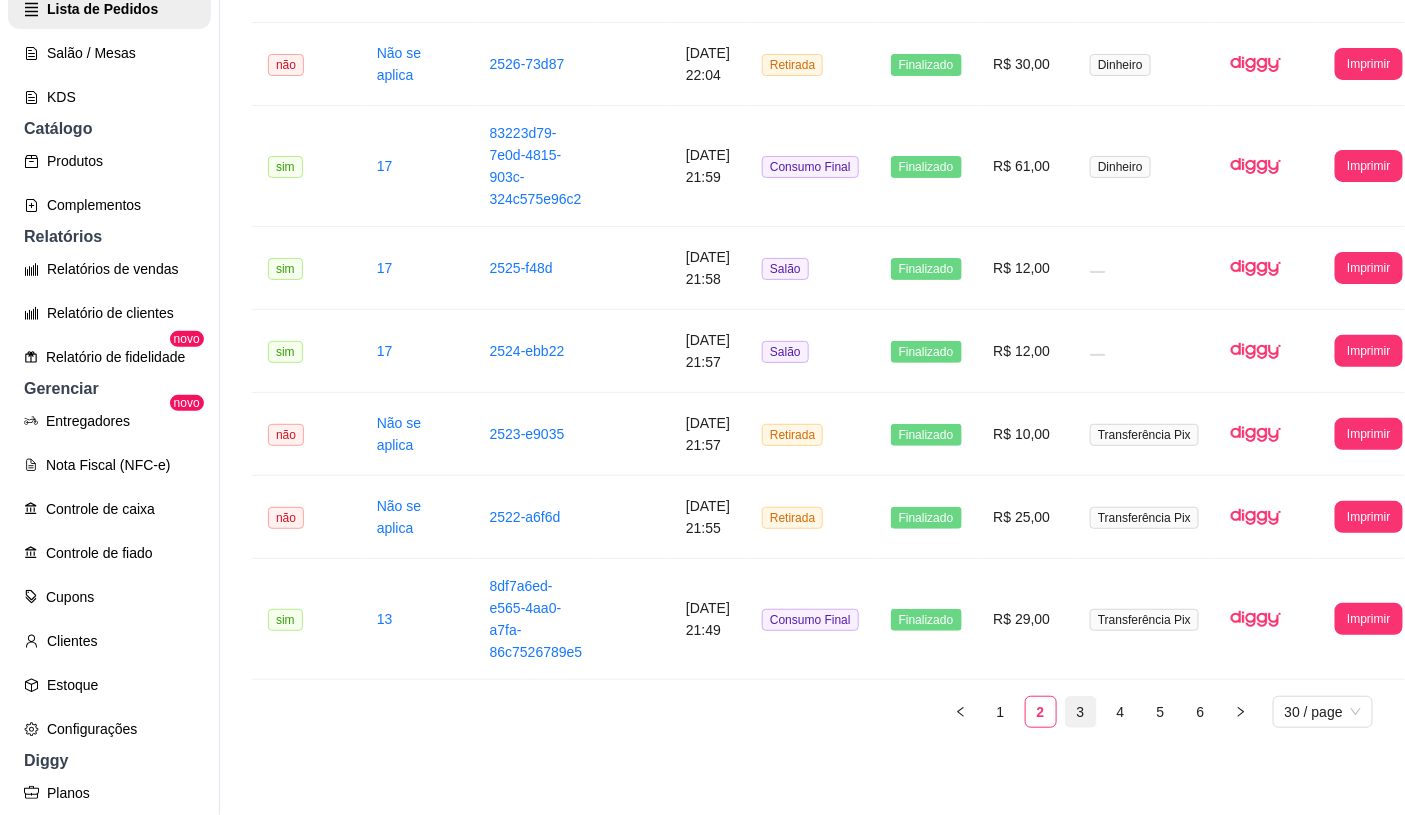 click on "3" at bounding box center [1081, 712] 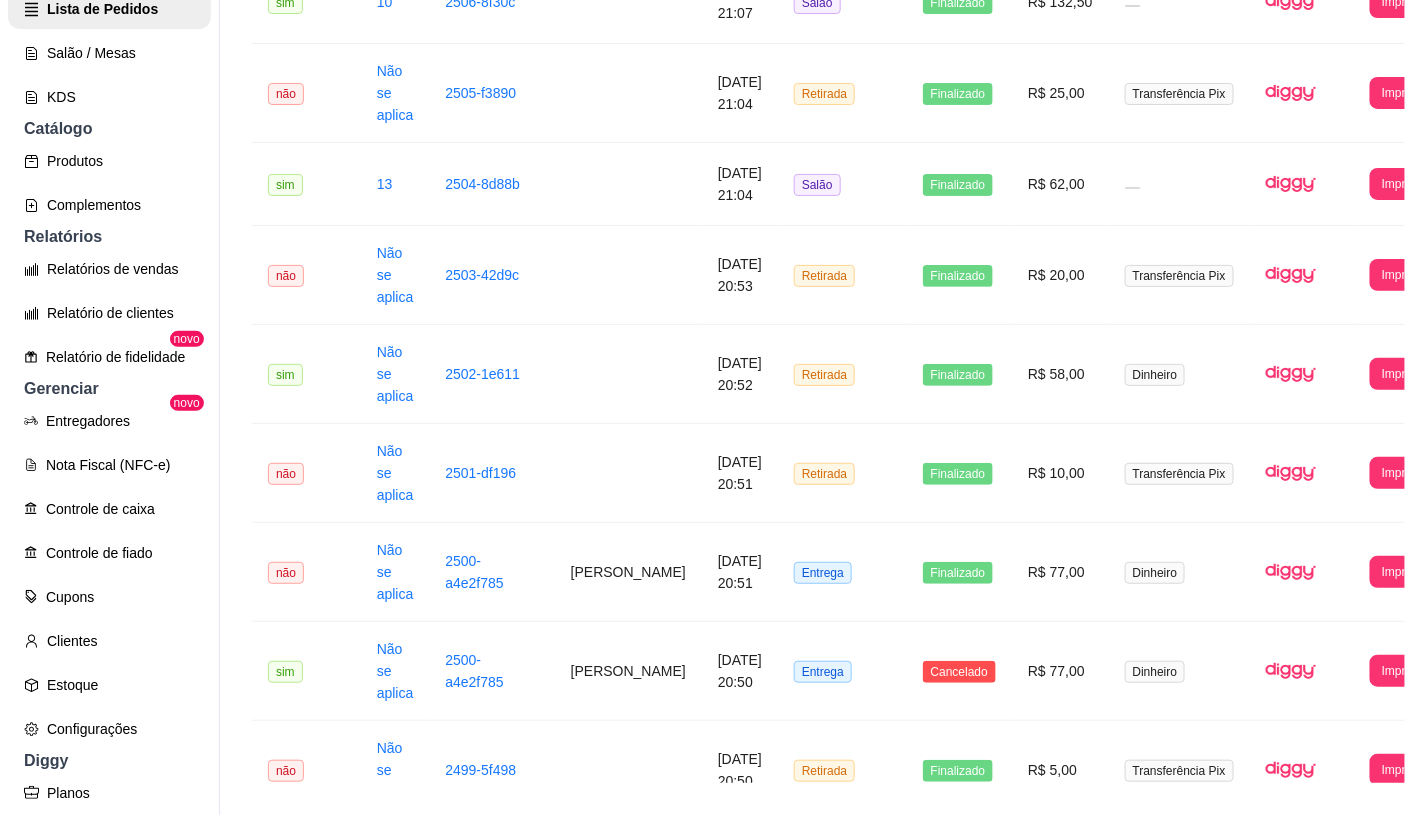 scroll, scrollTop: 2495, scrollLeft: 0, axis: vertical 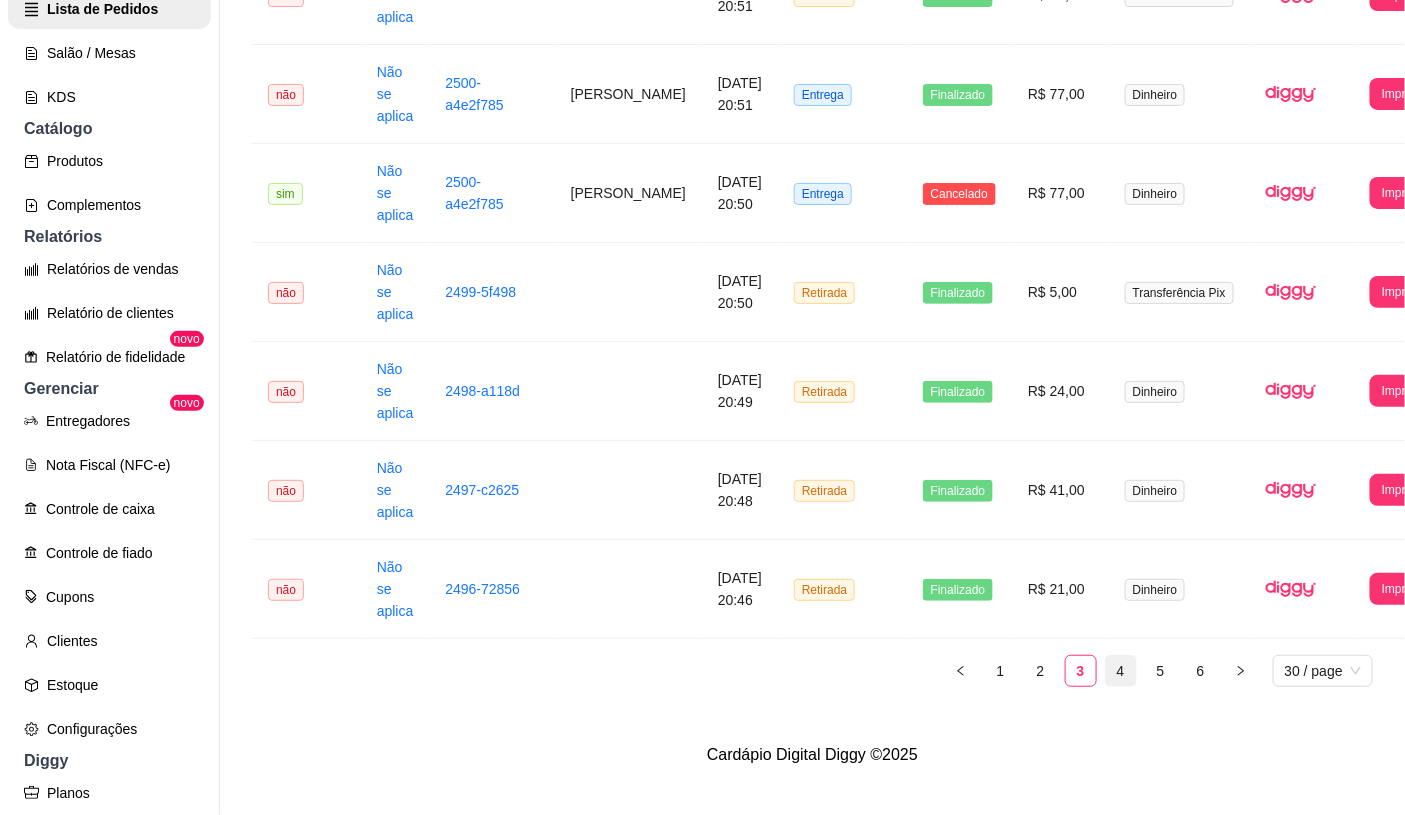 click on "4" at bounding box center (1121, 671) 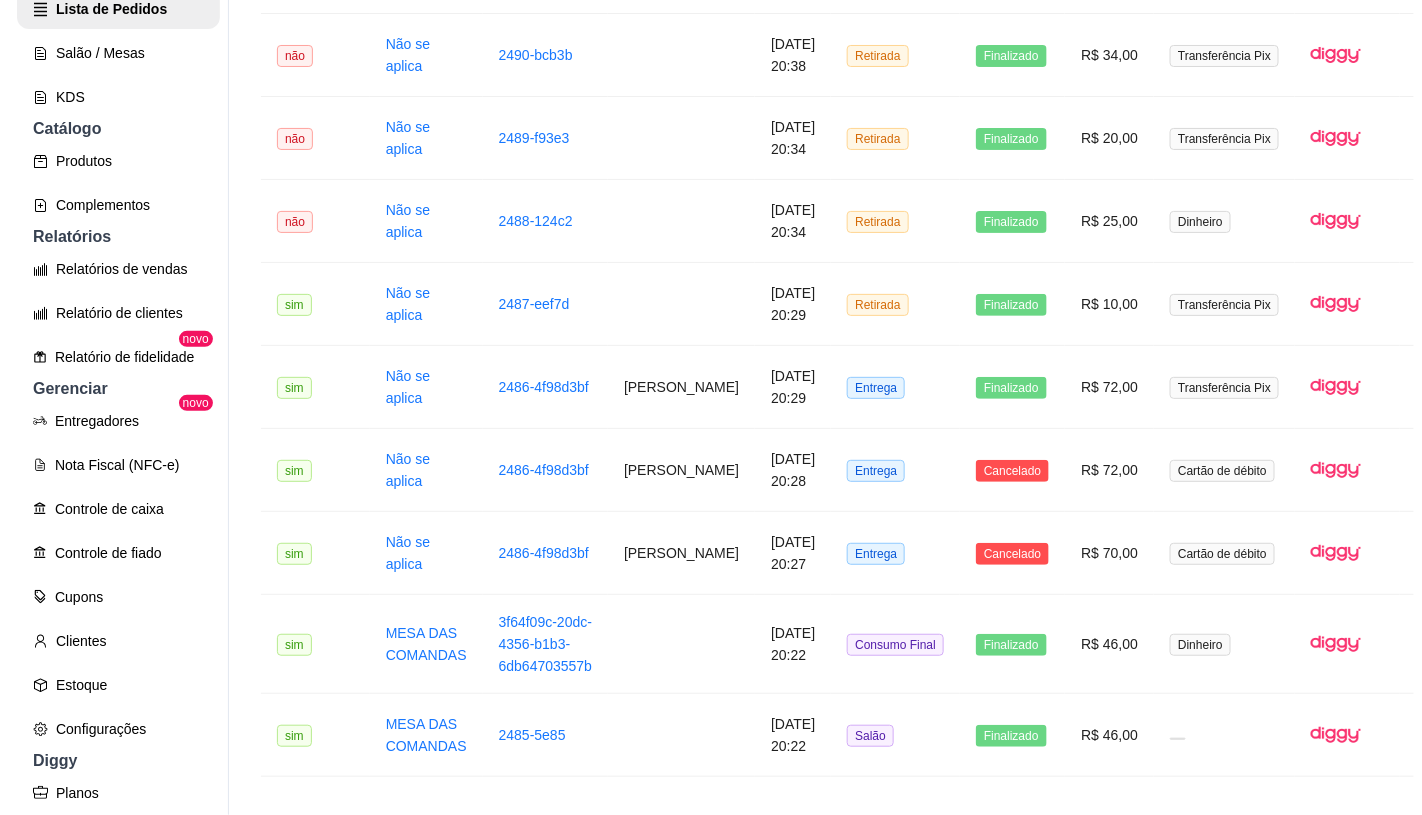 scroll, scrollTop: 373, scrollLeft: 0, axis: vertical 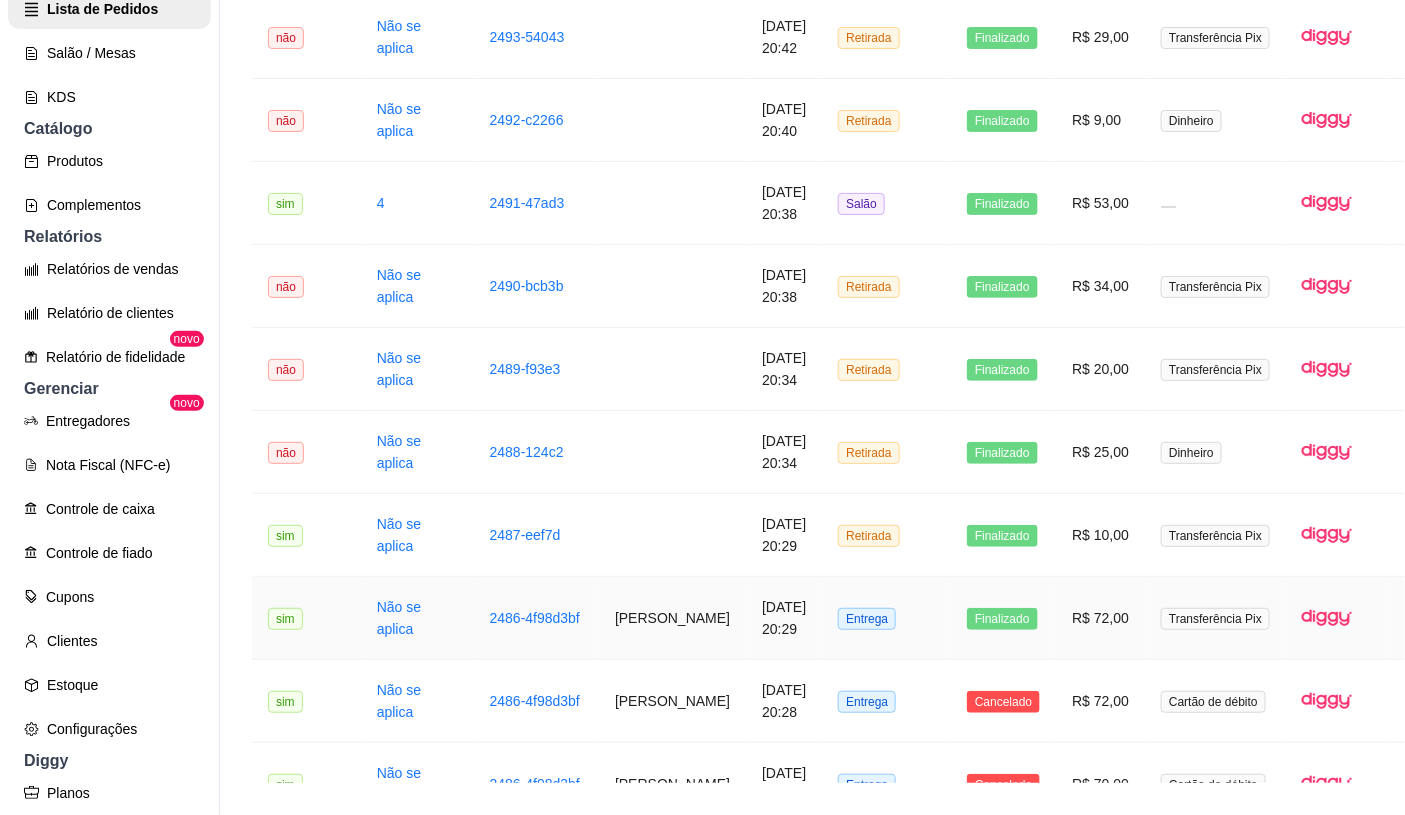 click on "[DATE] 20:29" at bounding box center (784, 618) 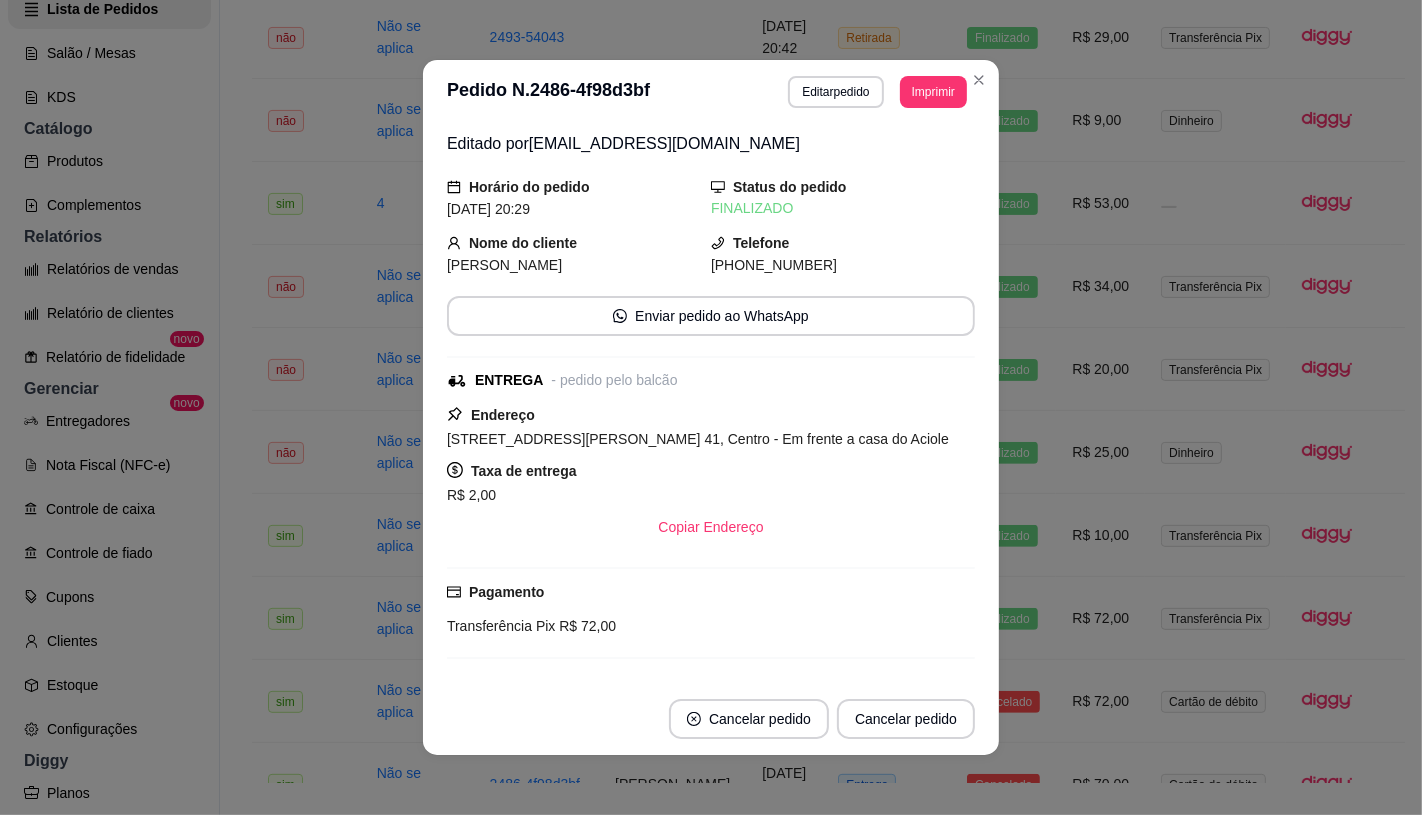 scroll, scrollTop: 4, scrollLeft: 0, axis: vertical 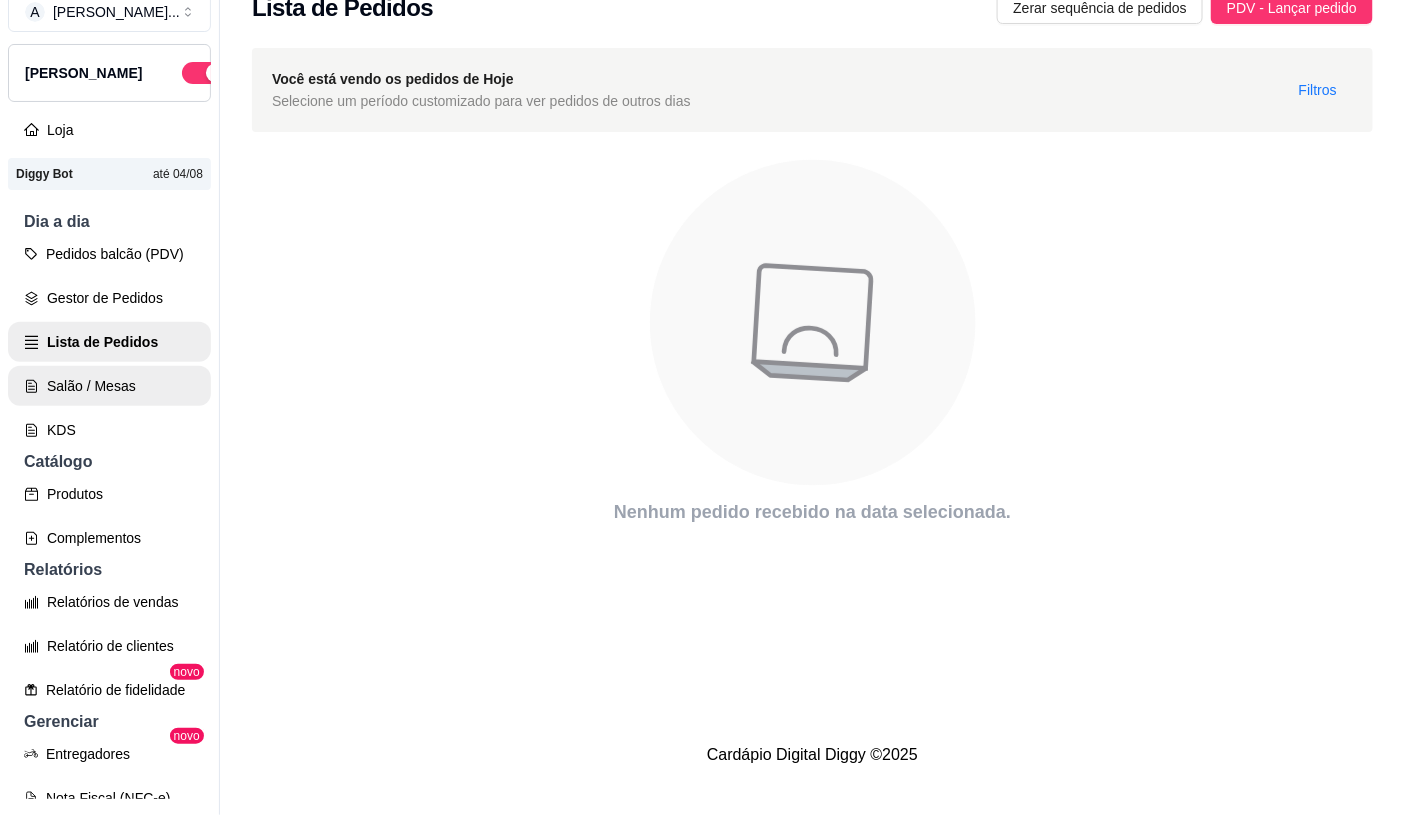 click on "Salão / Mesas" at bounding box center [109, 386] 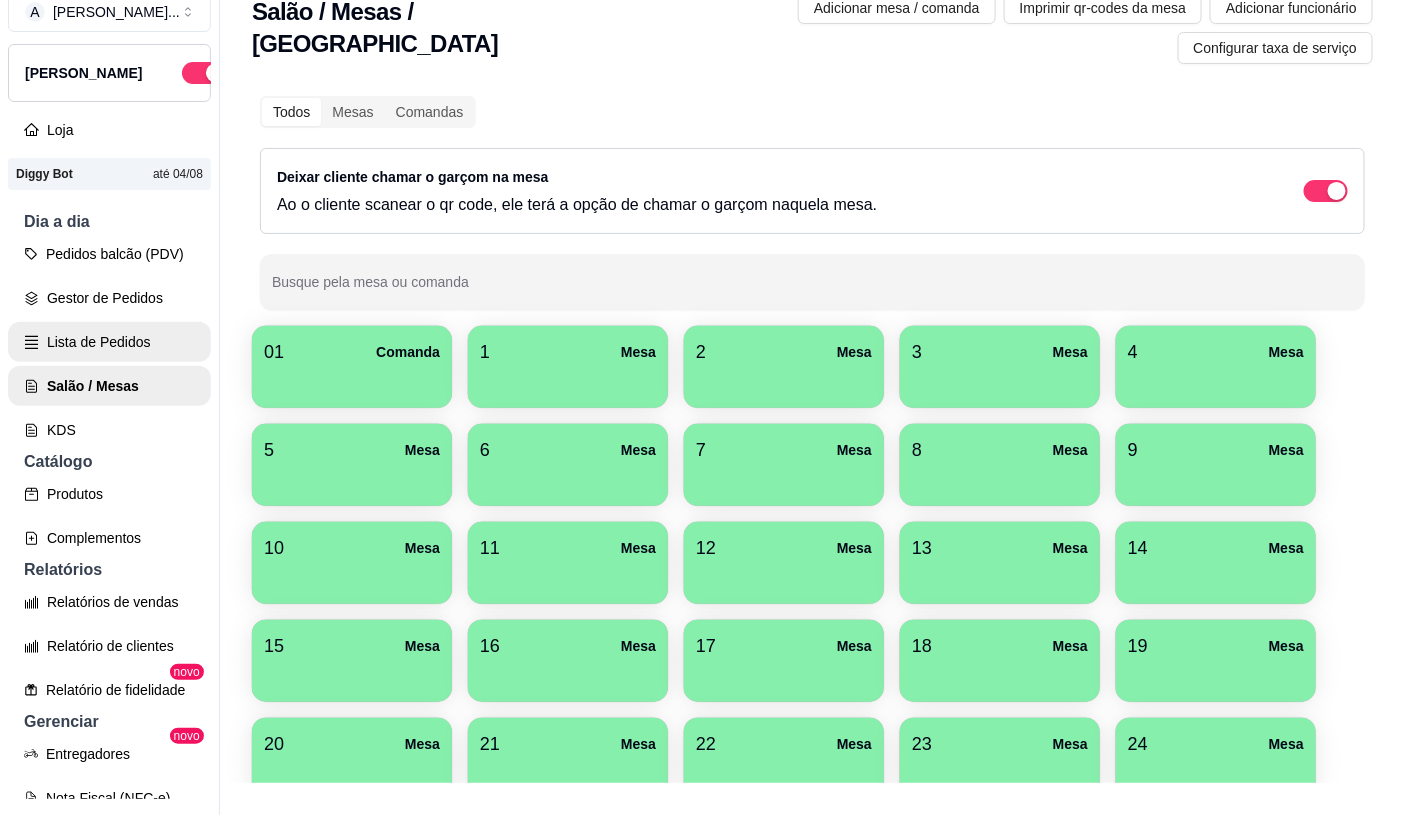 scroll, scrollTop: 0, scrollLeft: 0, axis: both 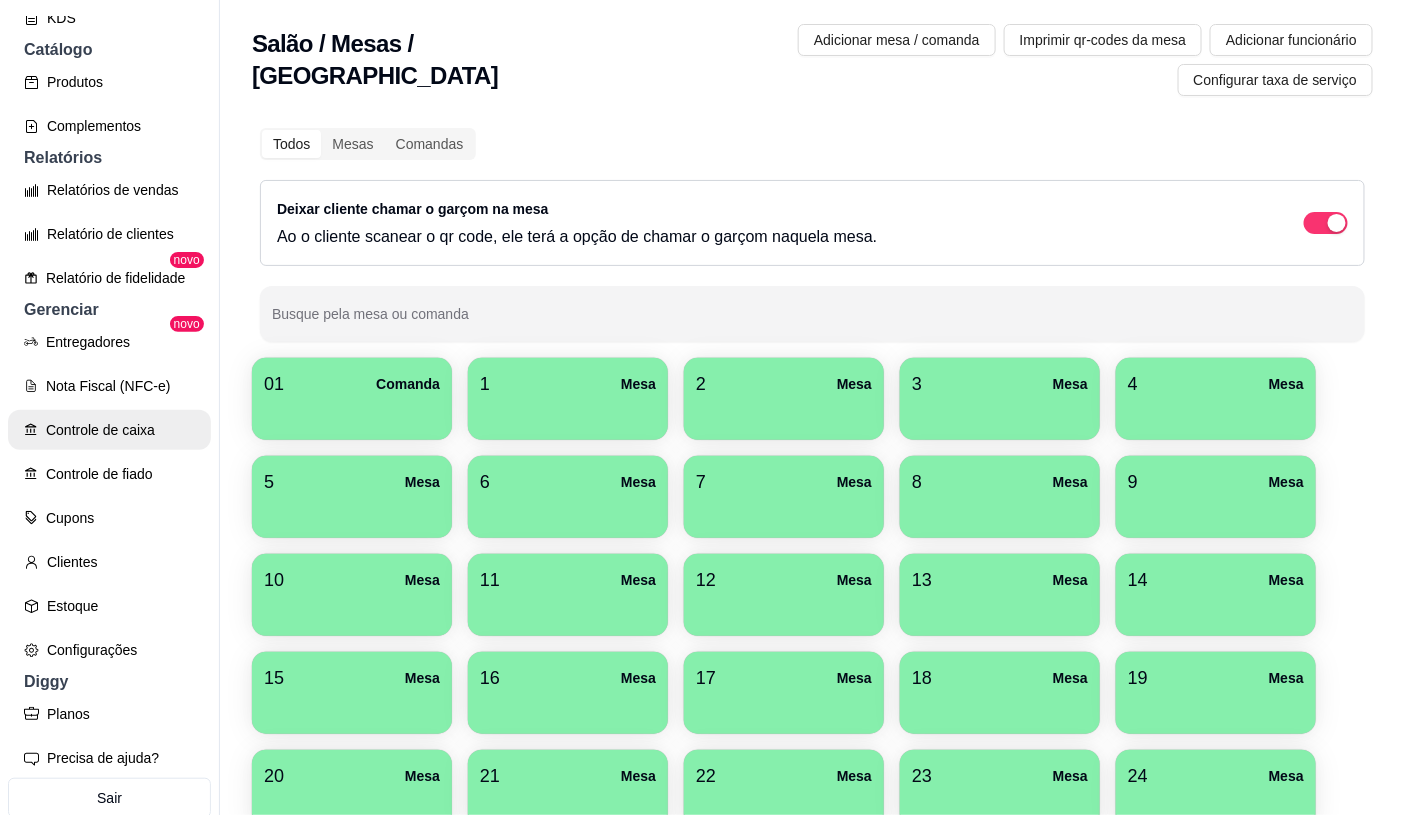click on "Controle de caixa" at bounding box center (109, 430) 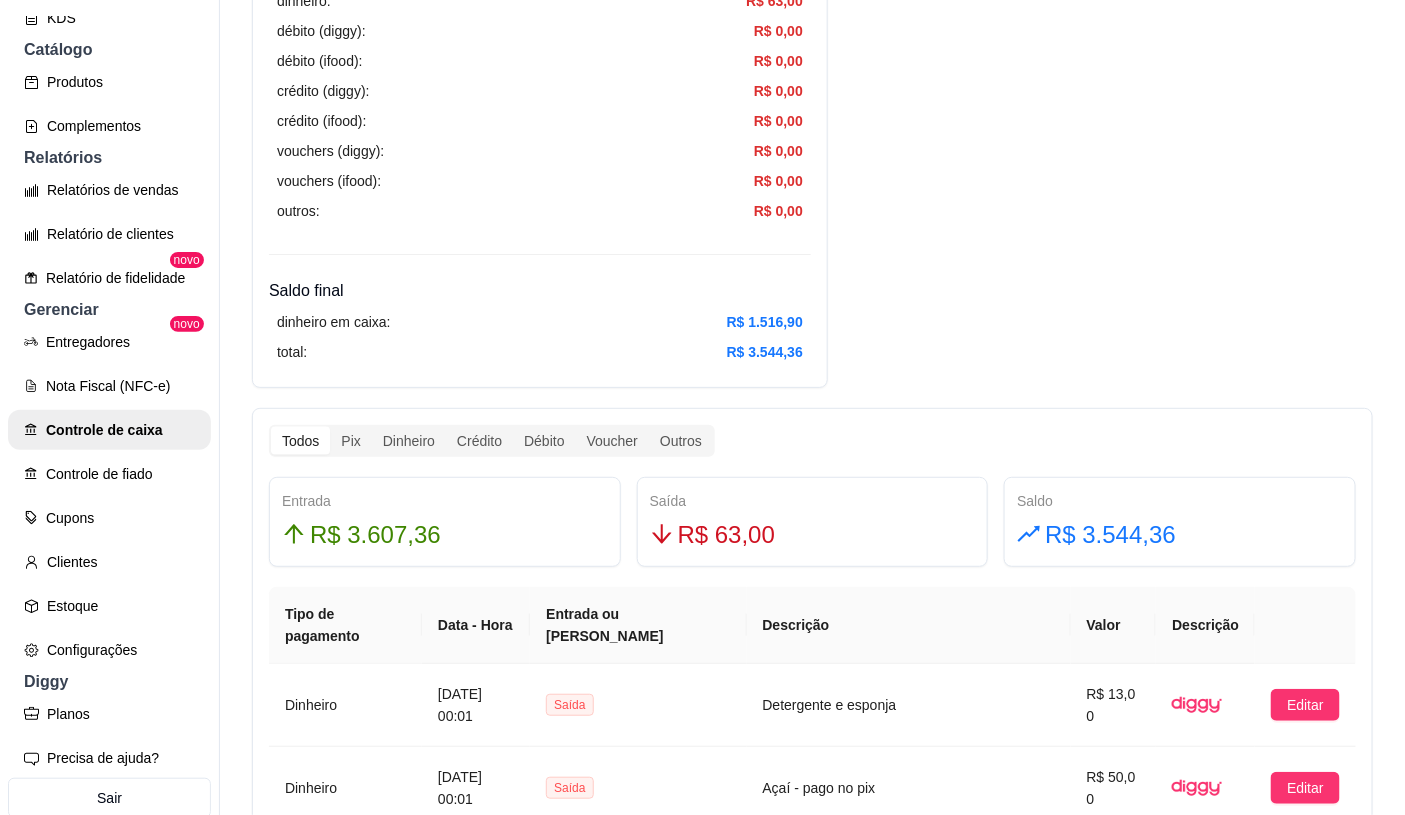 scroll, scrollTop: 888, scrollLeft: 0, axis: vertical 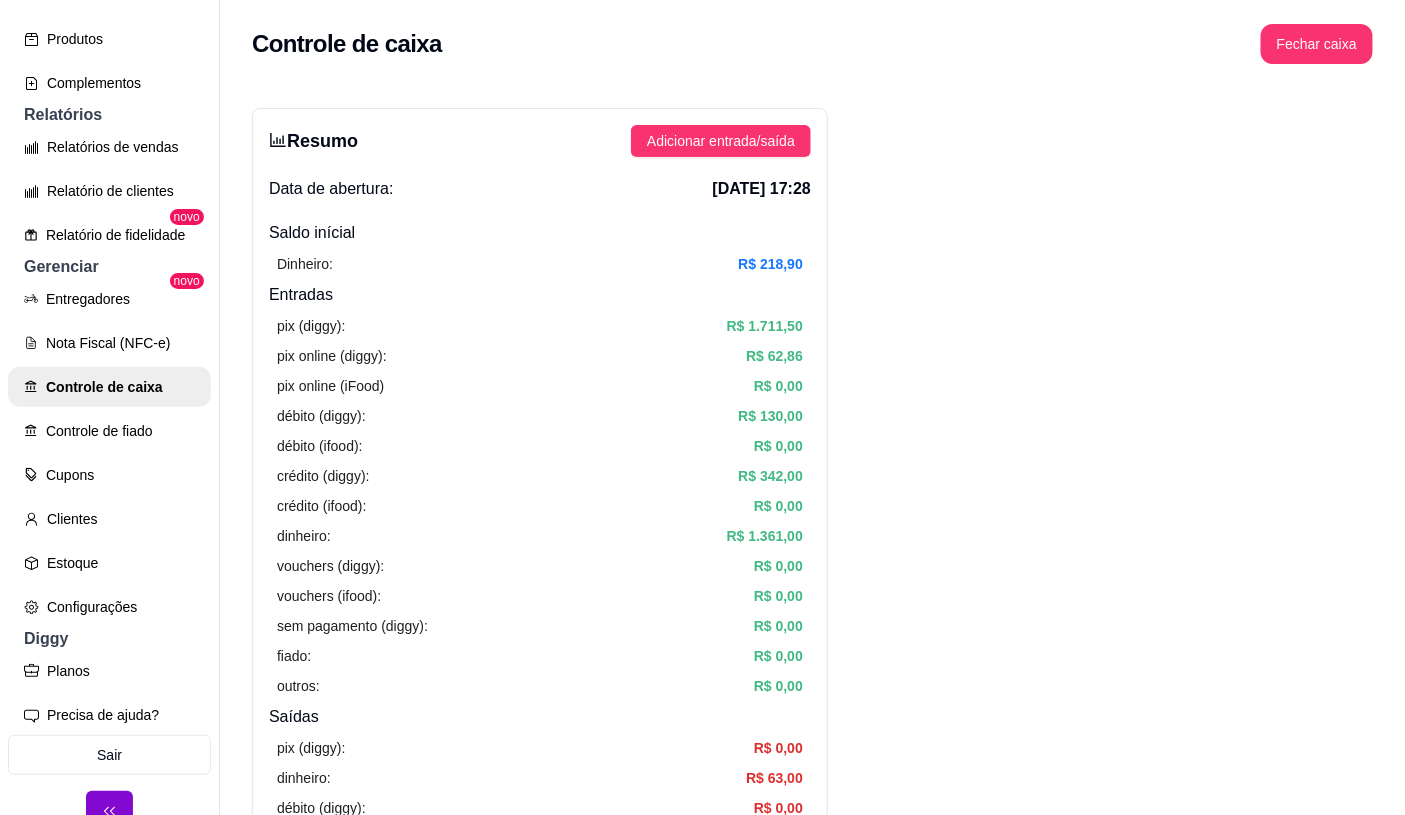 click on "Resumo Adicionar entrada/saída Data de abertura: [DATE] 17:28 Saldo inícial Dinheiro: R$ 218,90 Entradas pix (diggy): R$ 1.711,50 pix online (diggy): R$ 62,86 pix online (iFood) R$ 0,00 débito (diggy): R$ 130,00 débito (ifood): R$ 0,00 crédito (diggy): R$ 342,00 crédito (ifood): R$ 0,00 dinheiro: R$ 1.361,00 vouchers (diggy): R$ 0,00 vouchers (ifood): R$ 0,00 sem pagamento (diggy): R$ 0,00 fiado: R$ 0,00 outros: R$ 0,00 Saídas pix (diggy): R$ 0,00 dinheiro: R$ 63,00 débito (diggy): R$ 0,00 débito (ifood): R$ 0,00 crédito (diggy): R$ 0,00 crédito (ifood): R$ 0,00 vouchers (diggy): R$ 0,00 vouchers (ifood): R$ 0,00 outros: R$ 0,00 Saldo final dinheiro em caixa: R$ 1.516,90 total: R$ 3.544,36" at bounding box center [540, 636] 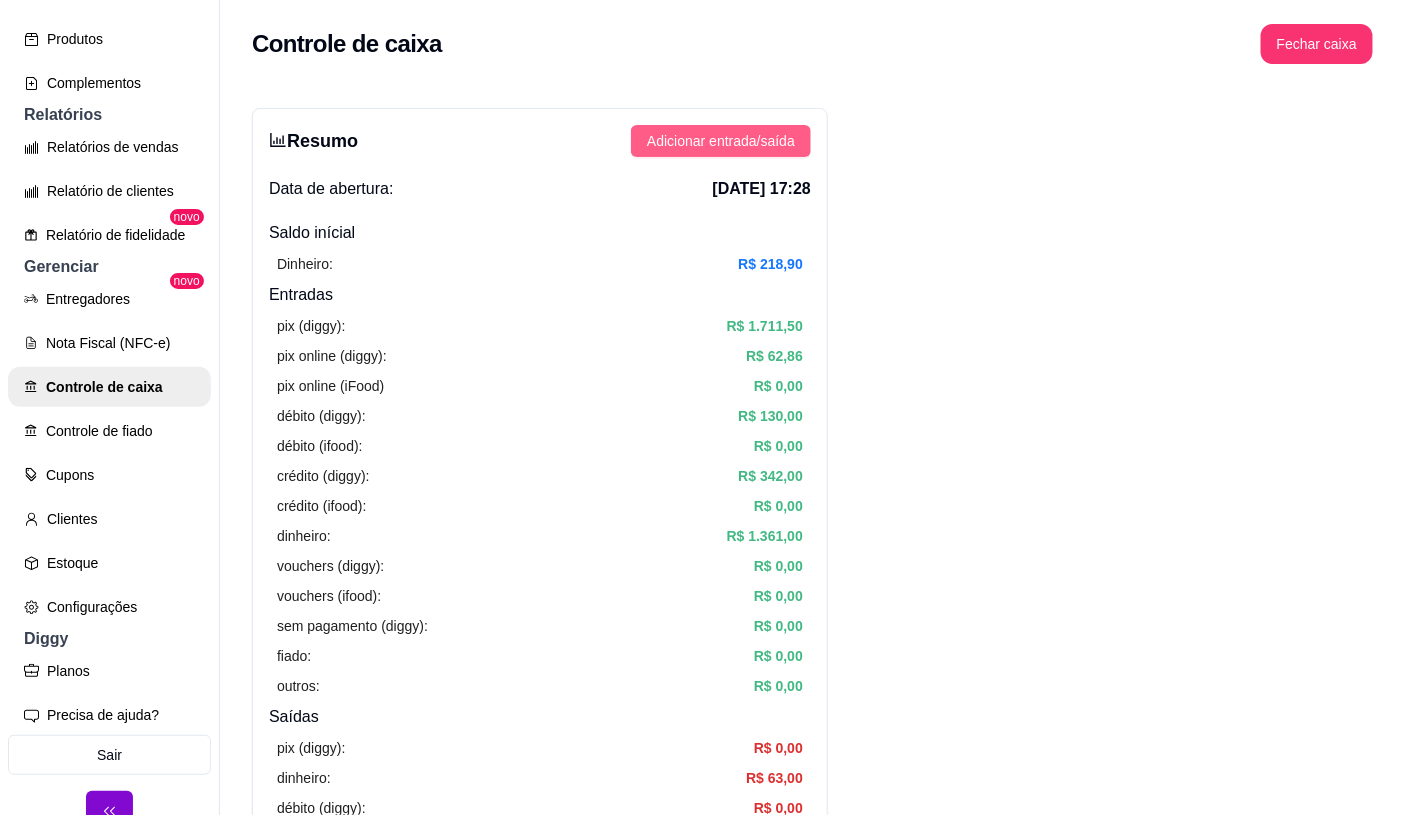 click on "Adicionar entrada/saída" at bounding box center [721, 141] 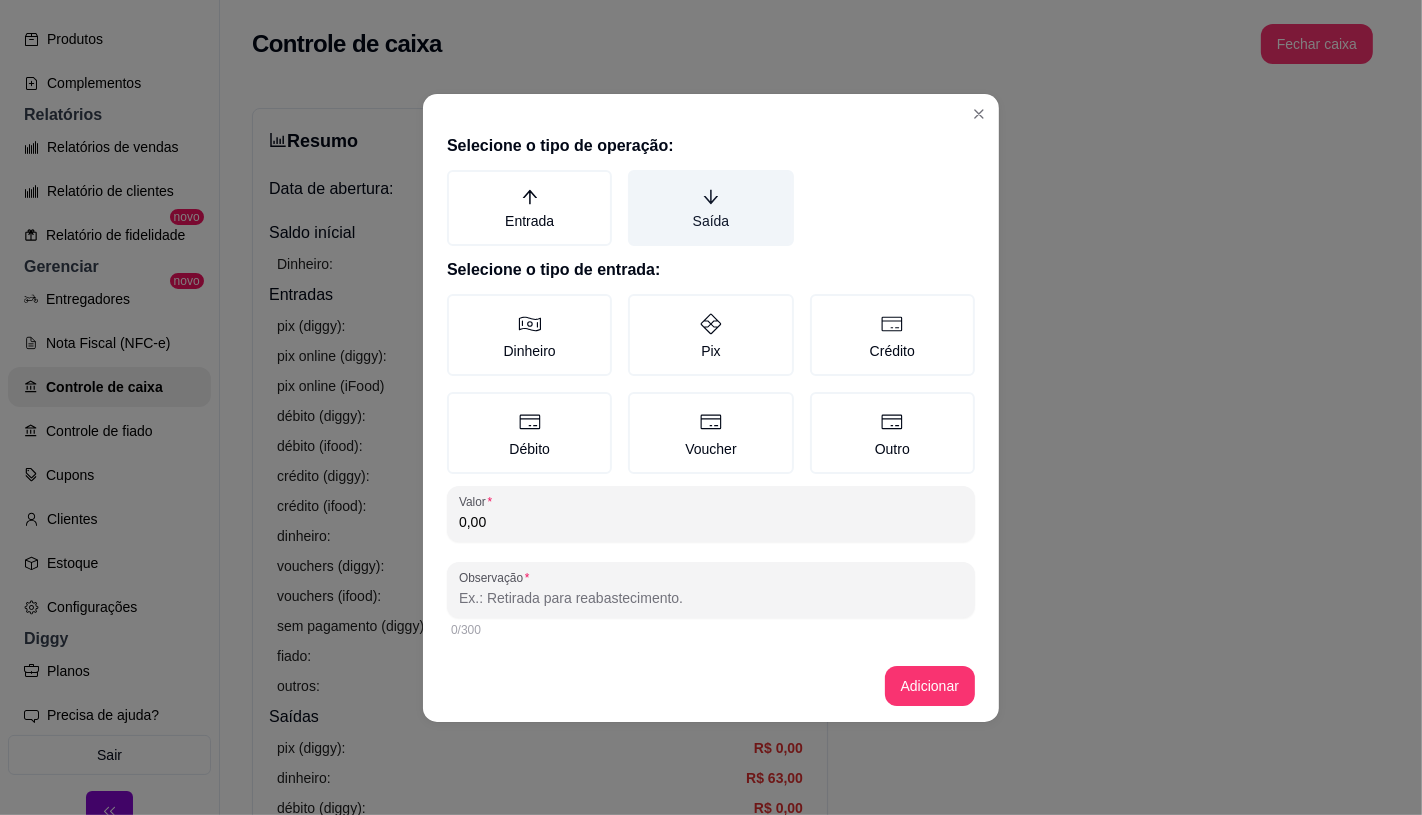 click on "Saída" at bounding box center [710, 208] 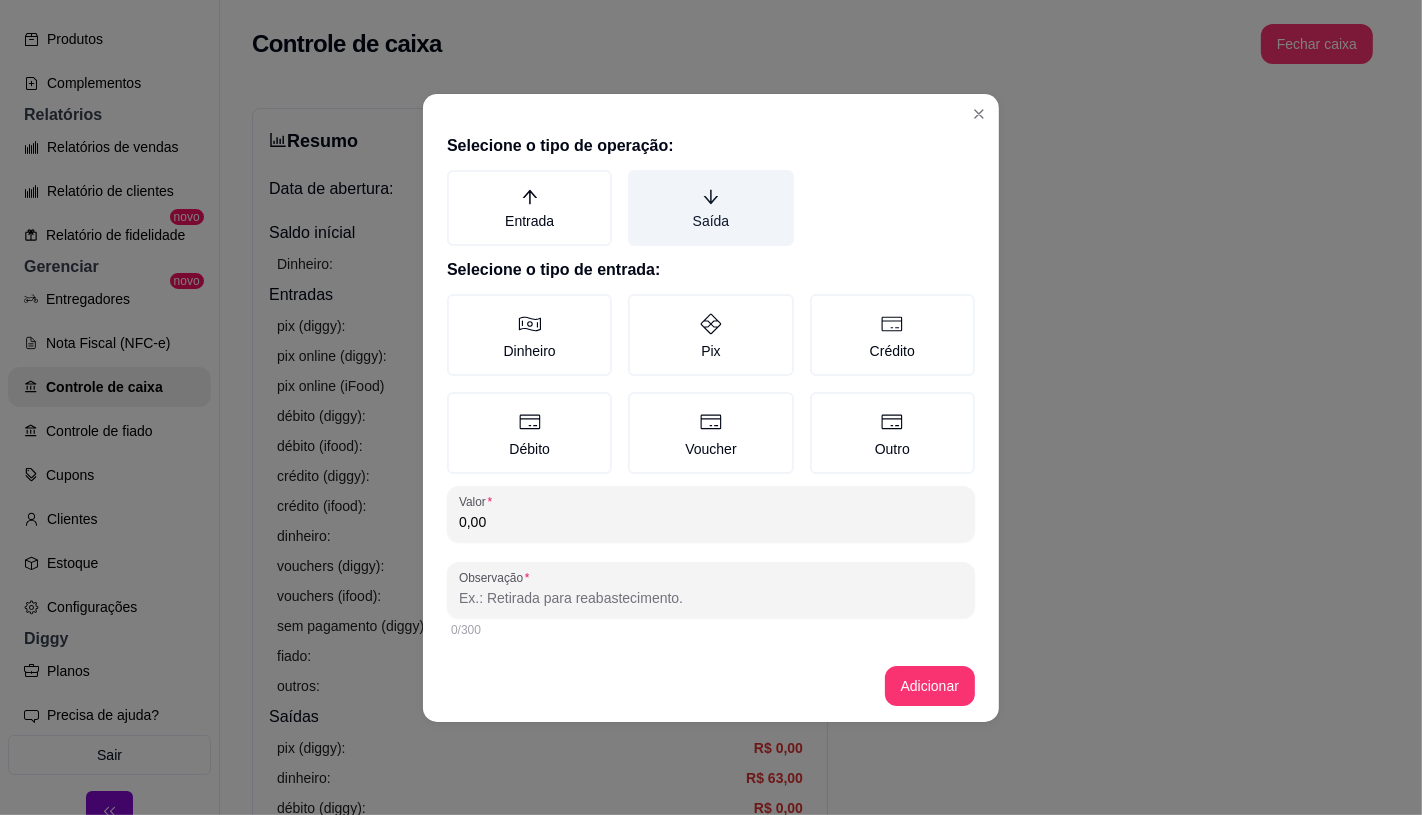 click on "Saída" at bounding box center (635, 177) 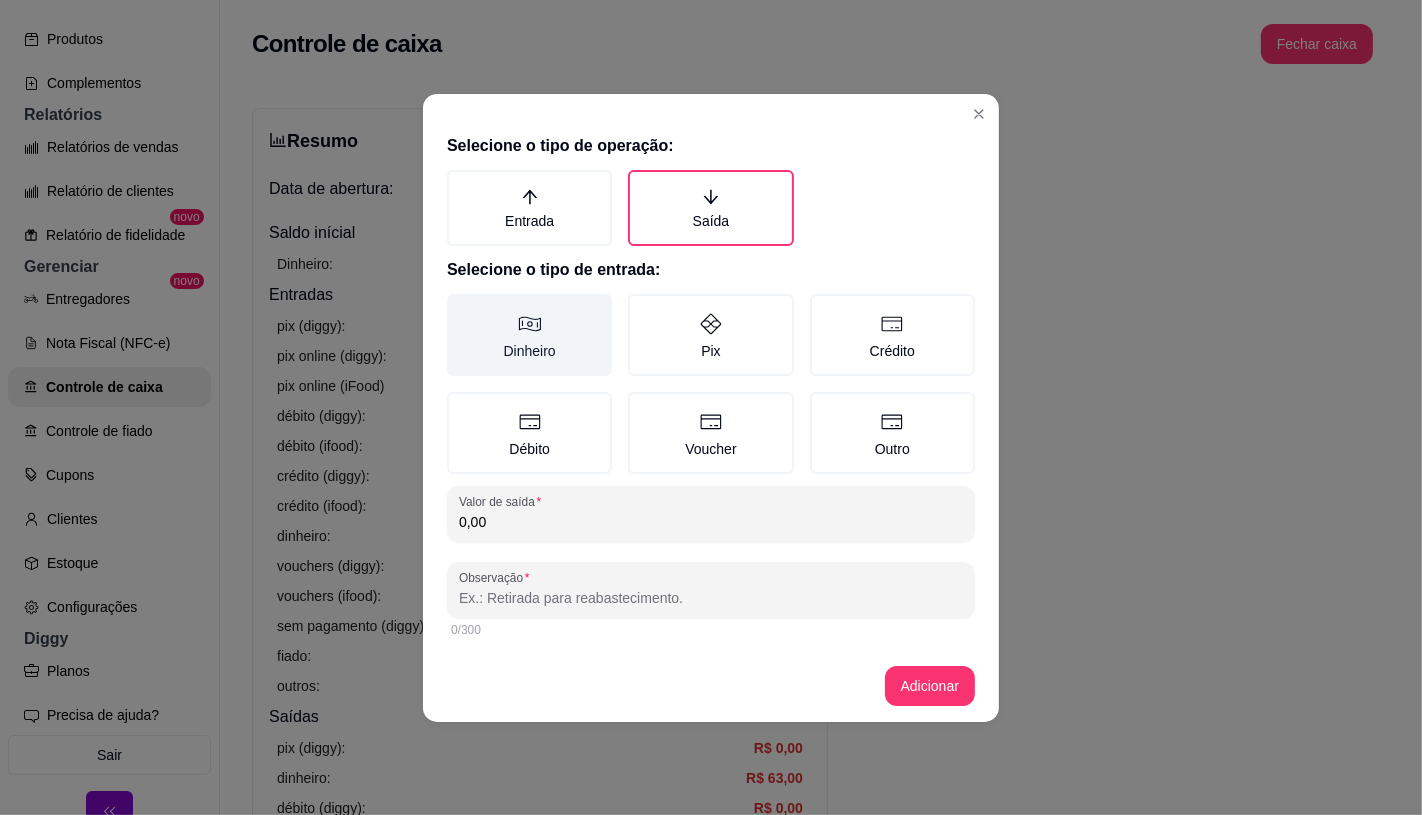 click on "Dinheiro" at bounding box center [529, 335] 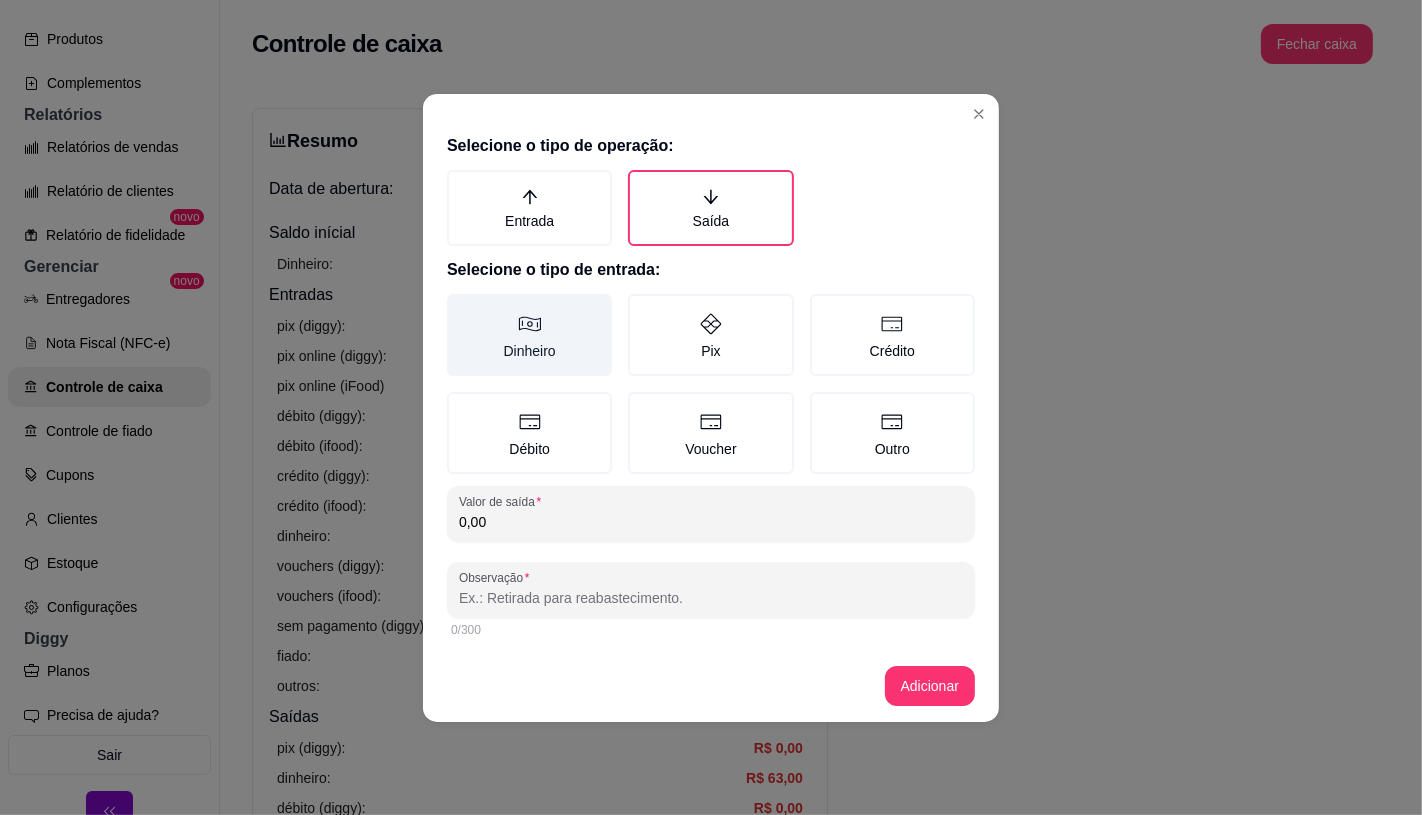 click on "Dinheiro" at bounding box center (454, 301) 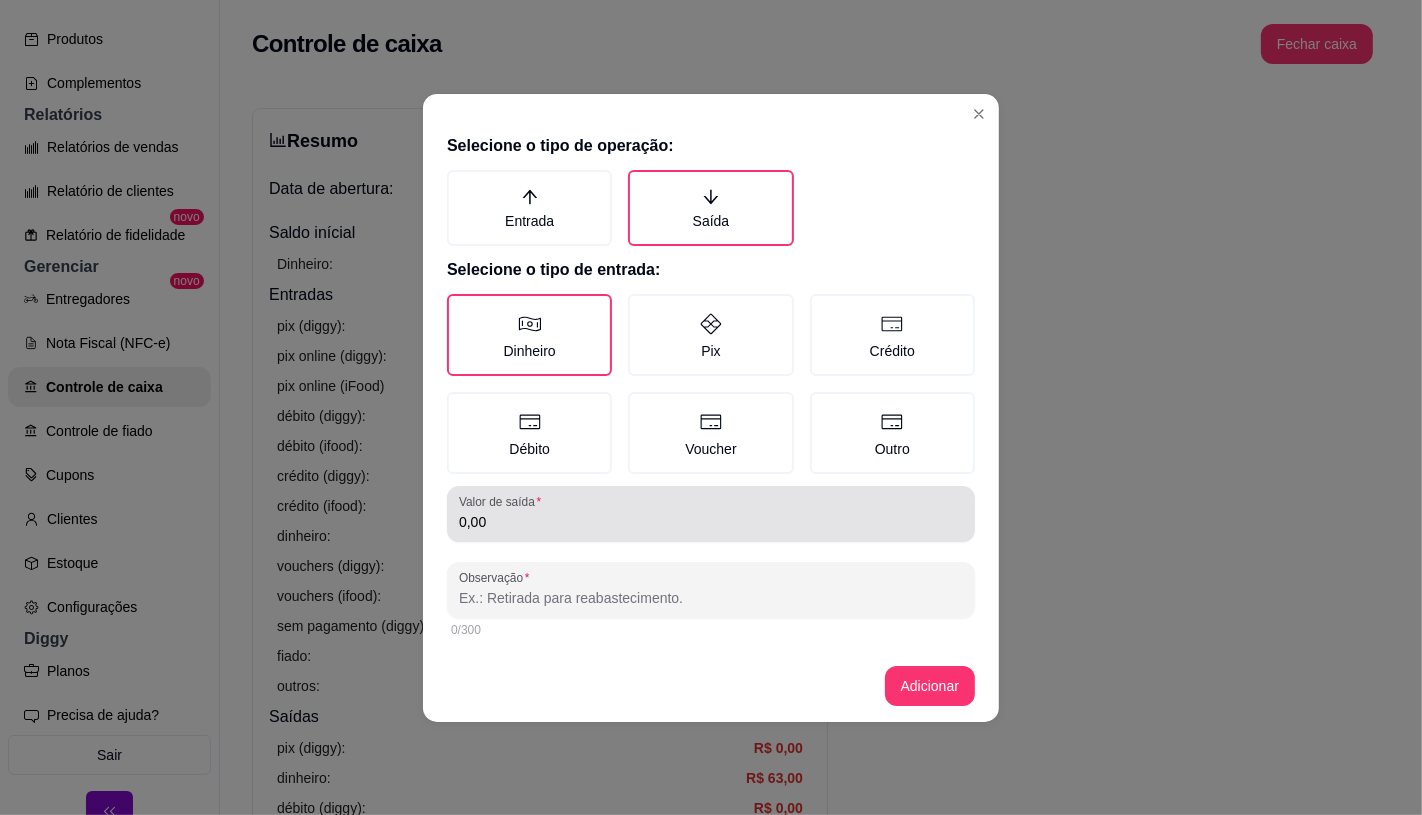 click on "0,00" at bounding box center (711, 514) 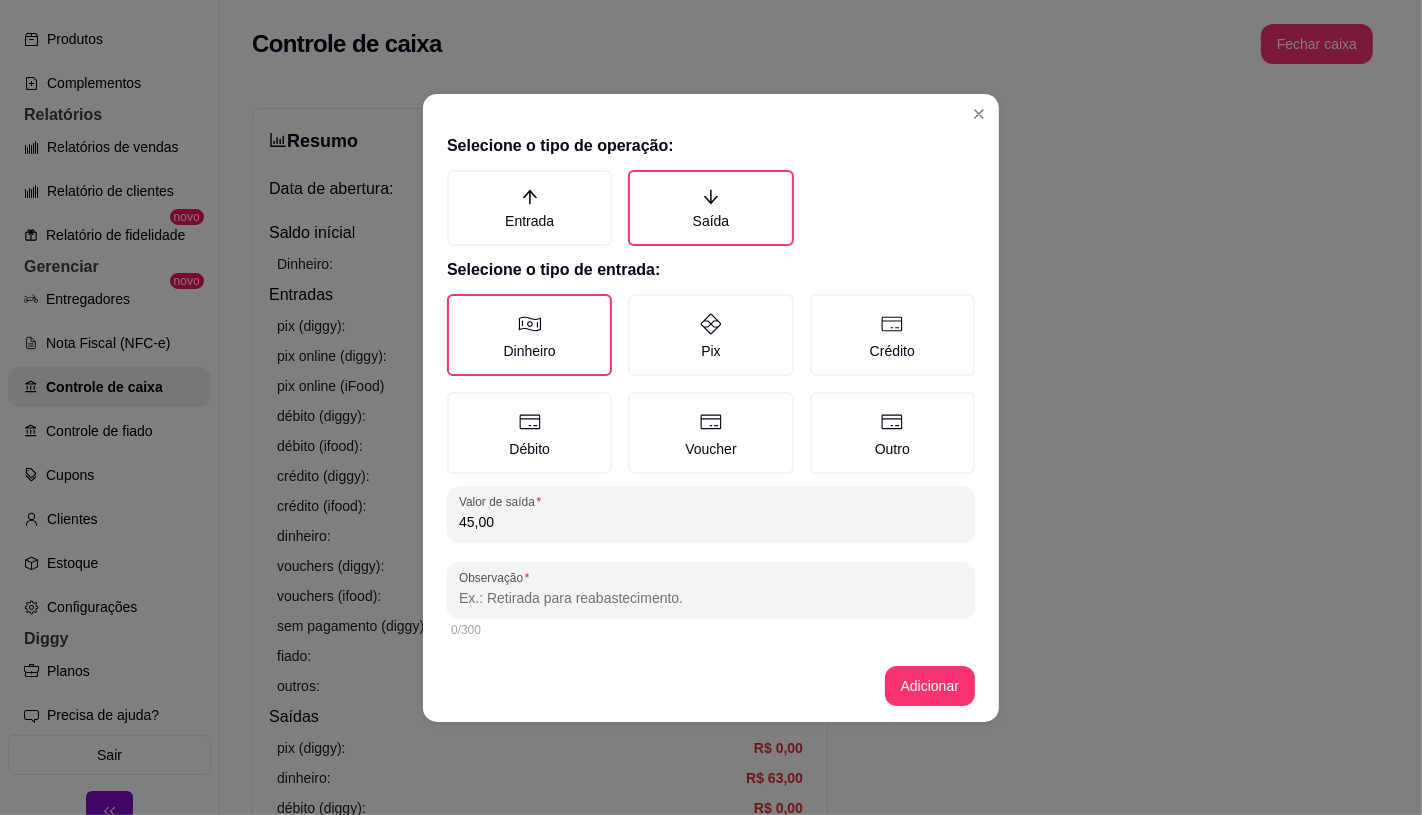 type on "45,00" 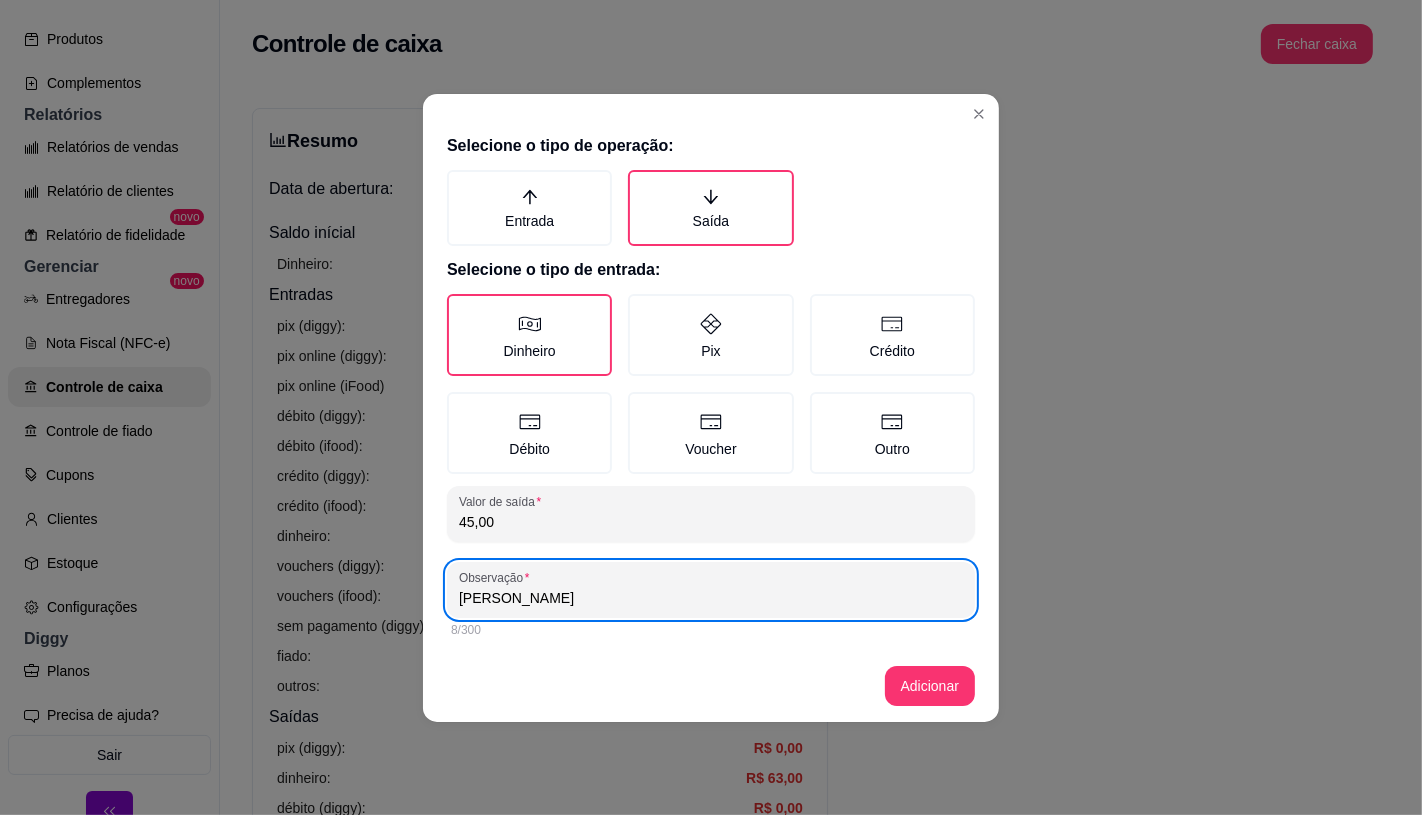 type on "[PERSON_NAME]" 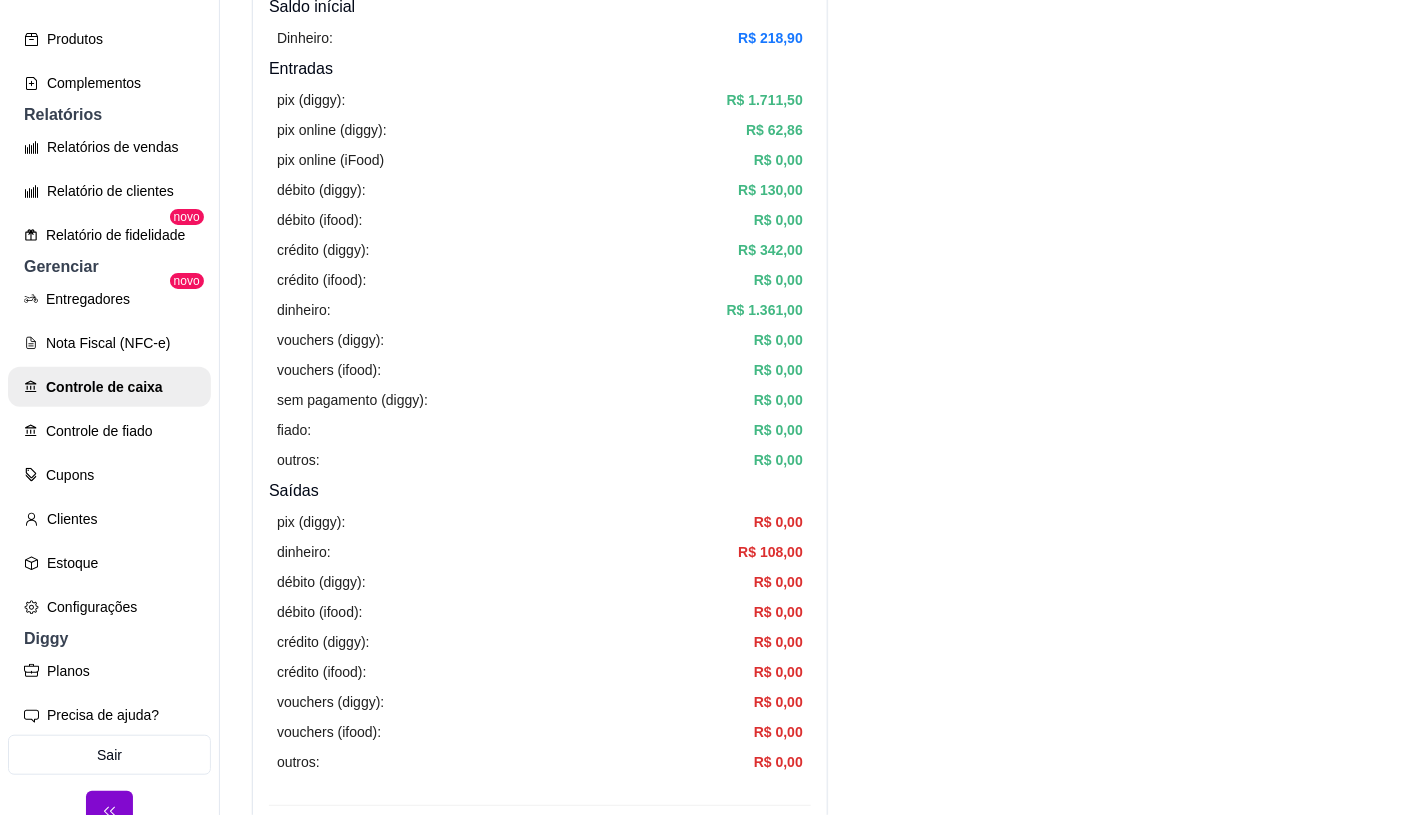scroll, scrollTop: 0, scrollLeft: 0, axis: both 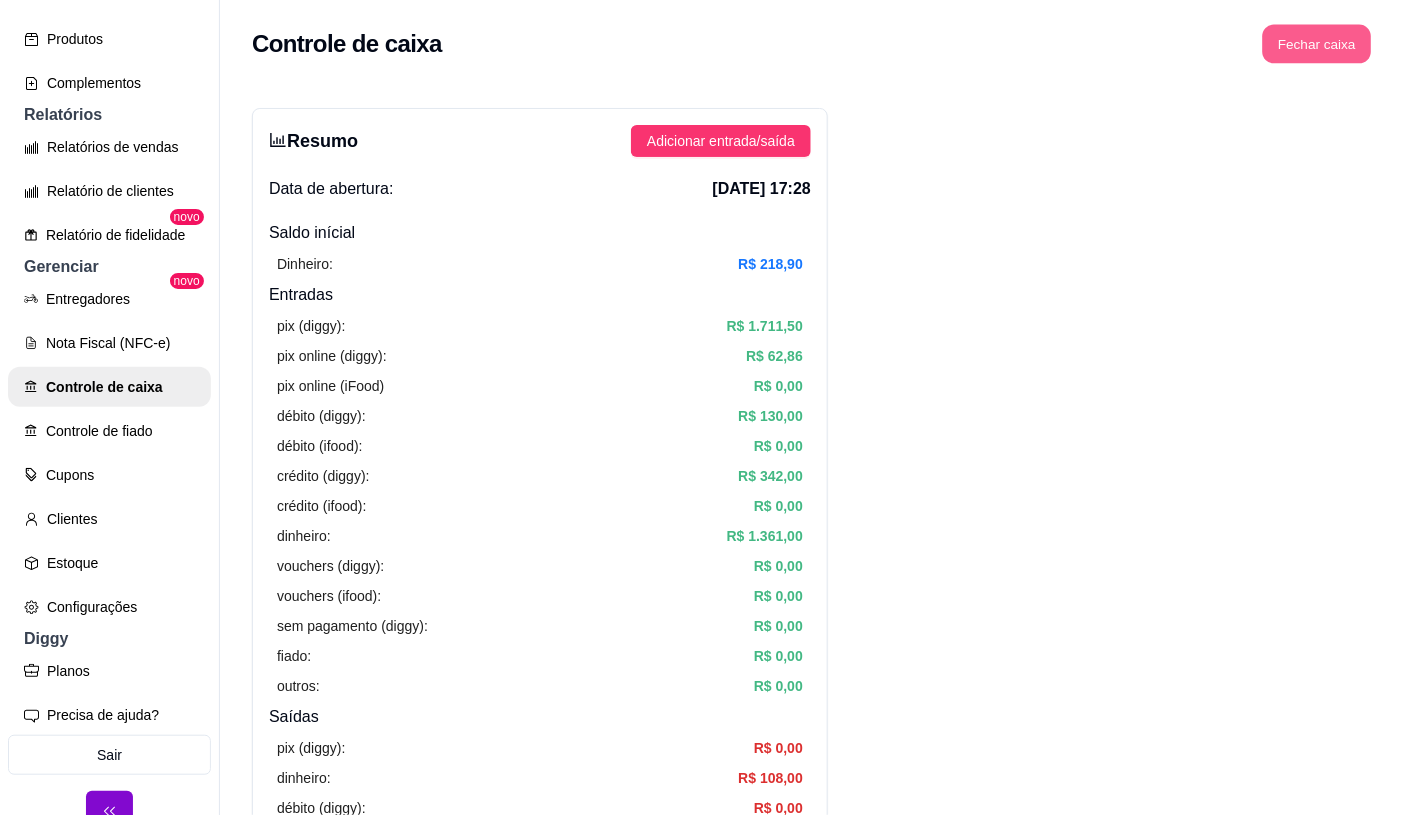 click on "Fechar caixa" at bounding box center (1317, 44) 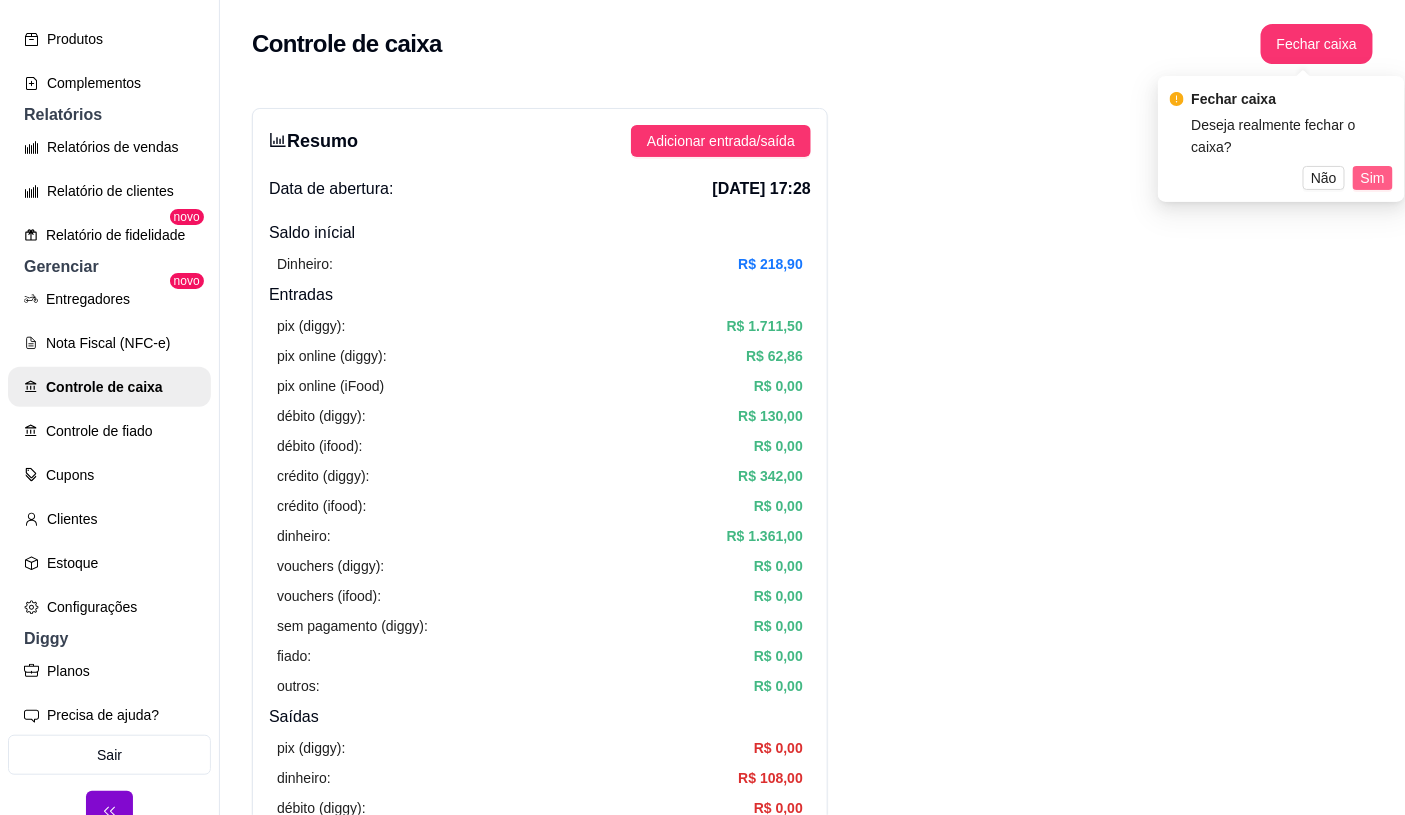 click on "Sim" at bounding box center [1373, 178] 